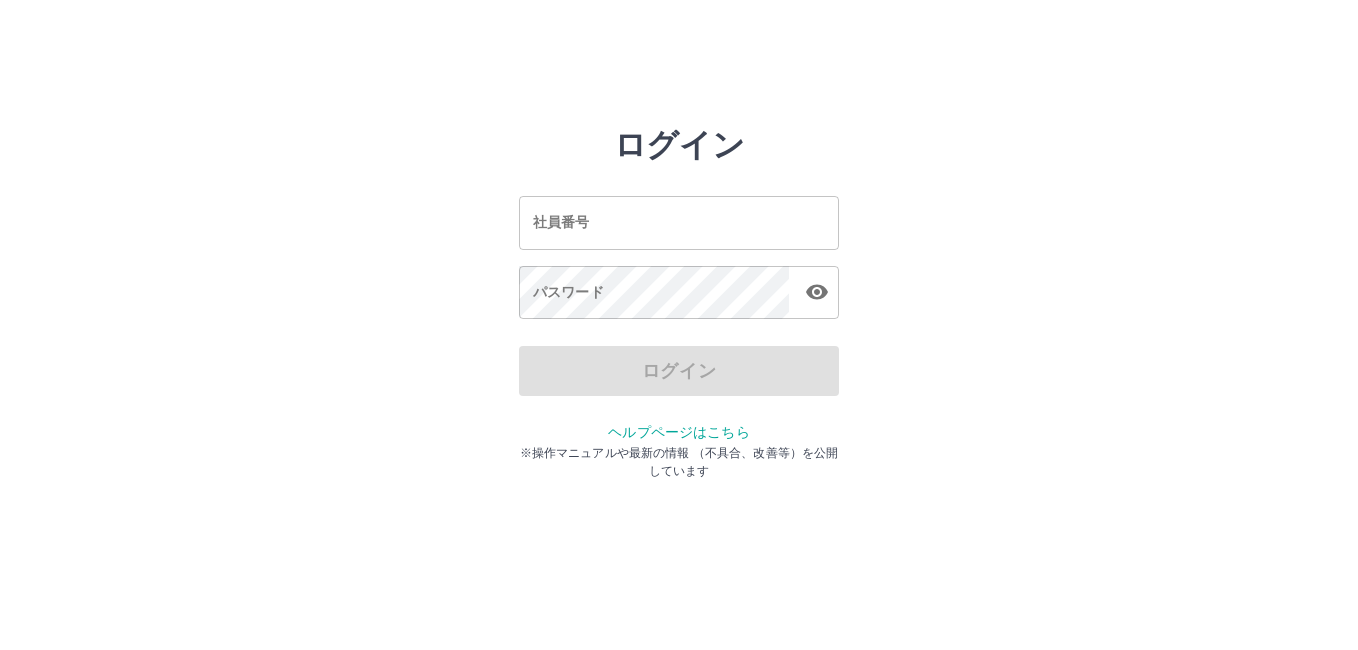 scroll, scrollTop: 0, scrollLeft: 0, axis: both 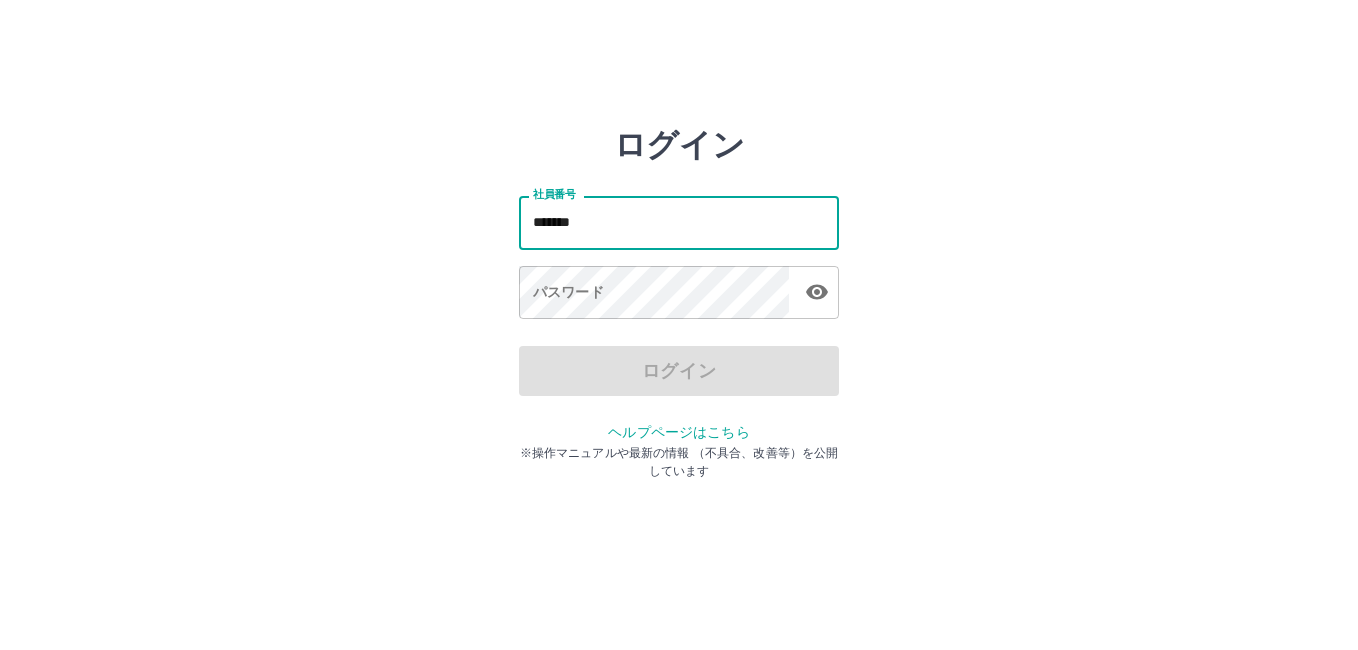 click on "*******" at bounding box center (679, 222) 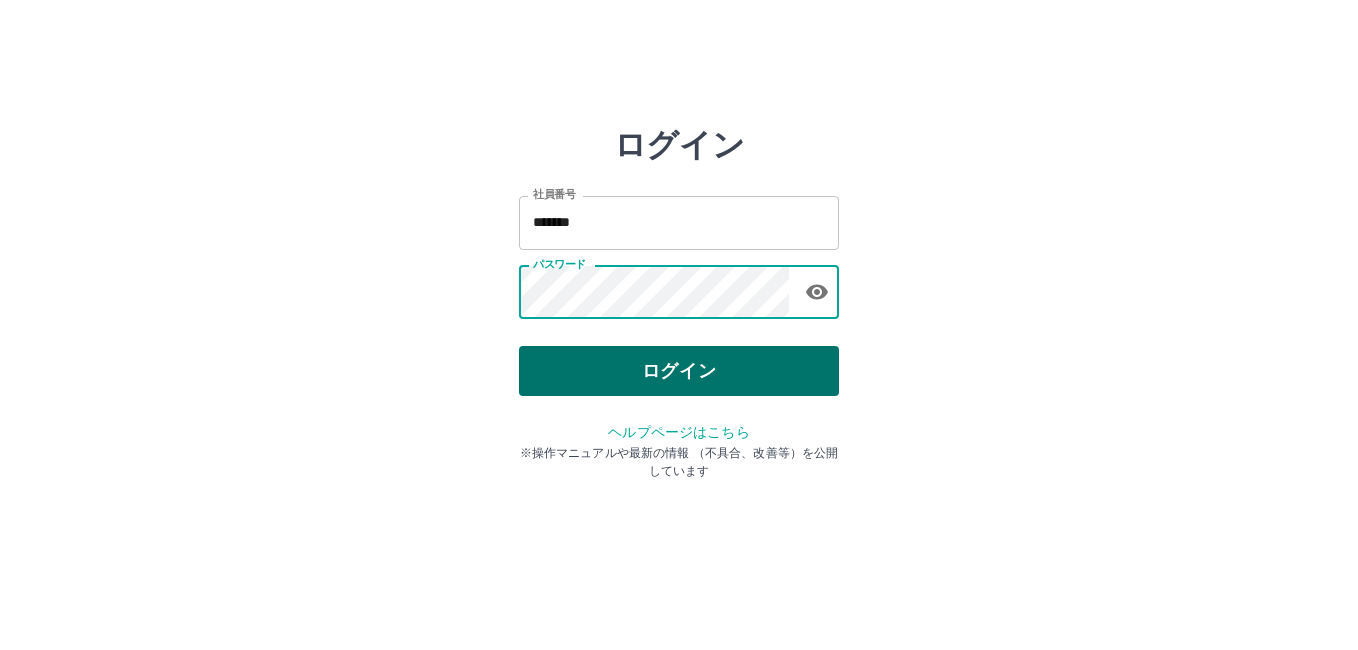 click on "ログイン" at bounding box center [679, 371] 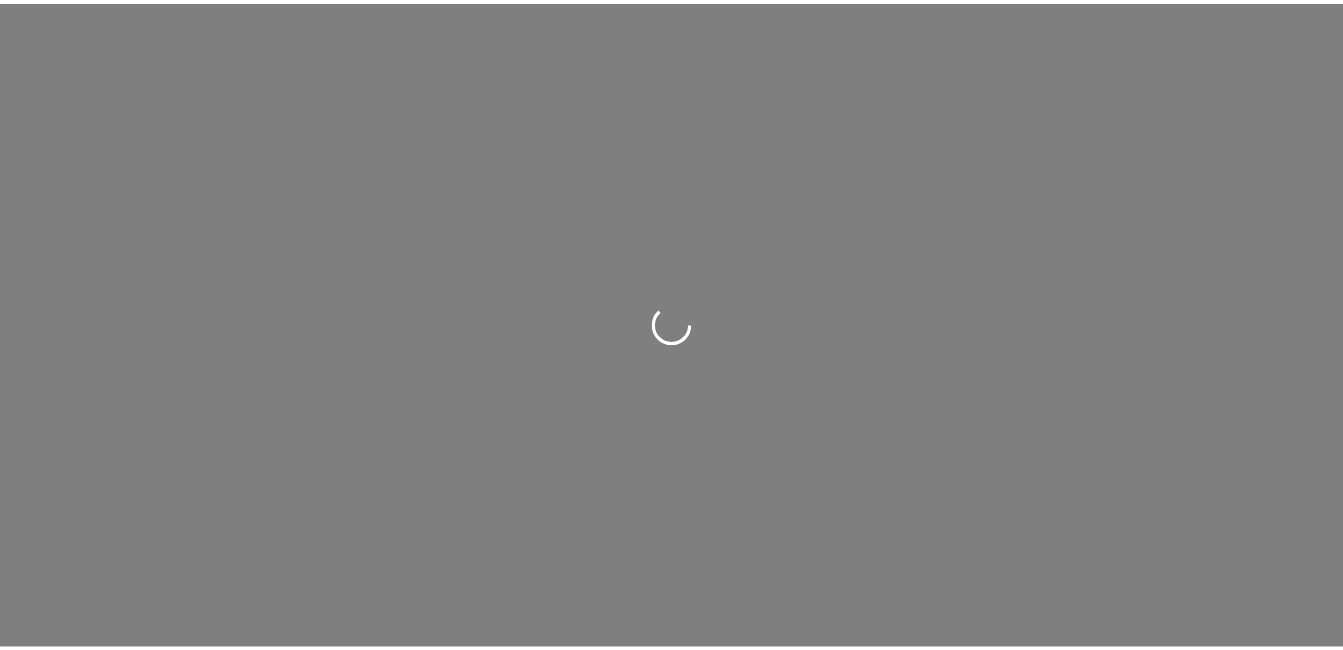 scroll, scrollTop: 0, scrollLeft: 0, axis: both 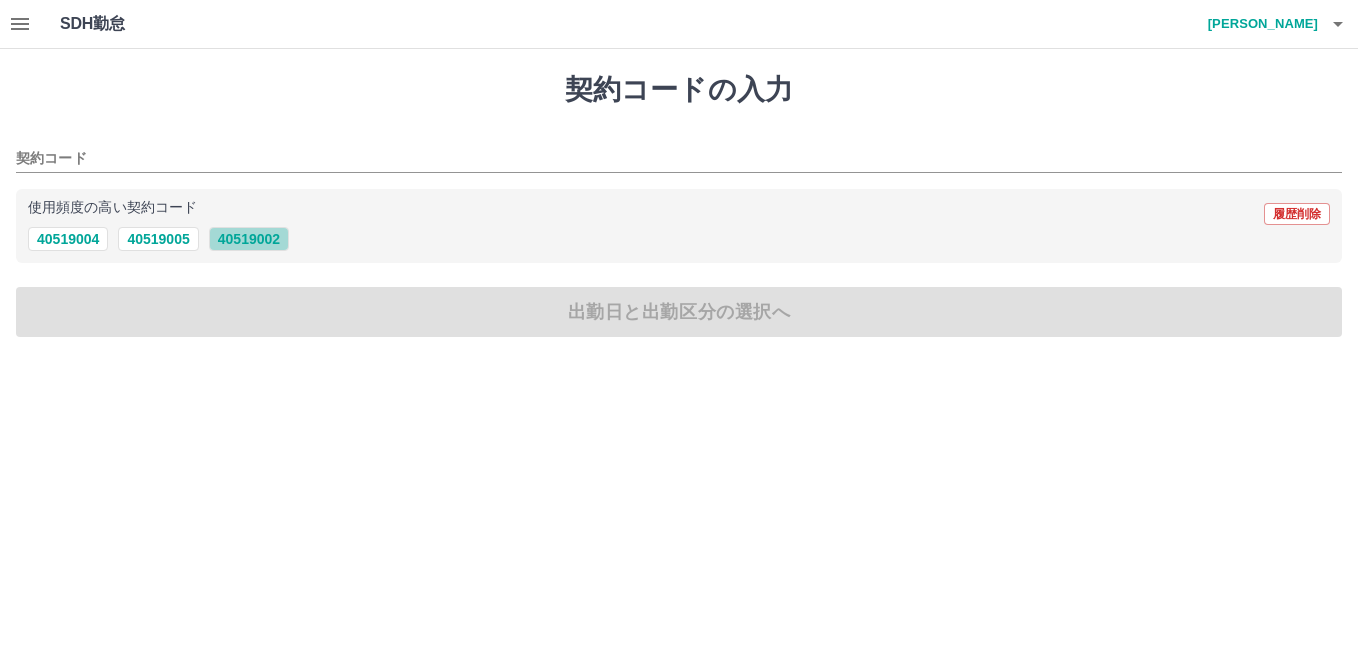 click on "40519002" at bounding box center (249, 239) 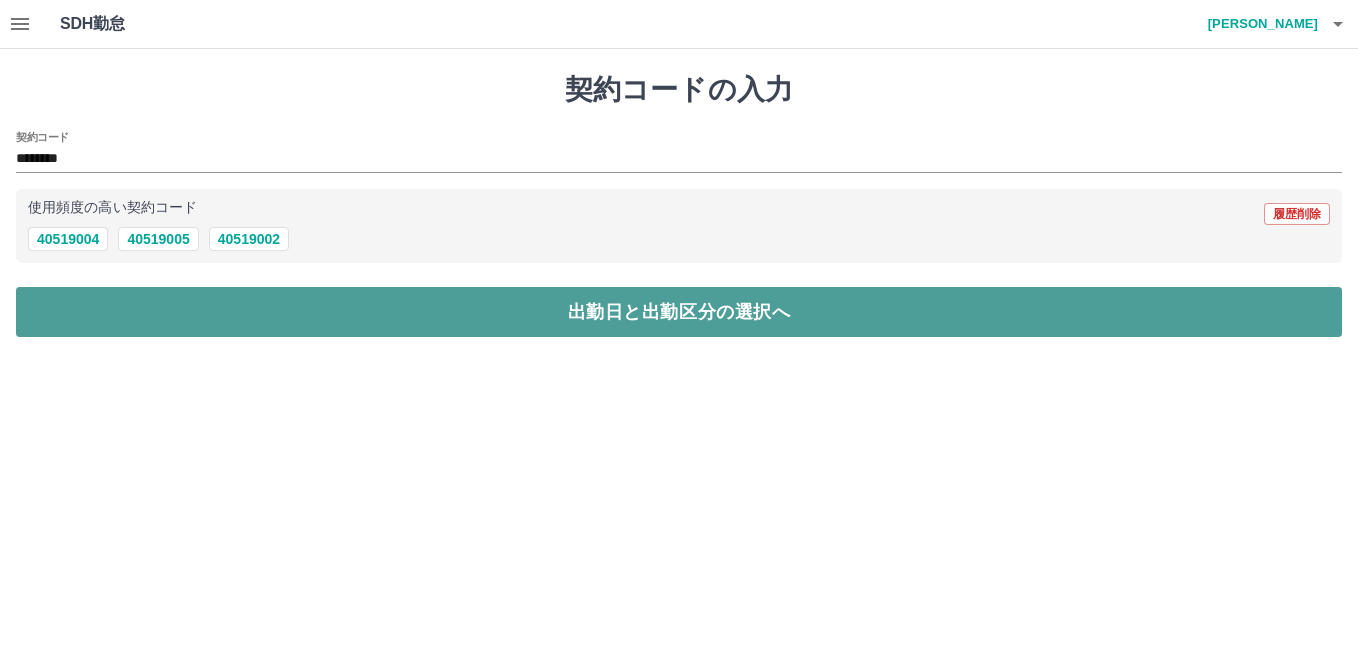 click on "出勤日と出勤区分の選択へ" at bounding box center (679, 312) 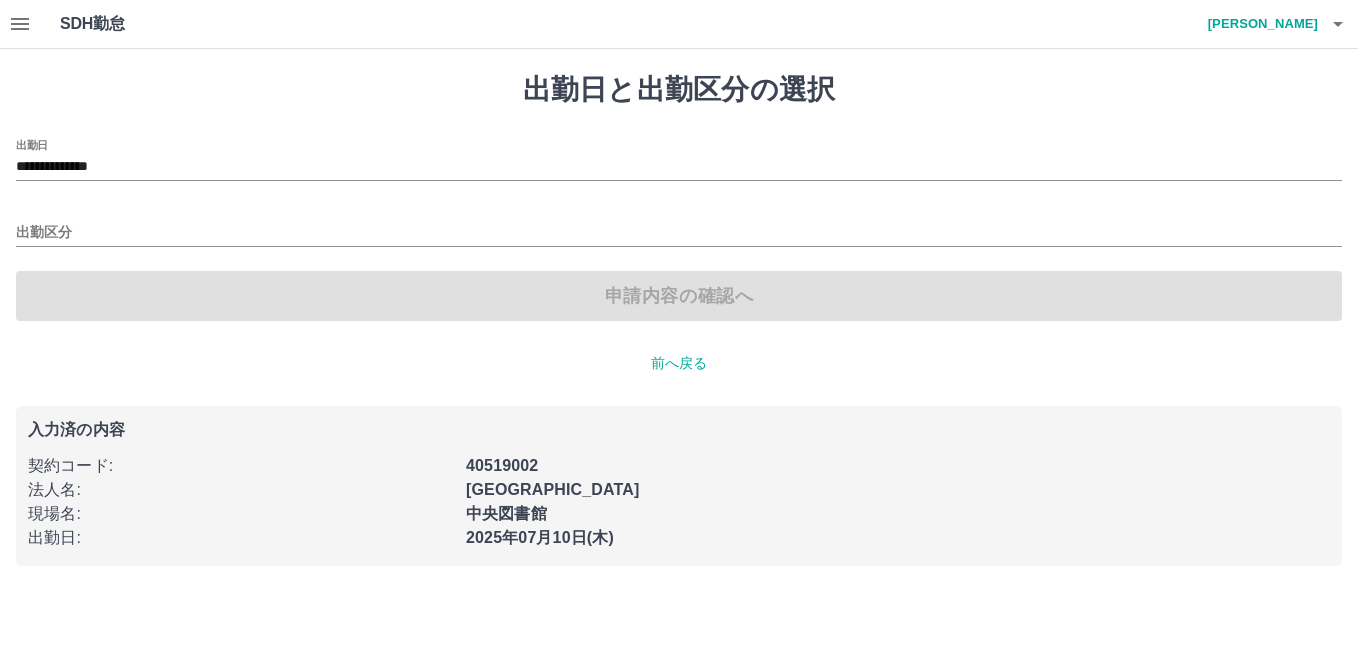 click on "出勤区分" at bounding box center [679, 226] 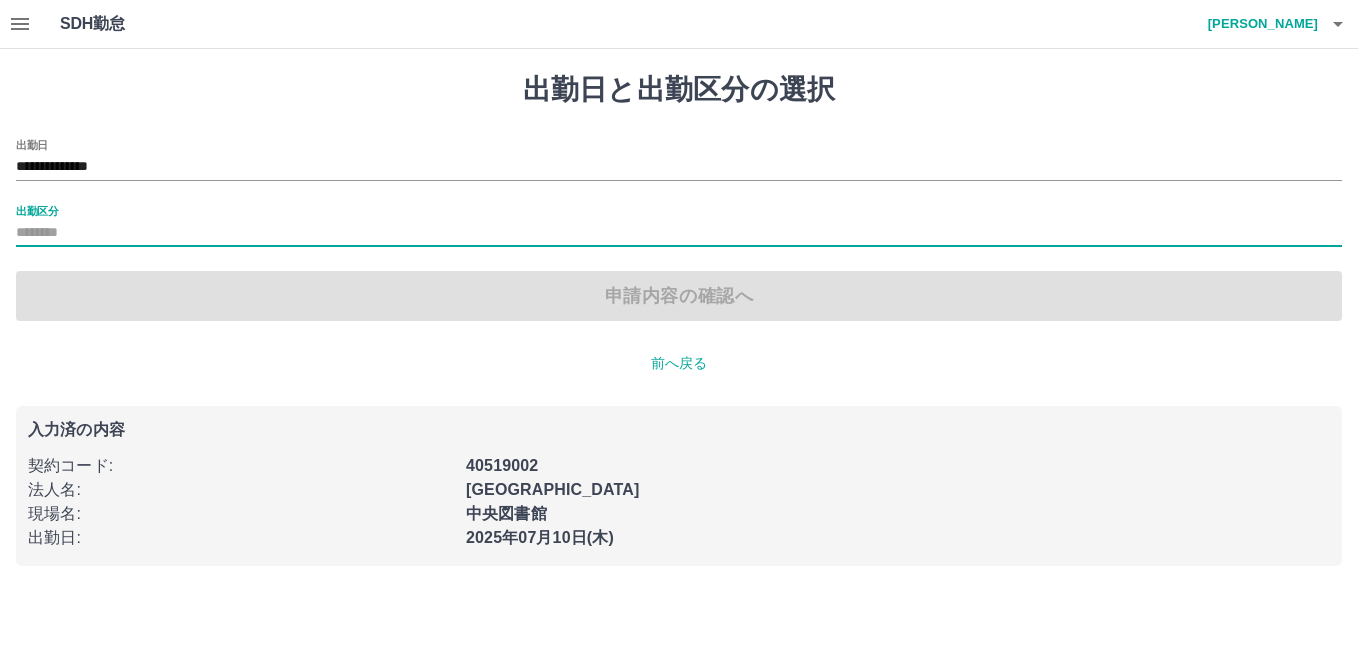 click on "出勤区分" at bounding box center [679, 233] 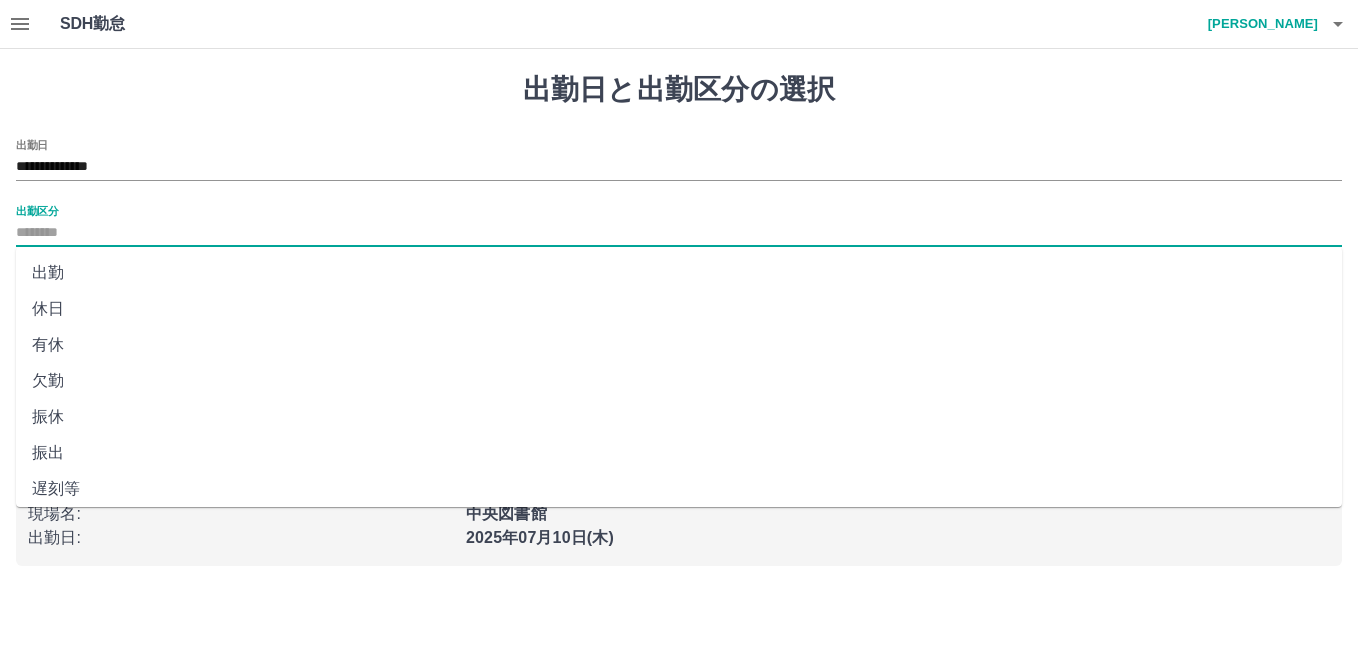 click on "出勤" at bounding box center [679, 273] 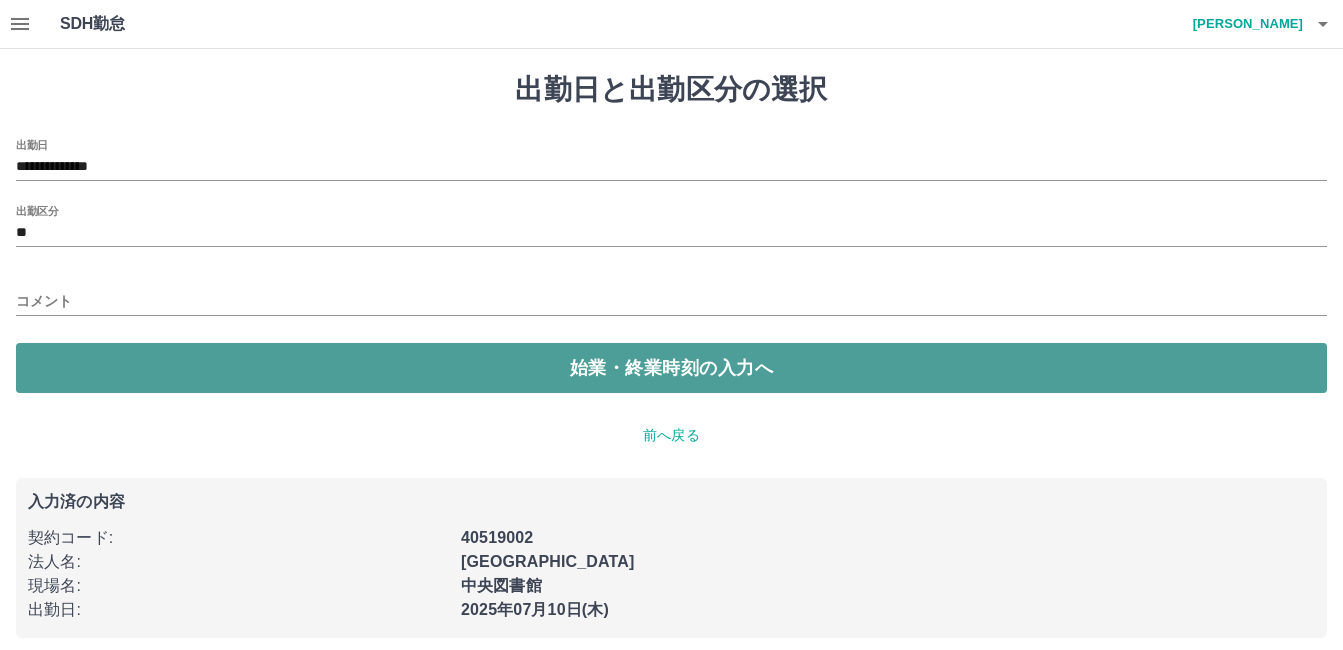 click on "始業・終業時刻の入力へ" at bounding box center (671, 368) 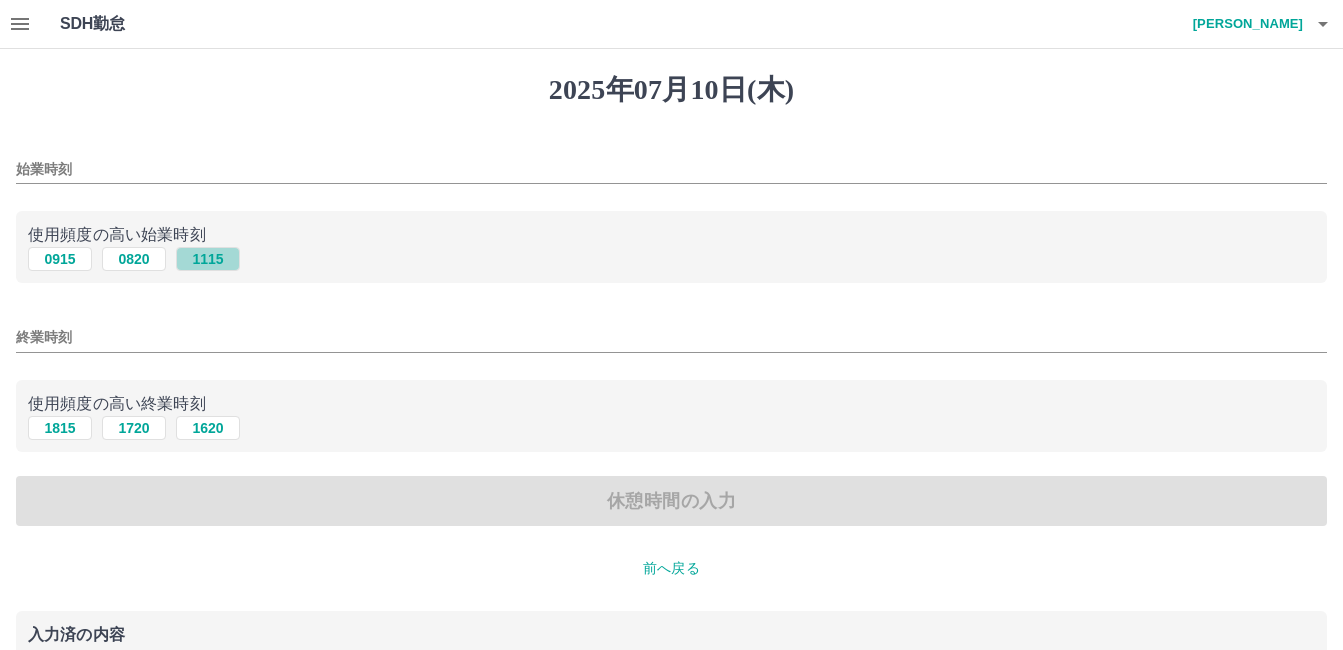 click on "1115" at bounding box center (208, 259) 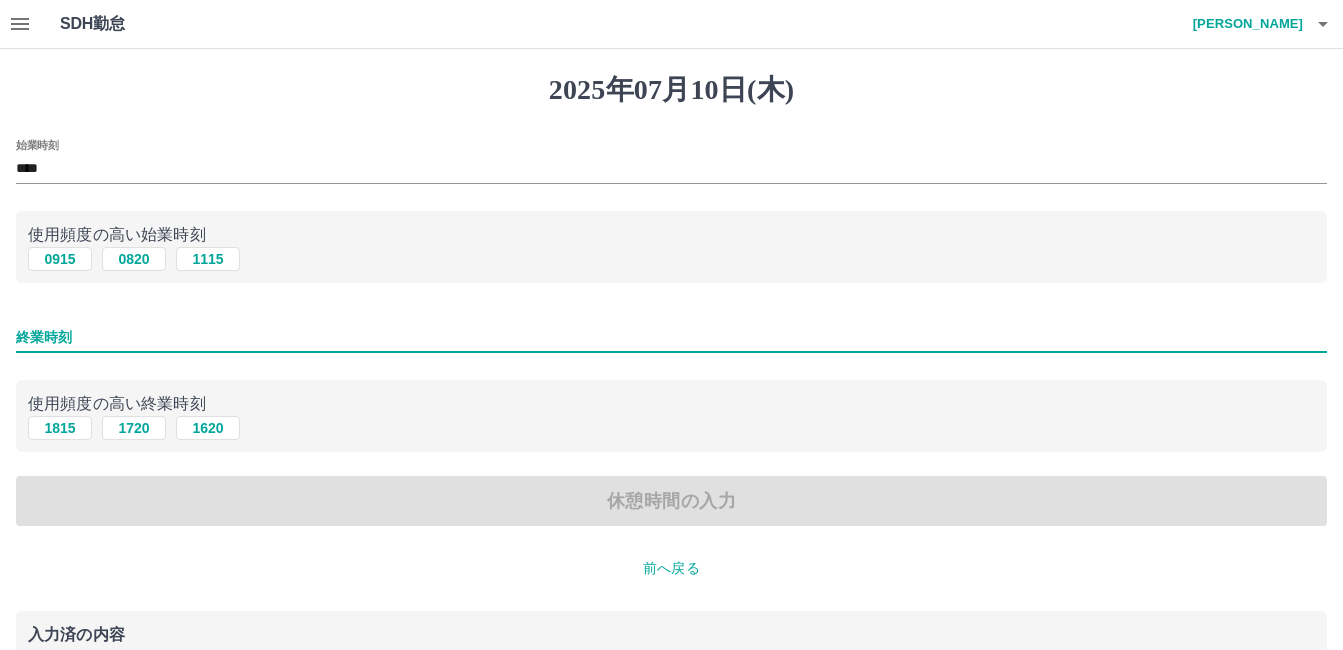 click on "終業時刻" at bounding box center [671, 337] 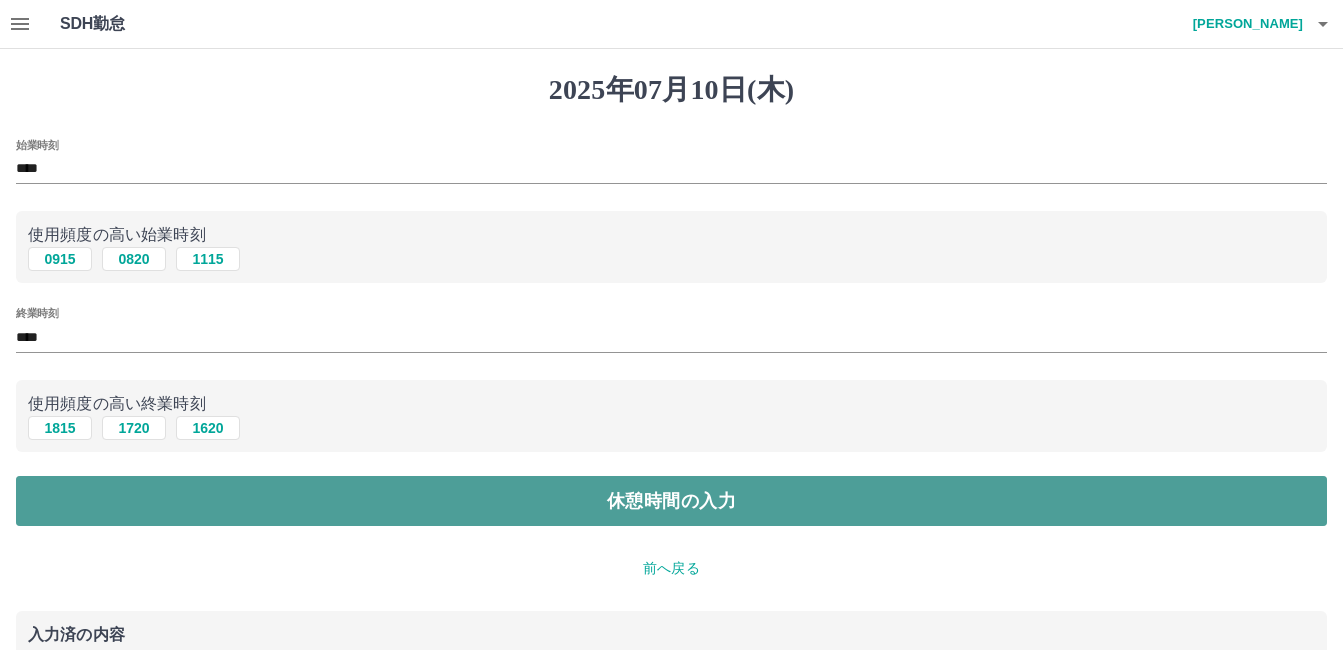 click on "休憩時間の入力" at bounding box center (671, 501) 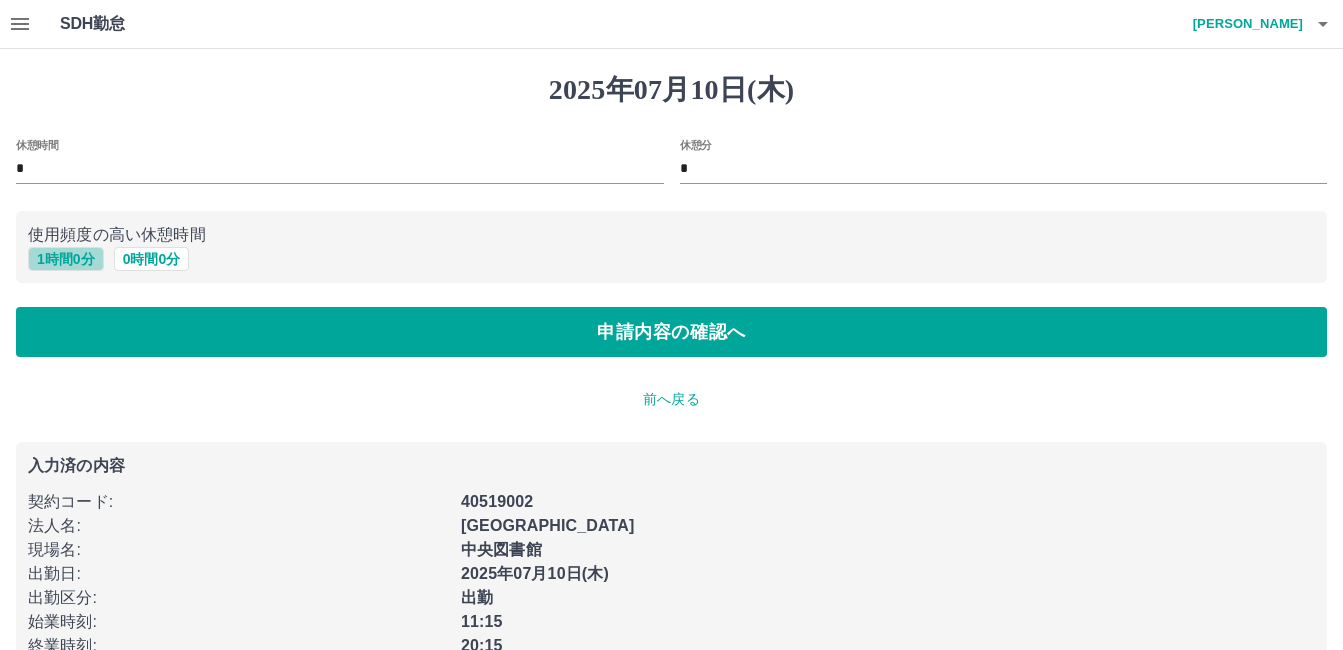 click on "1 時間 0 分" at bounding box center [66, 259] 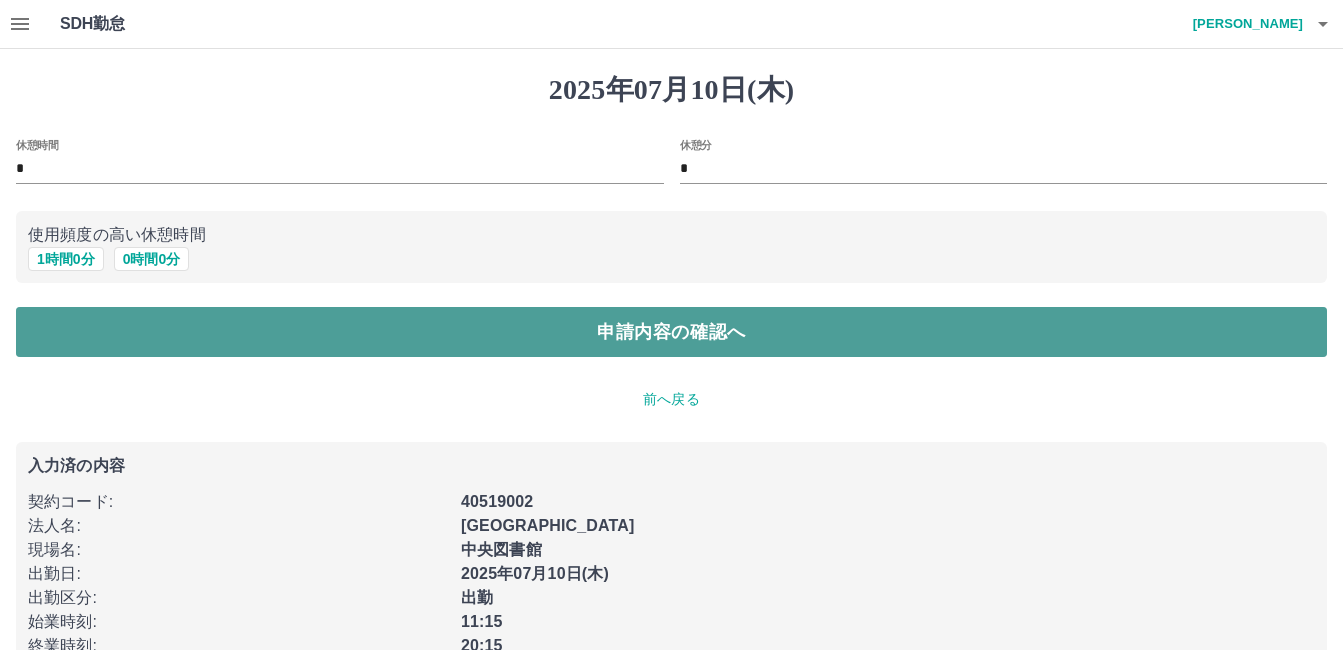 click on "申請内容の確認へ" at bounding box center (671, 332) 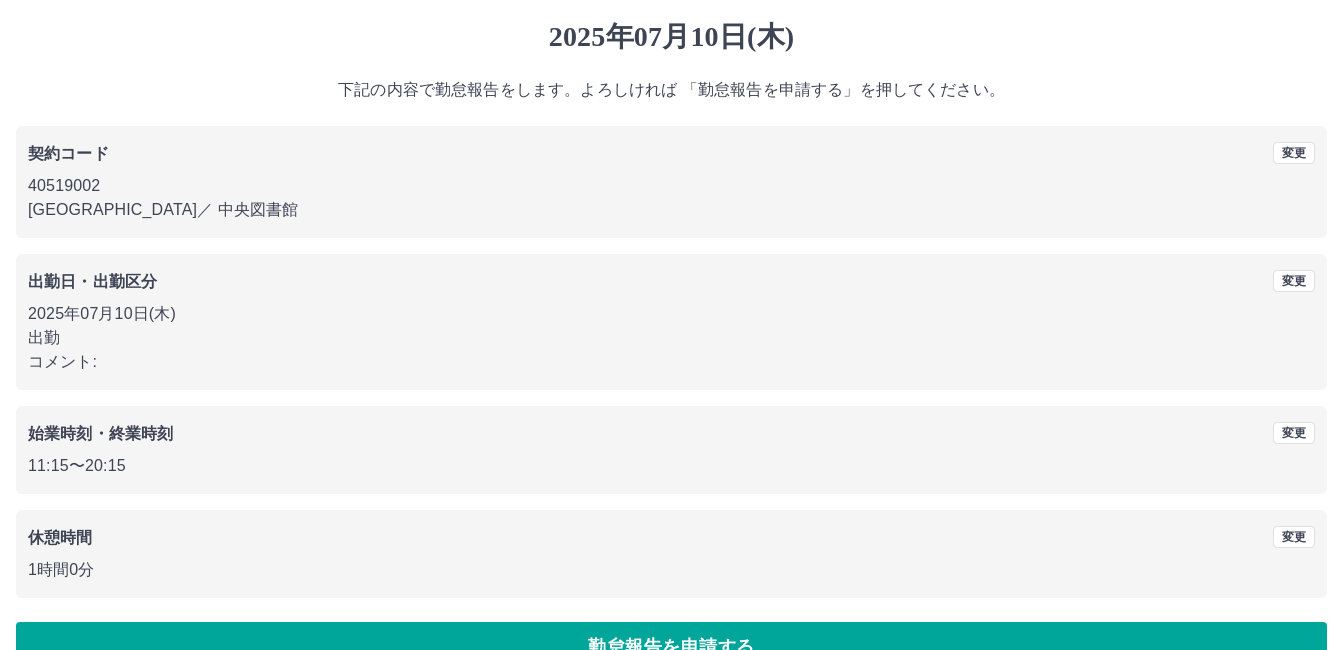 scroll, scrollTop: 99, scrollLeft: 0, axis: vertical 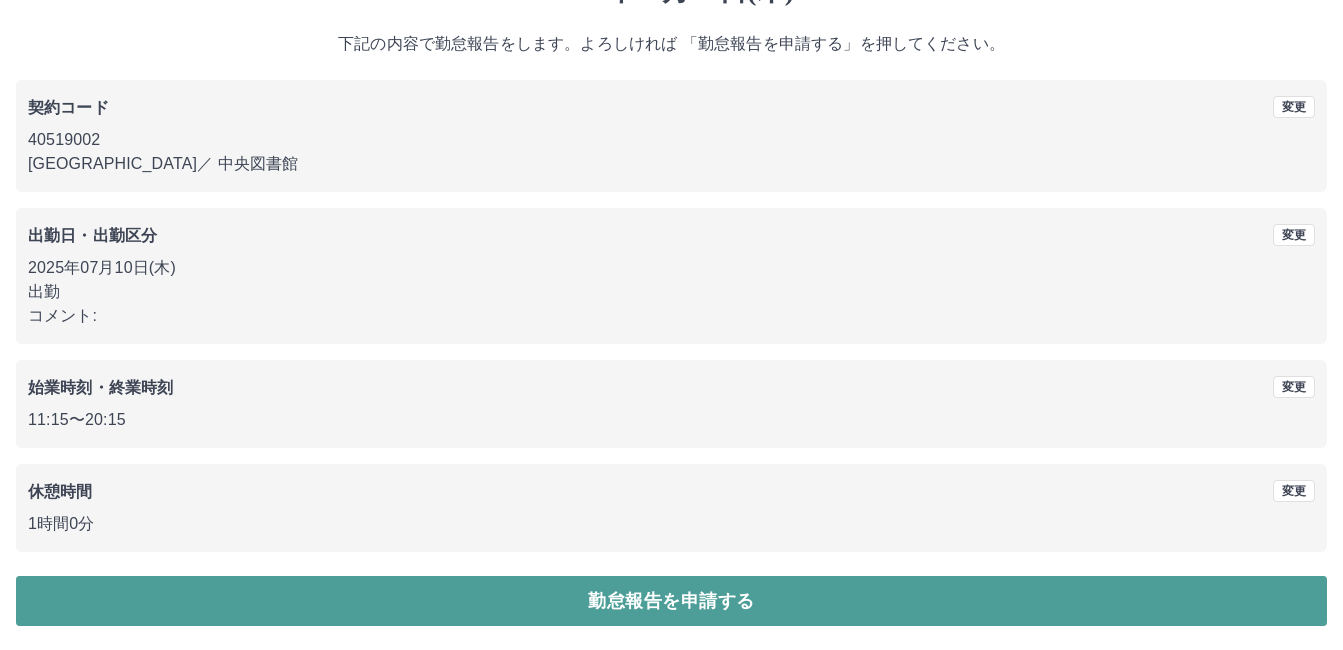 click on "勤怠報告を申請する" at bounding box center [671, 601] 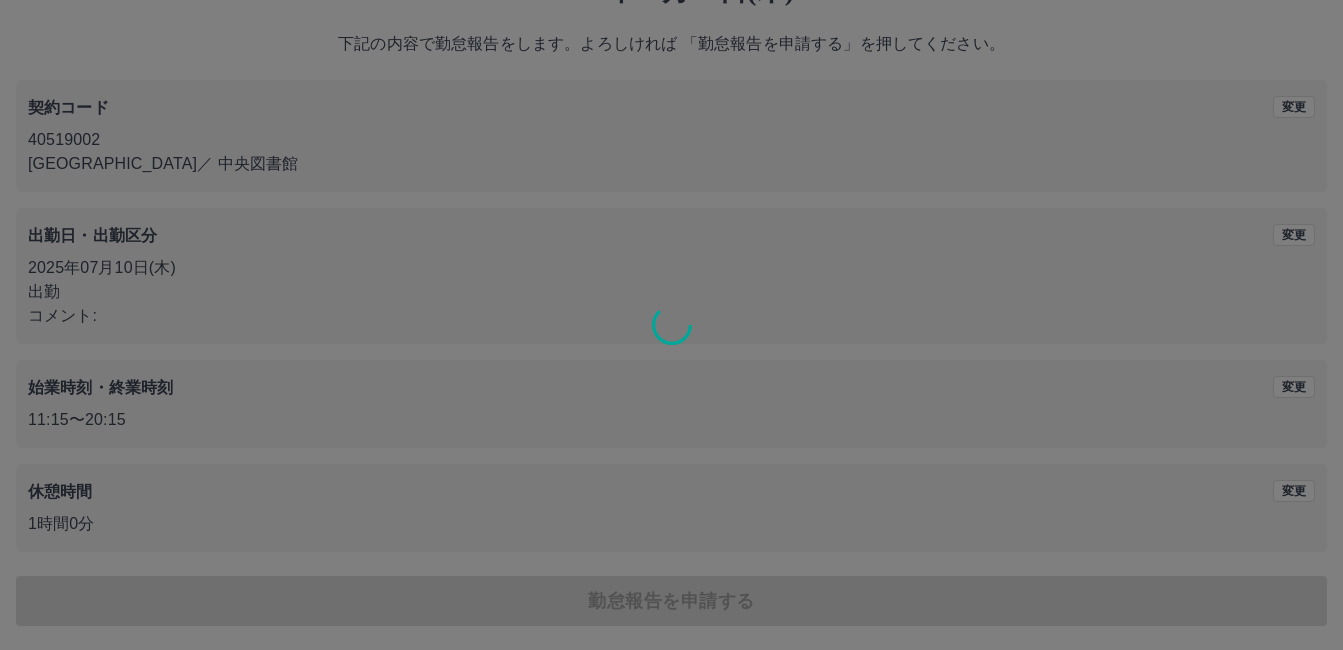 scroll, scrollTop: 0, scrollLeft: 0, axis: both 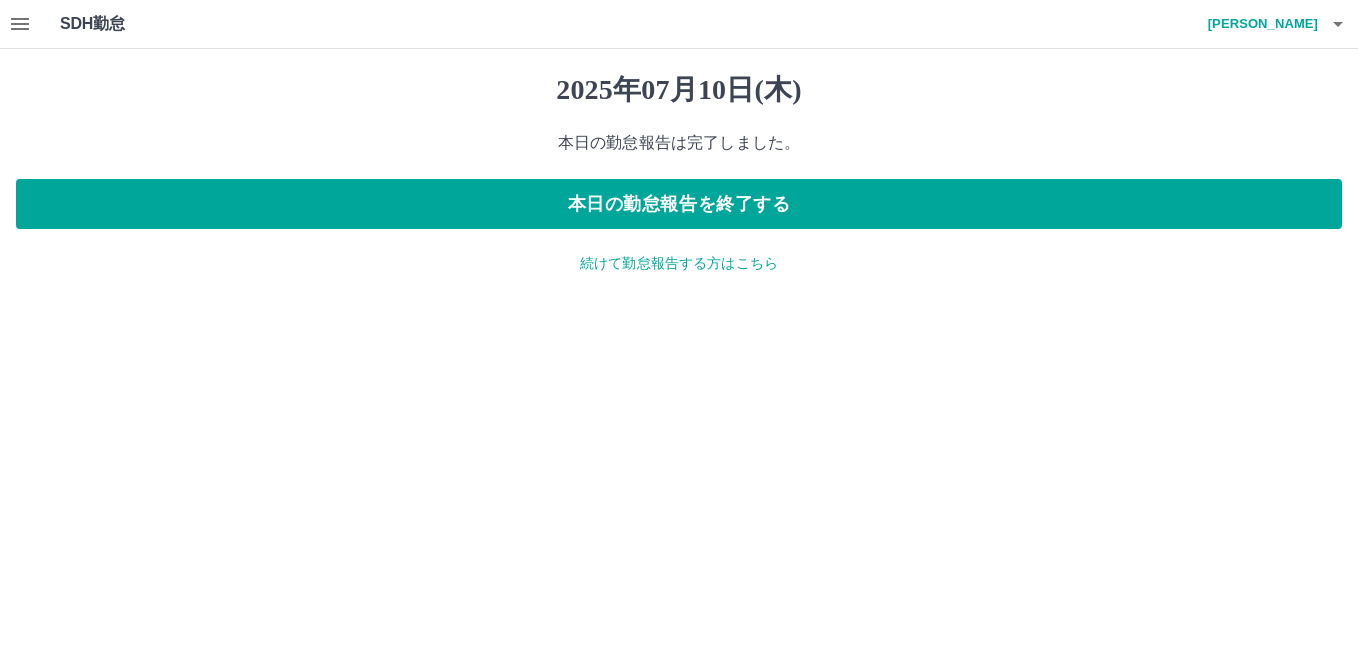 click 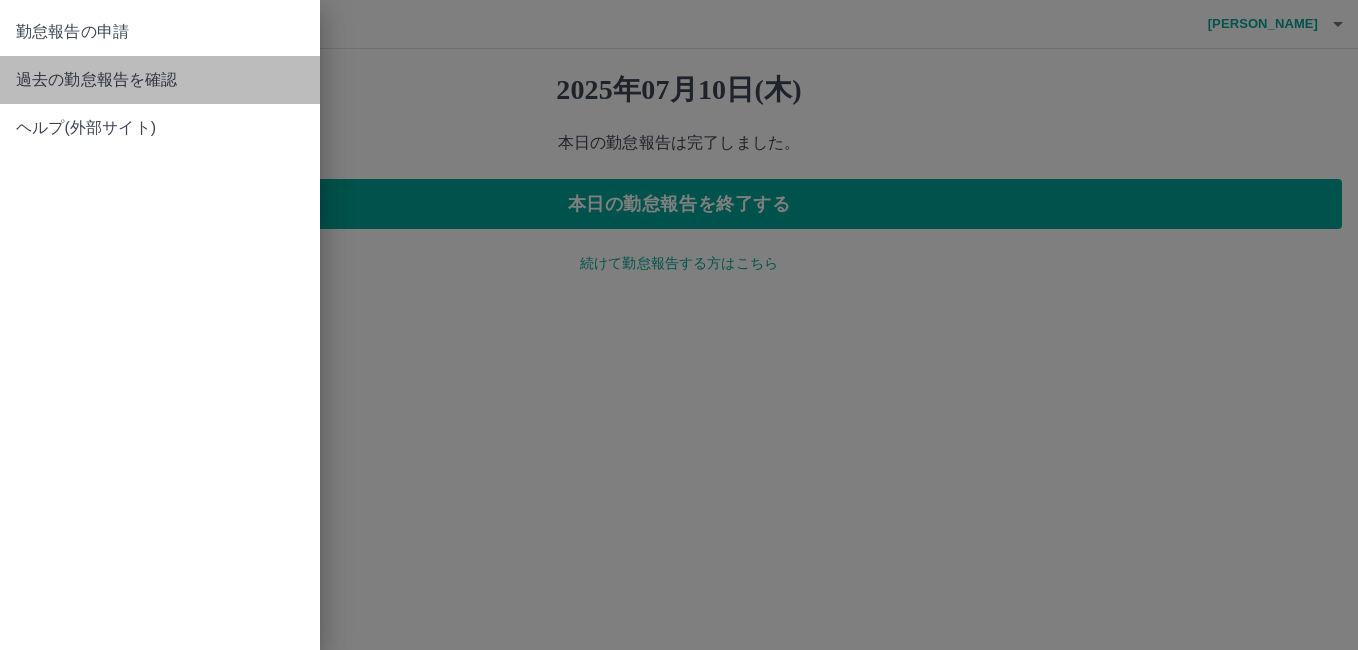 click on "過去の勤怠報告を確認" at bounding box center (160, 80) 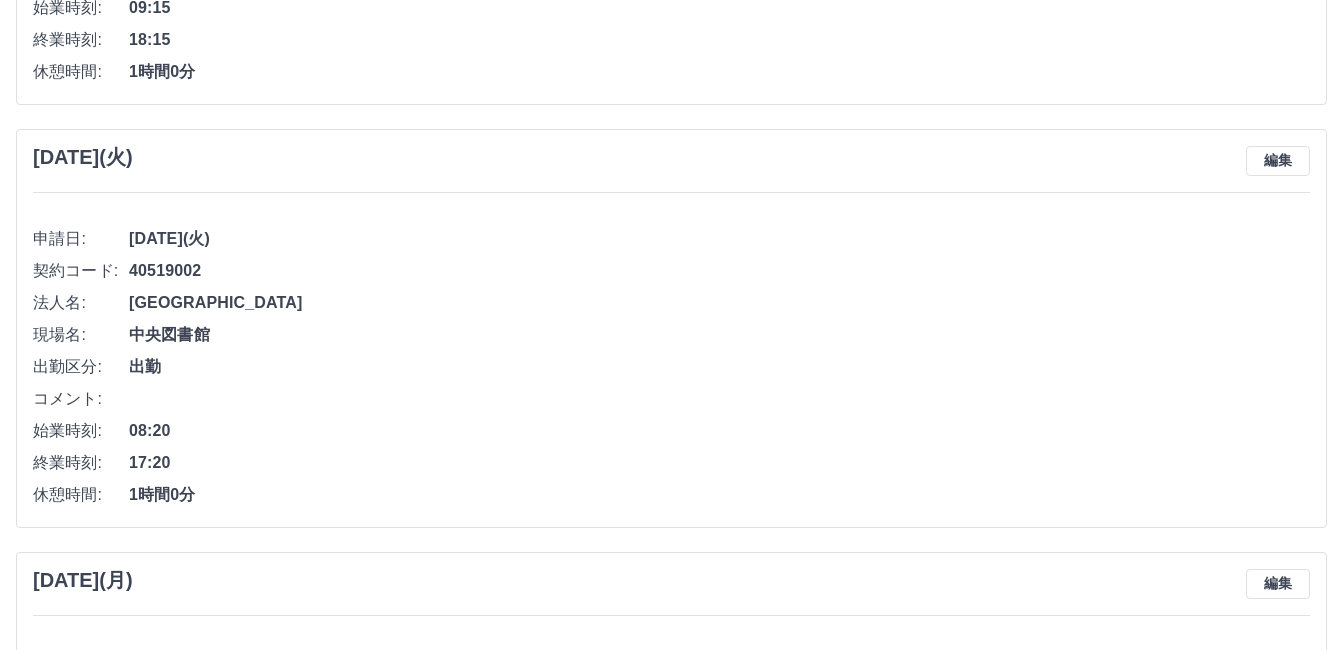 scroll, scrollTop: 1000, scrollLeft: 0, axis: vertical 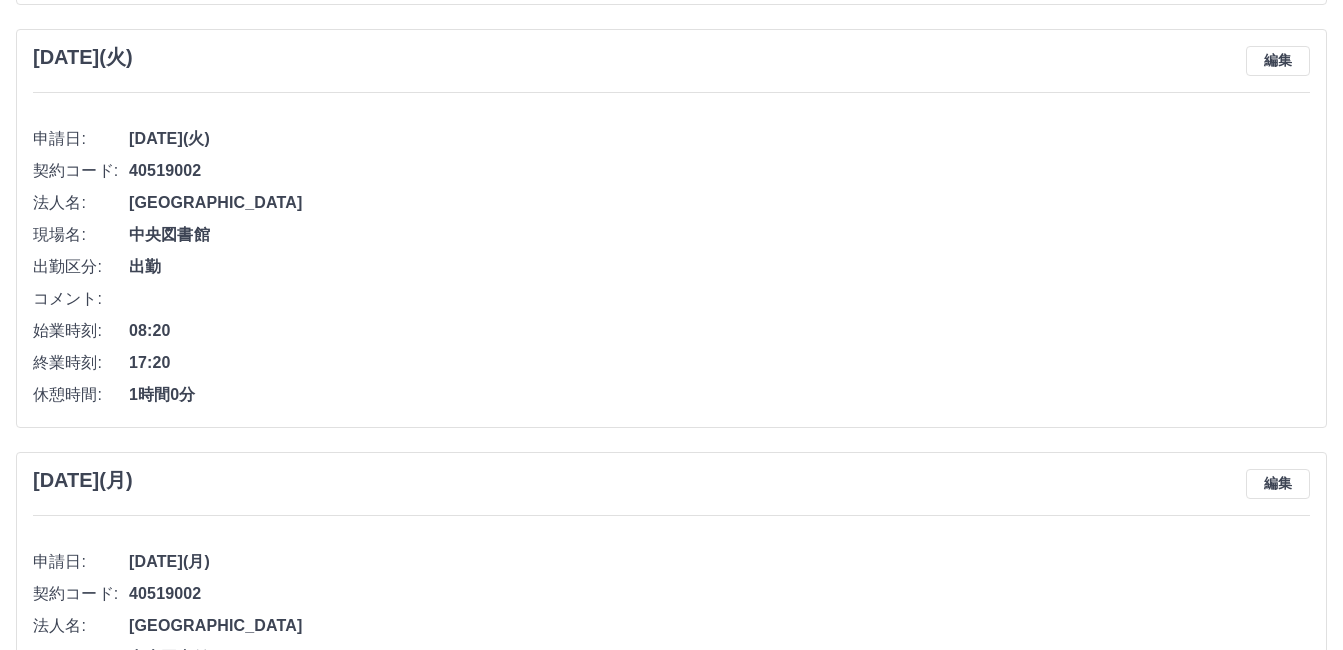 drag, startPoint x: 1275, startPoint y: 1, endPoint x: 817, endPoint y: 189, distance: 495.08383 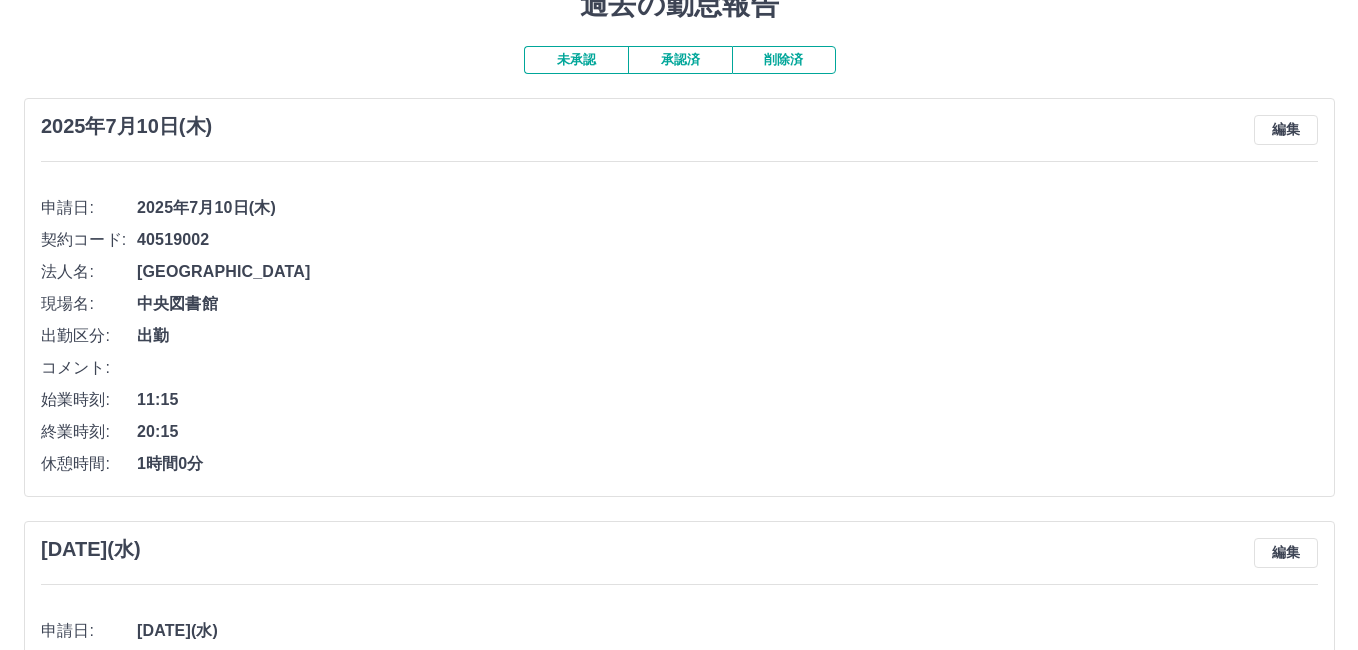 scroll, scrollTop: 0, scrollLeft: 0, axis: both 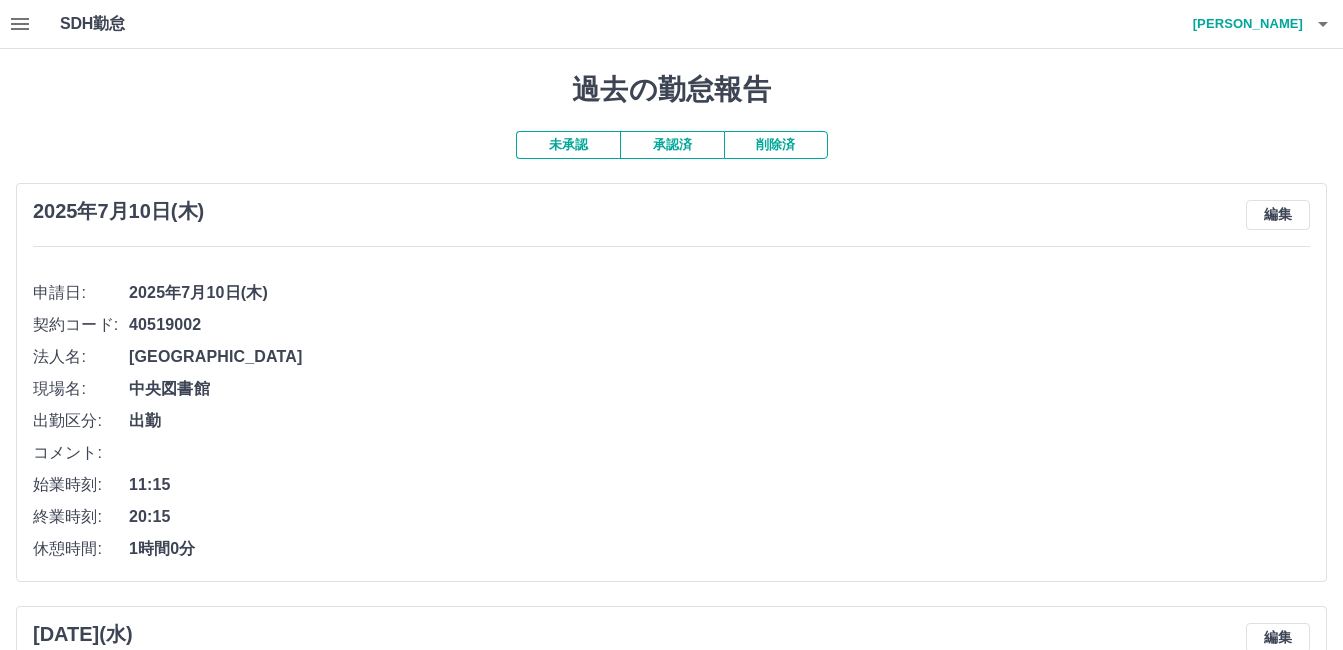 click 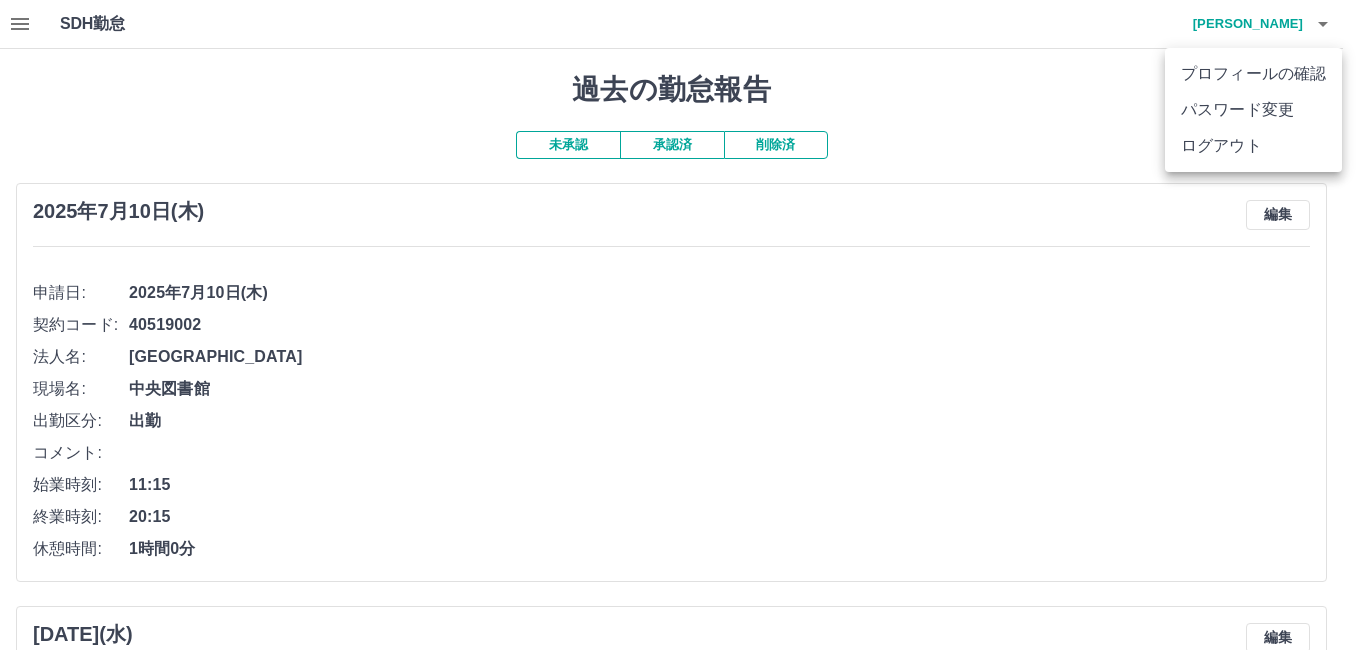 click on "ログアウト" at bounding box center [1253, 146] 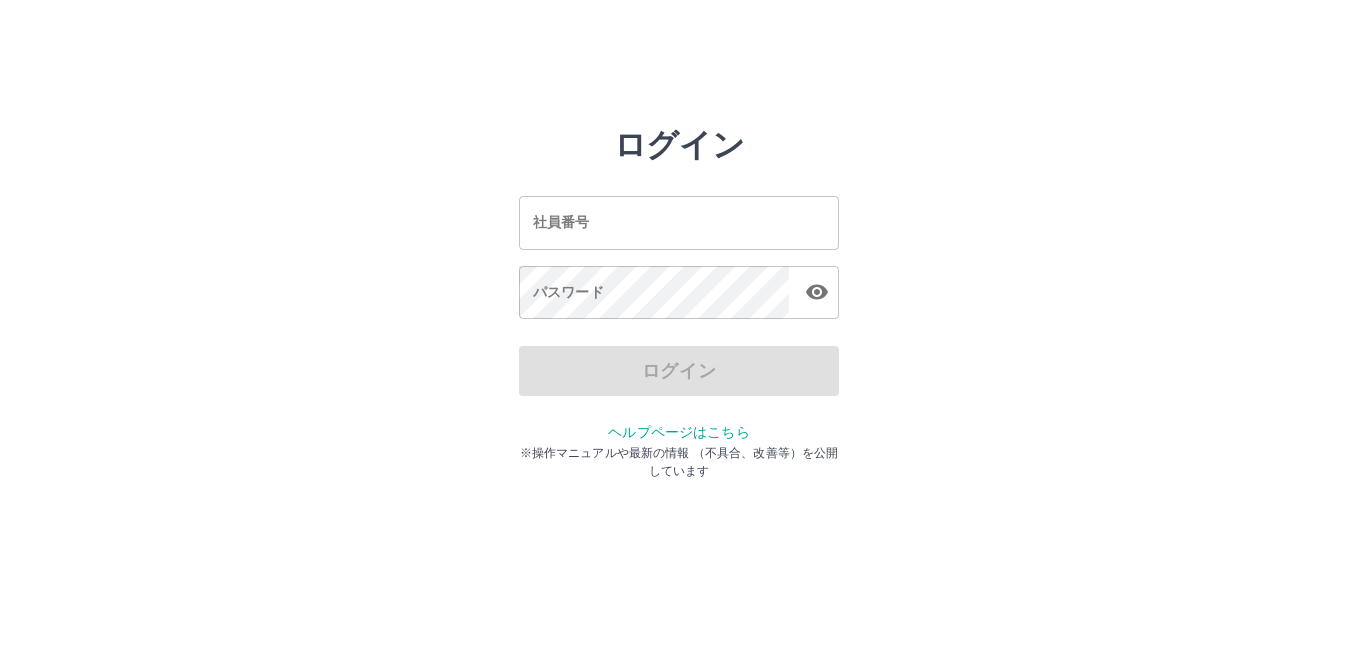 scroll, scrollTop: 0, scrollLeft: 0, axis: both 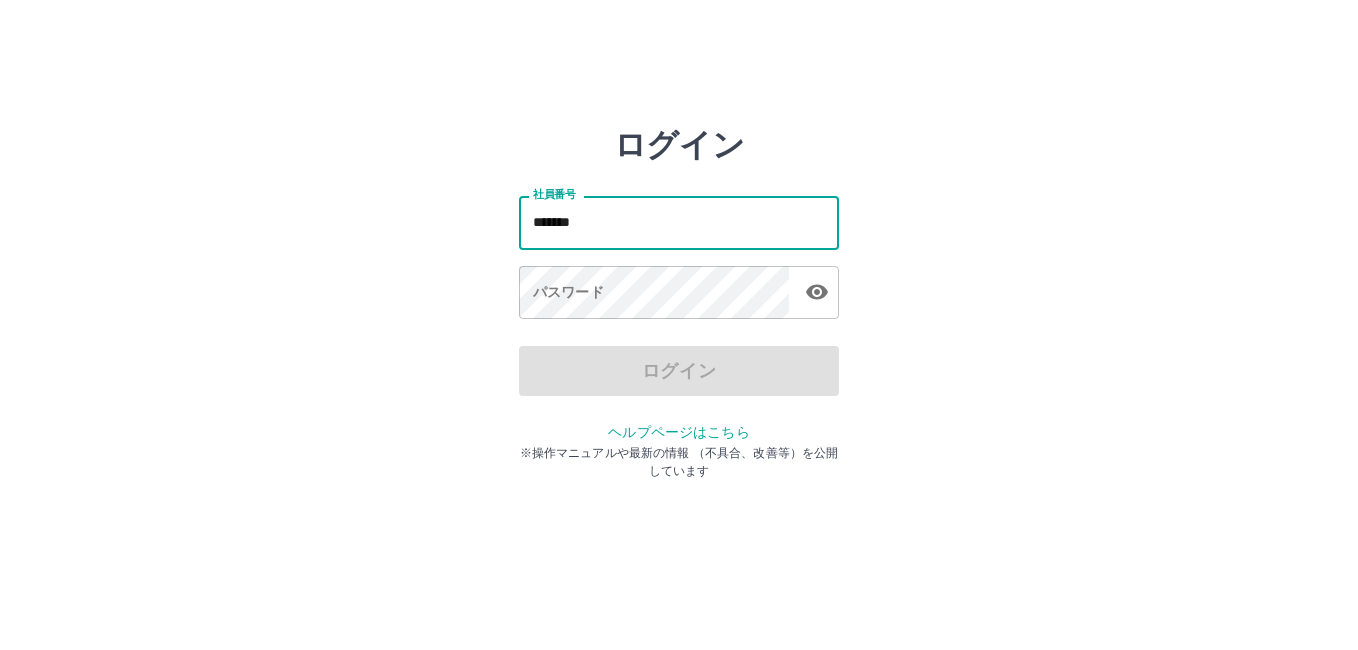type on "*******" 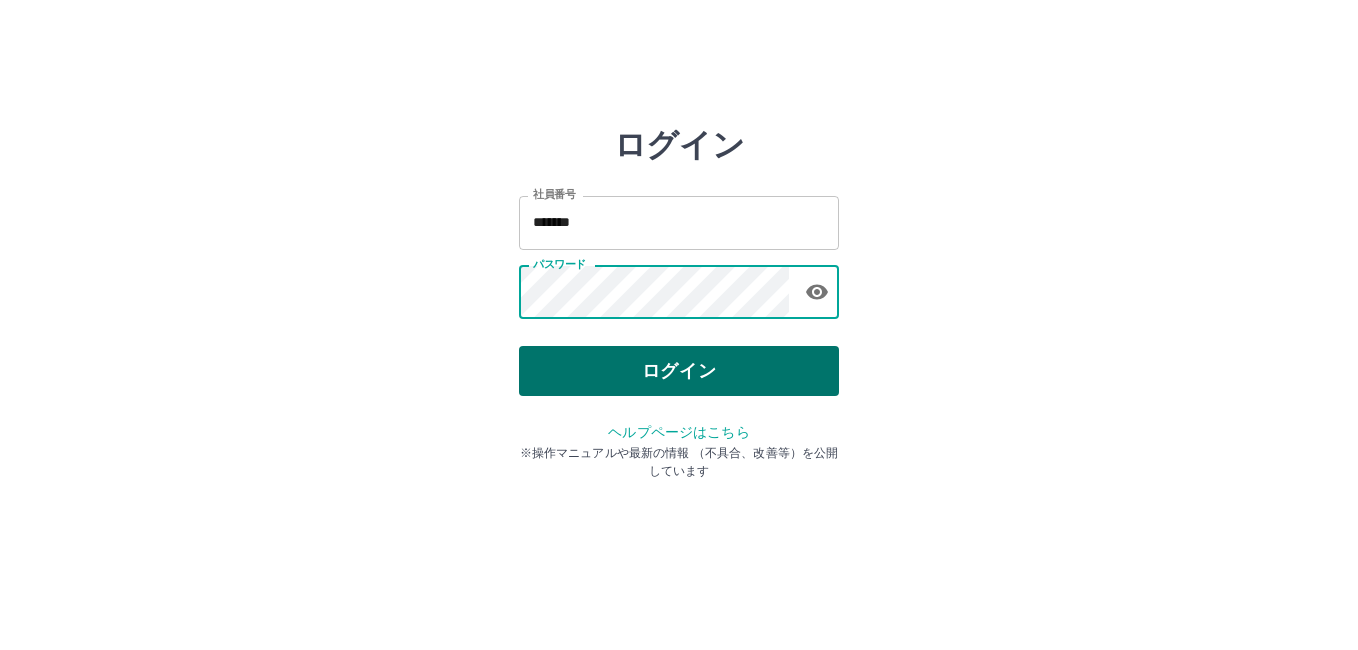 click on "ログイン" at bounding box center (679, 371) 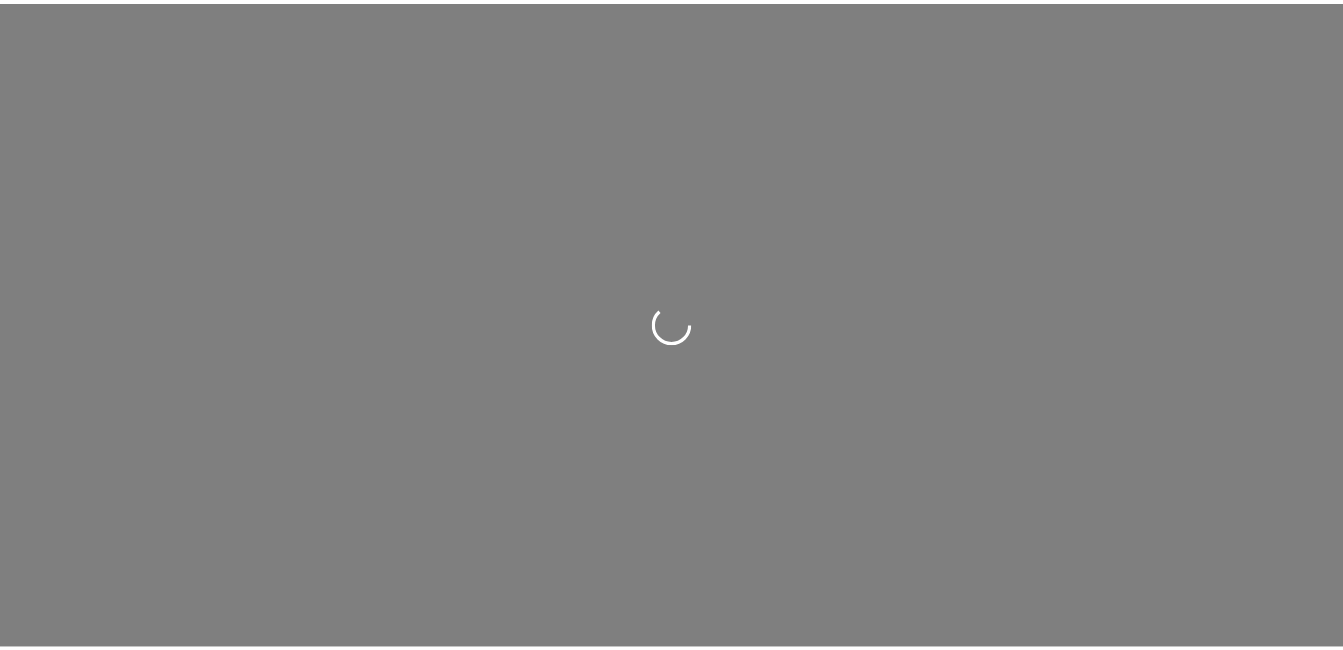 scroll, scrollTop: 0, scrollLeft: 0, axis: both 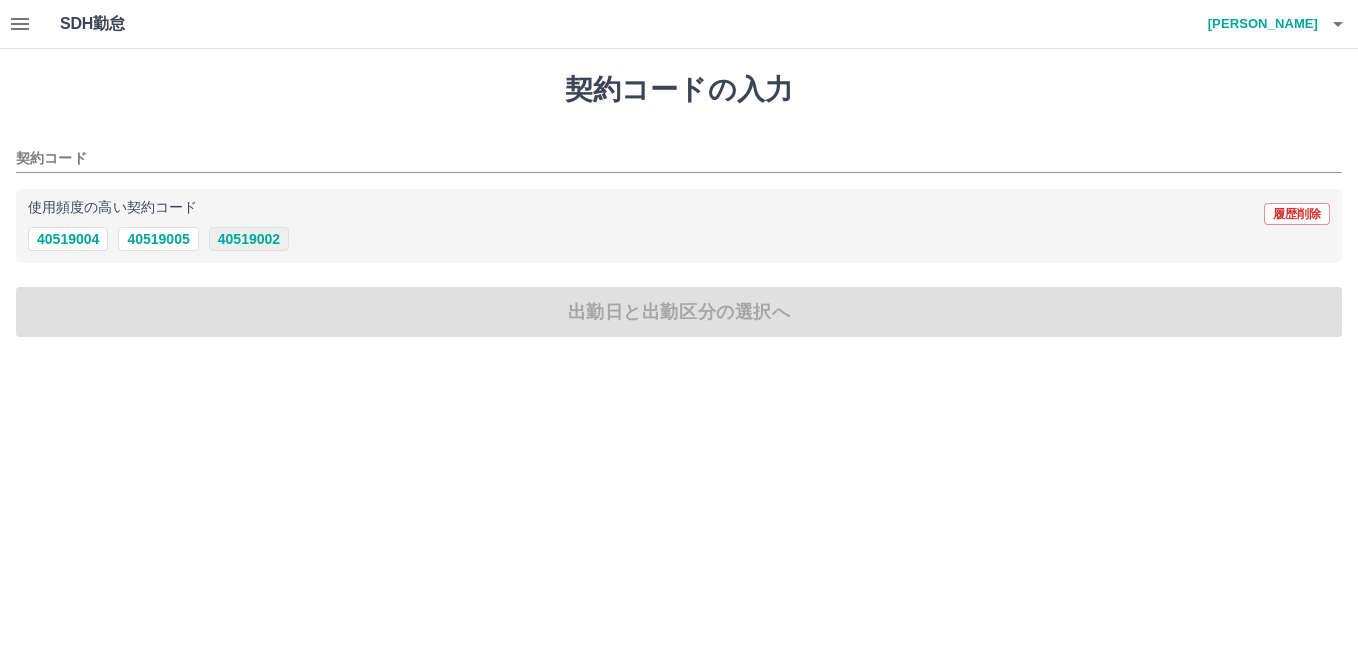 click on "40519002" at bounding box center [249, 239] 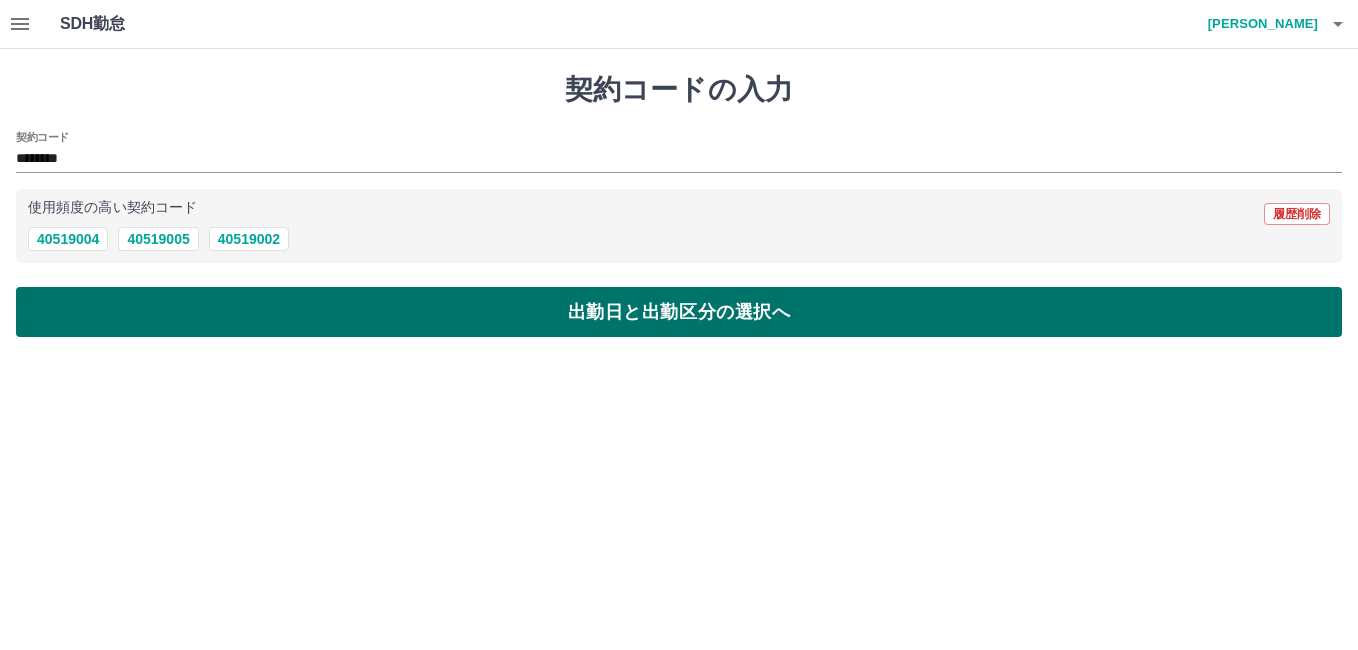 click on "出勤日と出勤区分の選択へ" at bounding box center [679, 312] 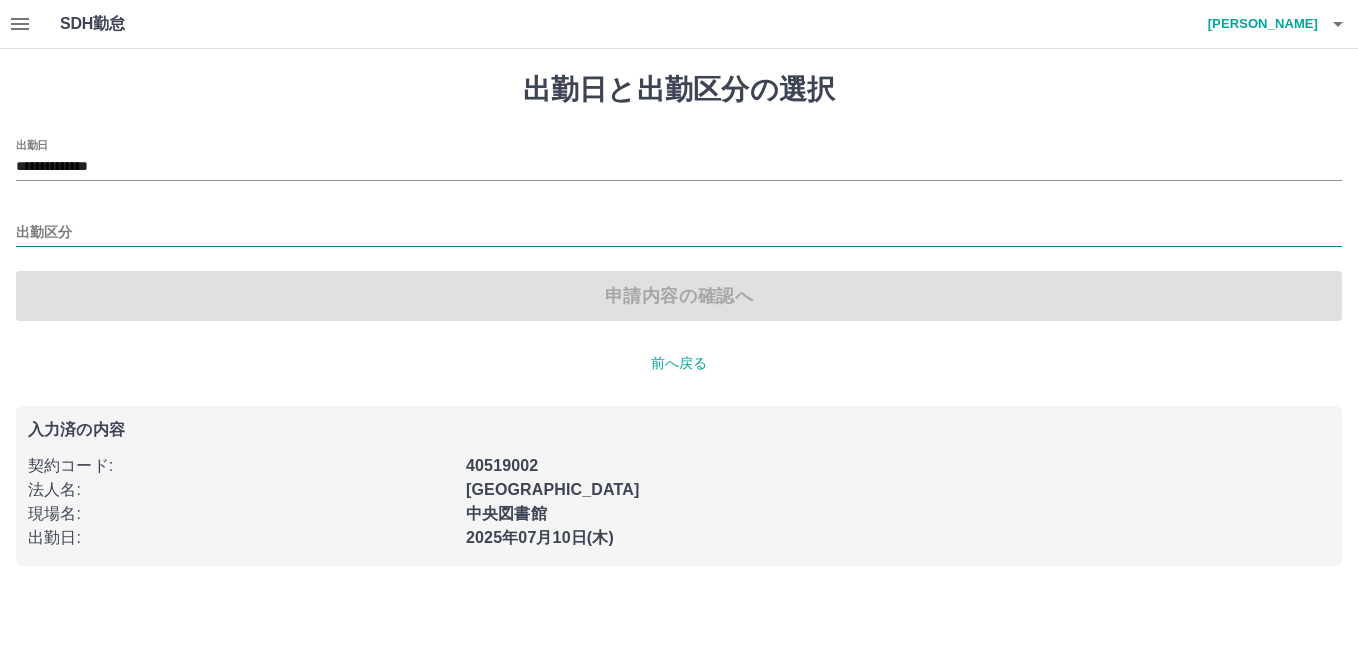 click on "出勤区分" at bounding box center (679, 233) 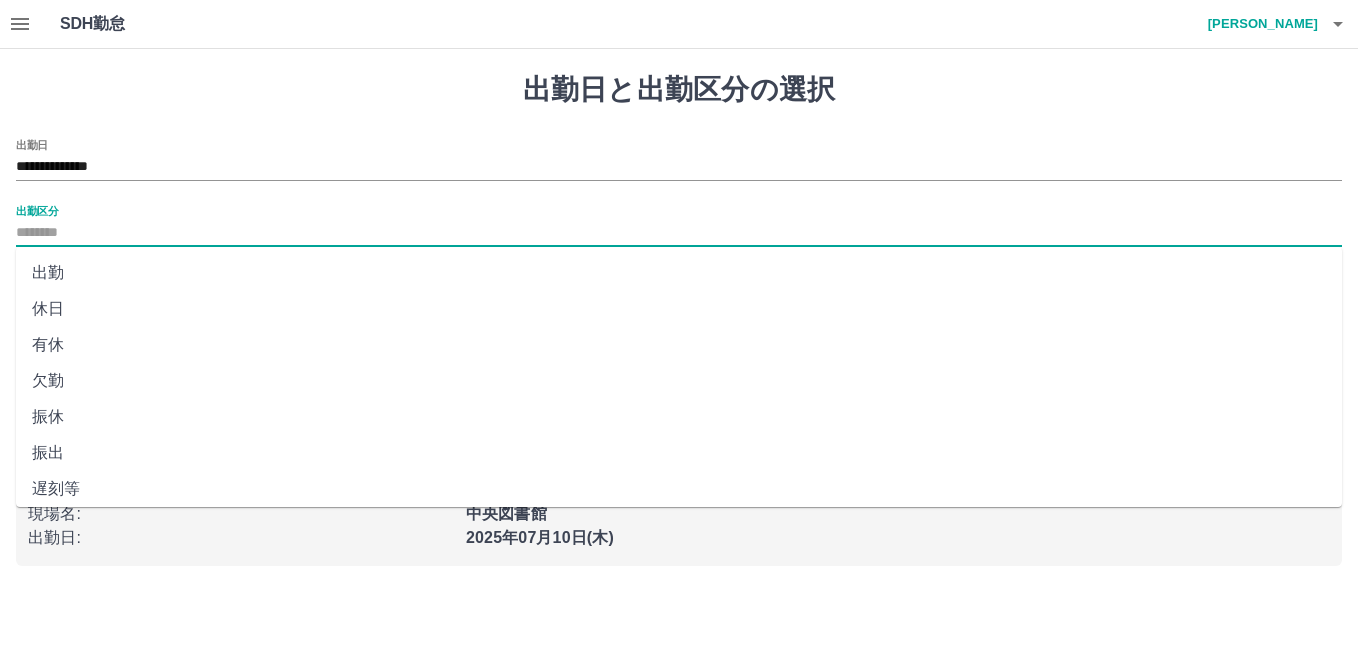click on "休日" at bounding box center (679, 309) 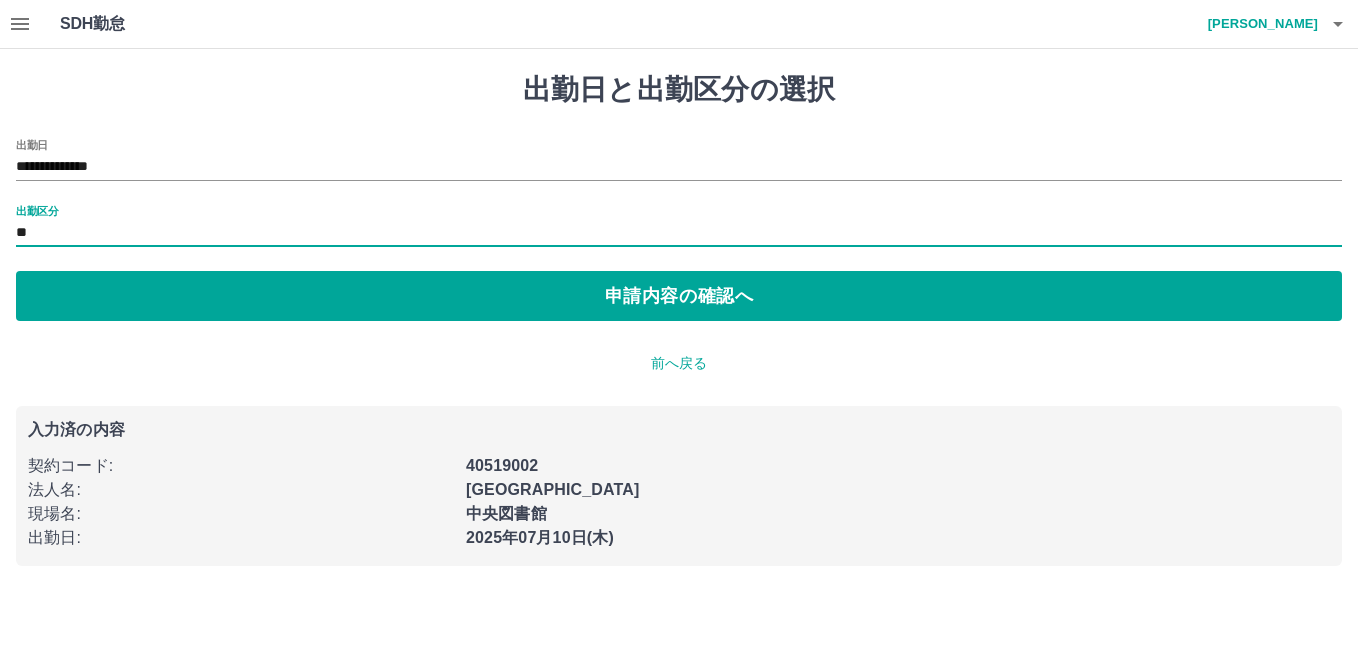 click on "**" at bounding box center (679, 233) 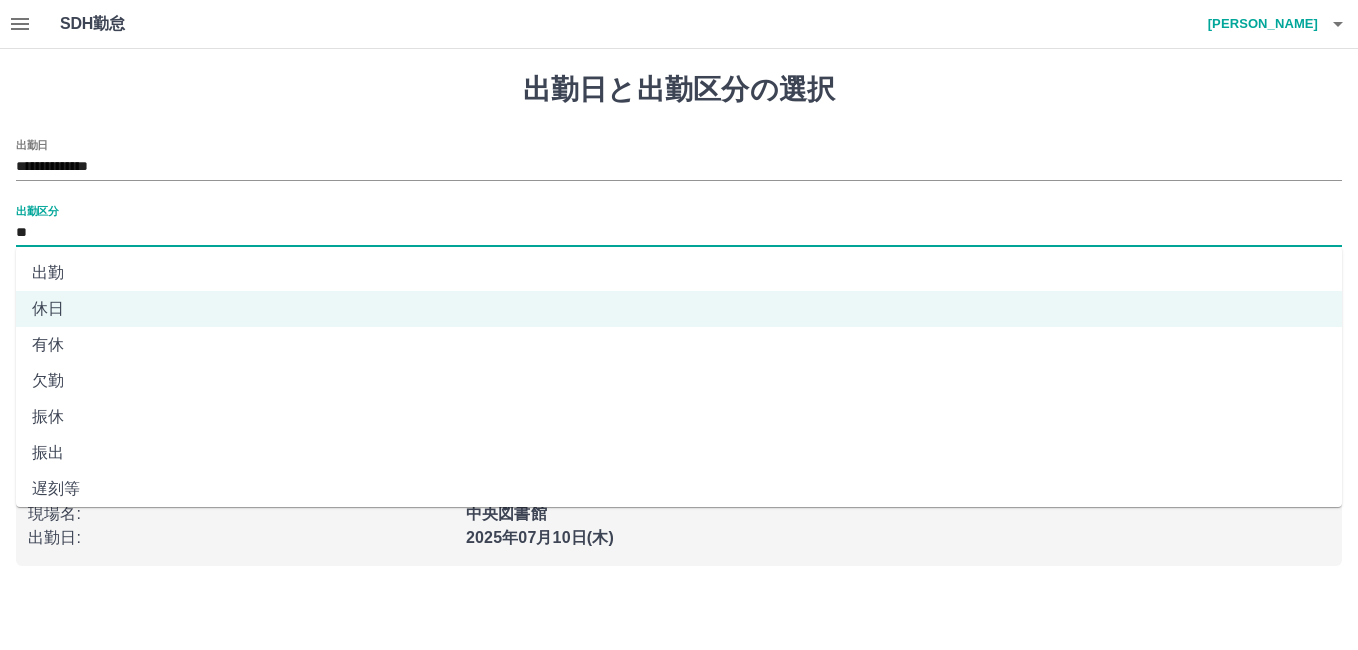 click on "出勤" at bounding box center (679, 273) 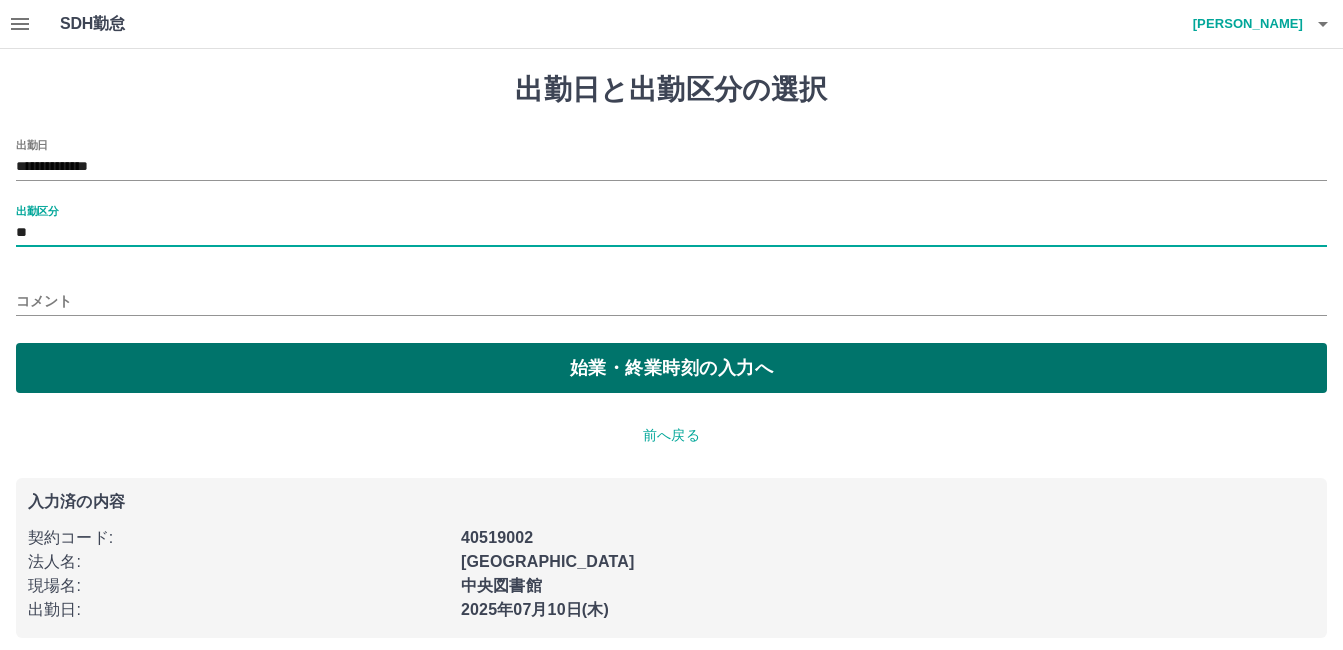 click on "始業・終業時刻の入力へ" at bounding box center [671, 368] 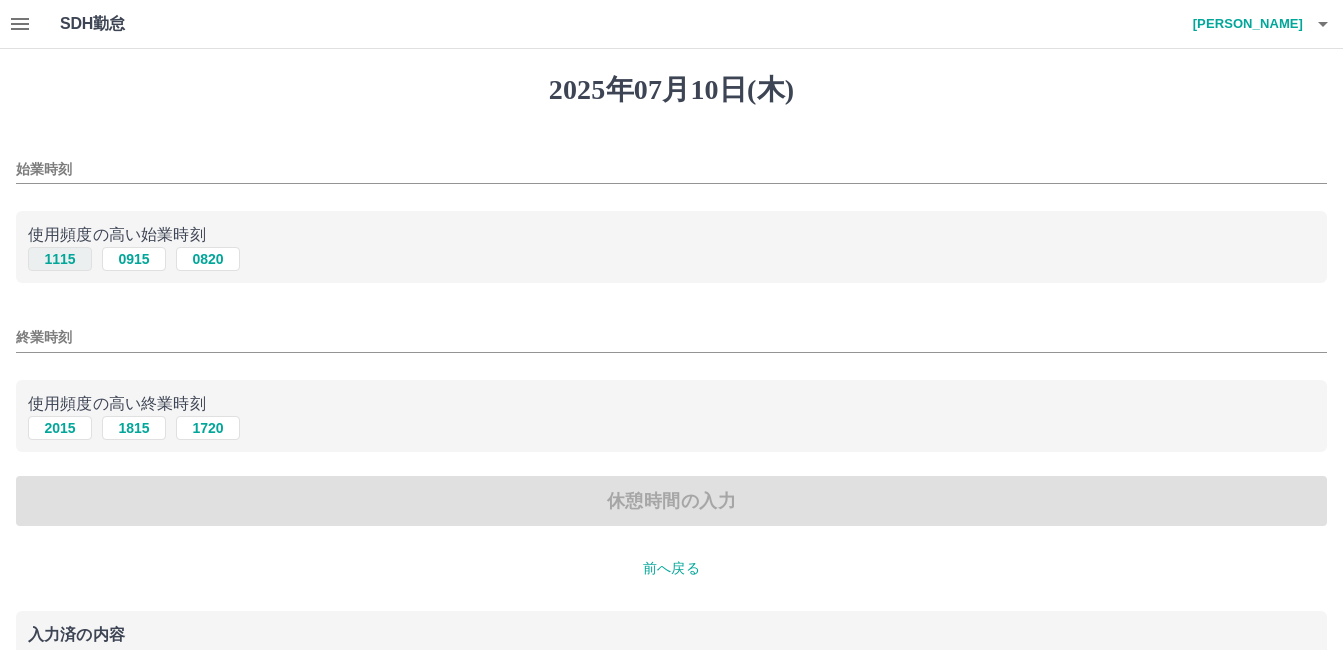 click on "1115" at bounding box center [60, 259] 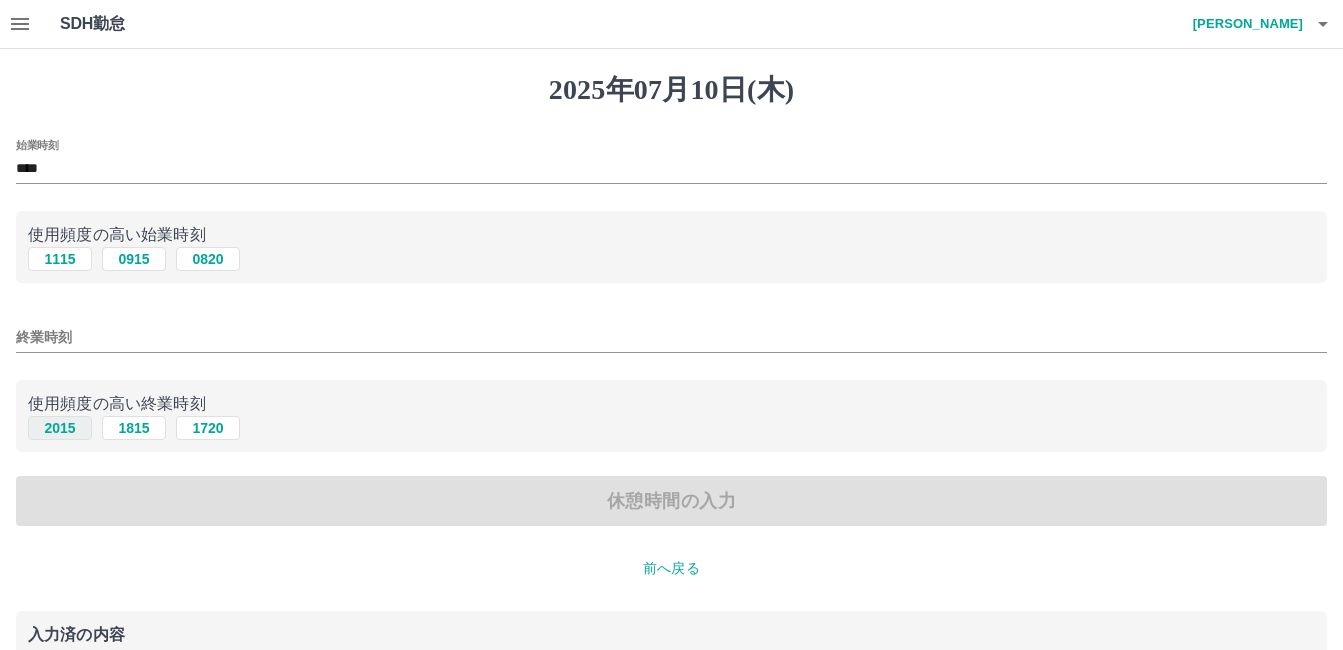 click on "2015" at bounding box center [60, 428] 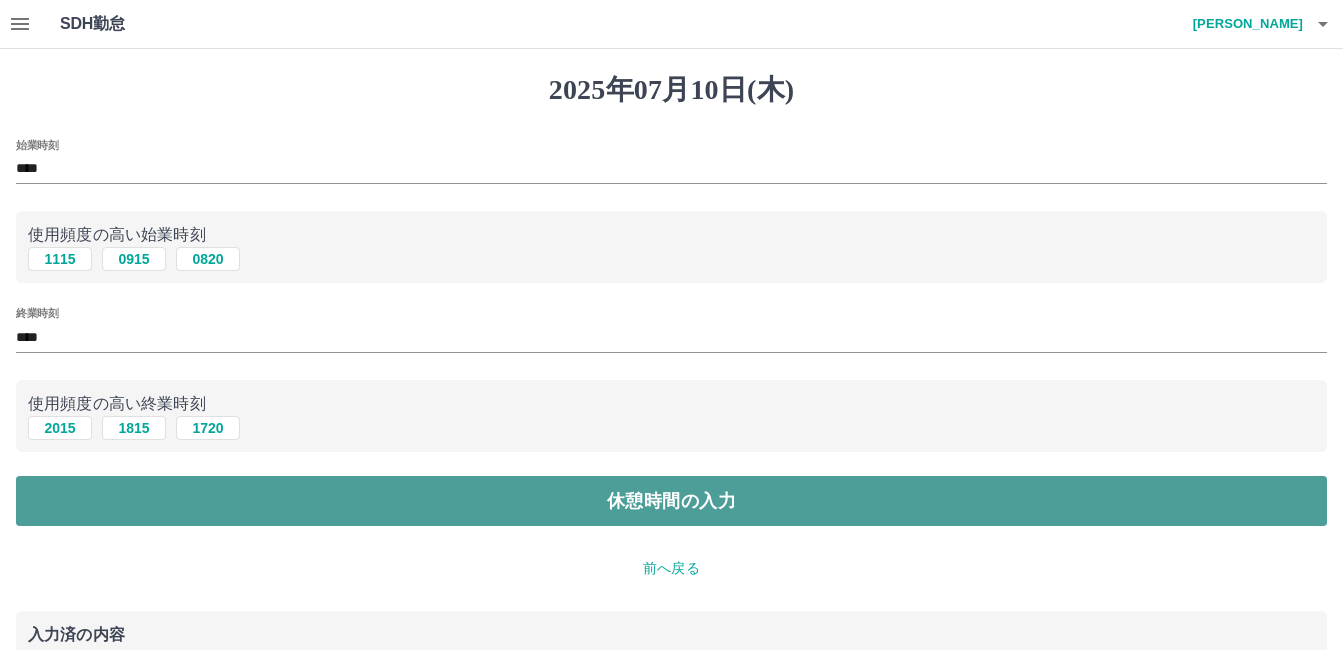 click on "休憩時間の入力" at bounding box center [671, 501] 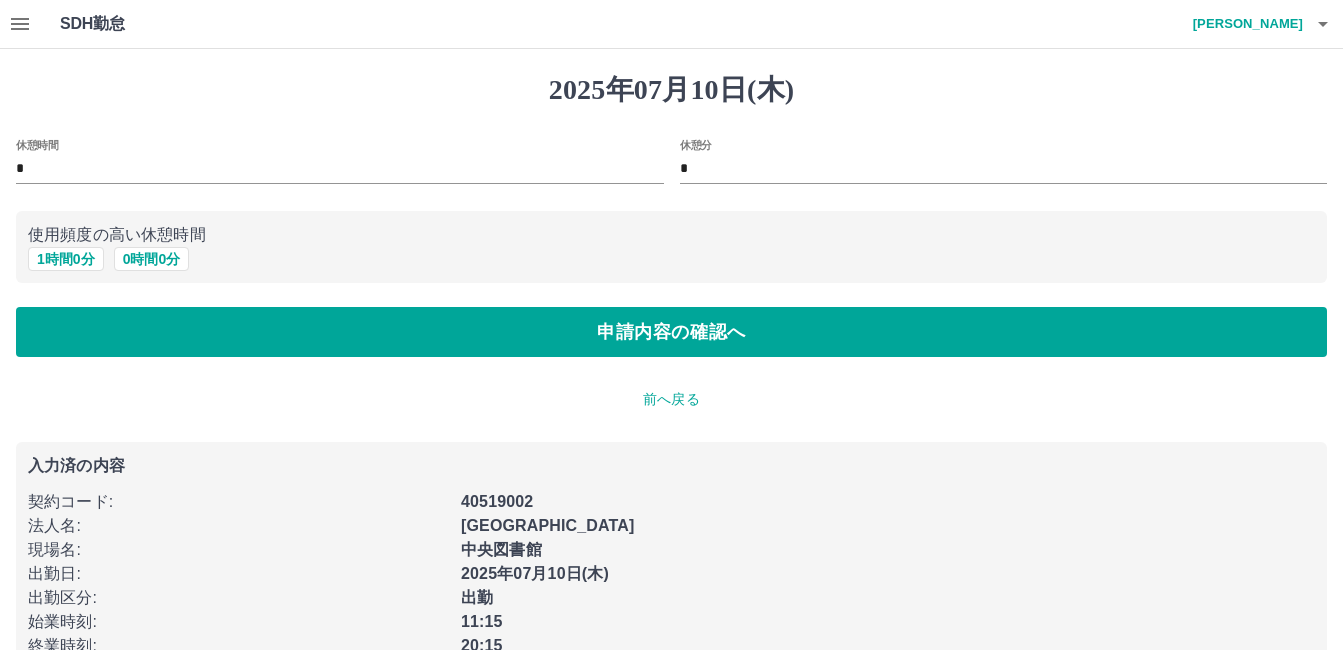 click on "使用頻度の高い休憩時間 1 時間 0 分 0 時間 0 分" at bounding box center (671, 247) 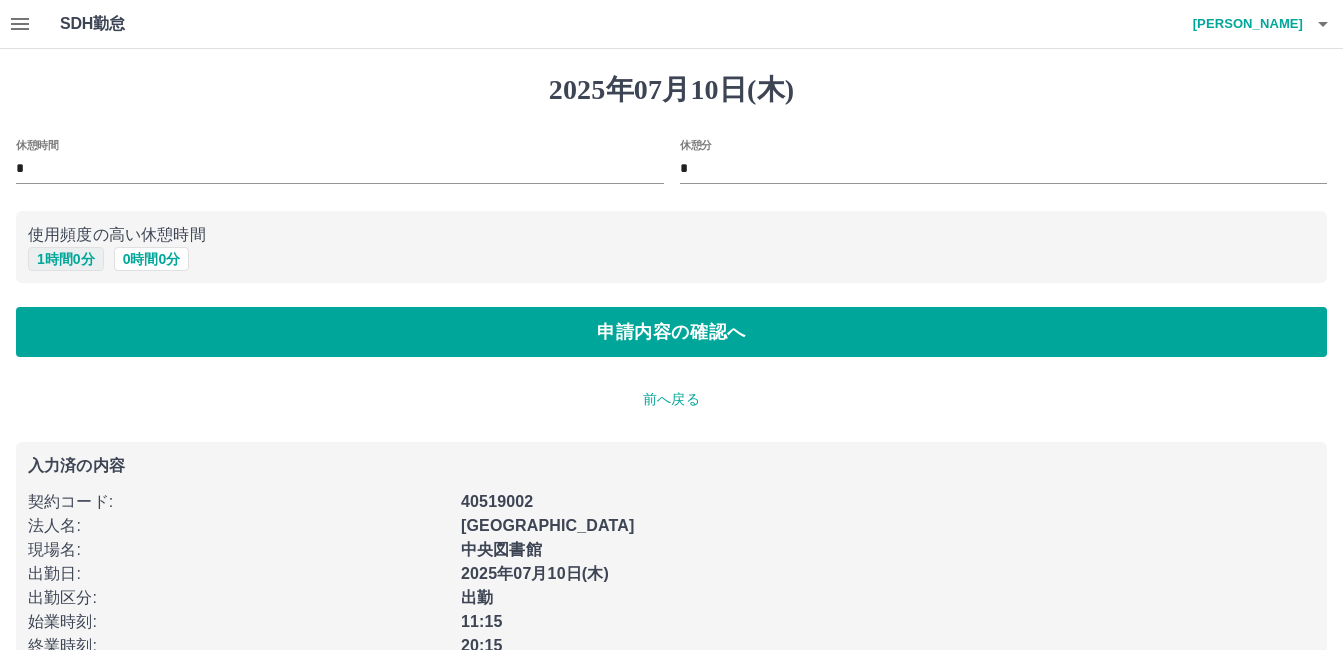 click on "1 時間 0 分" at bounding box center [66, 259] 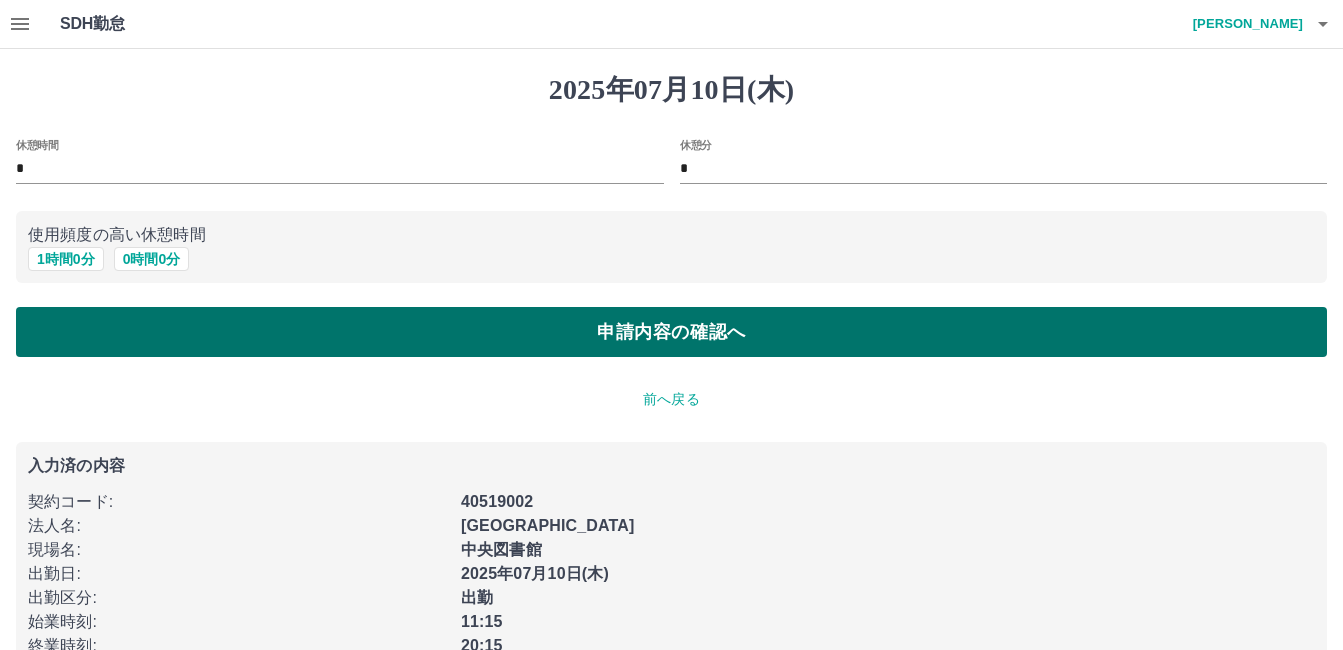 click on "申請内容の確認へ" at bounding box center [671, 332] 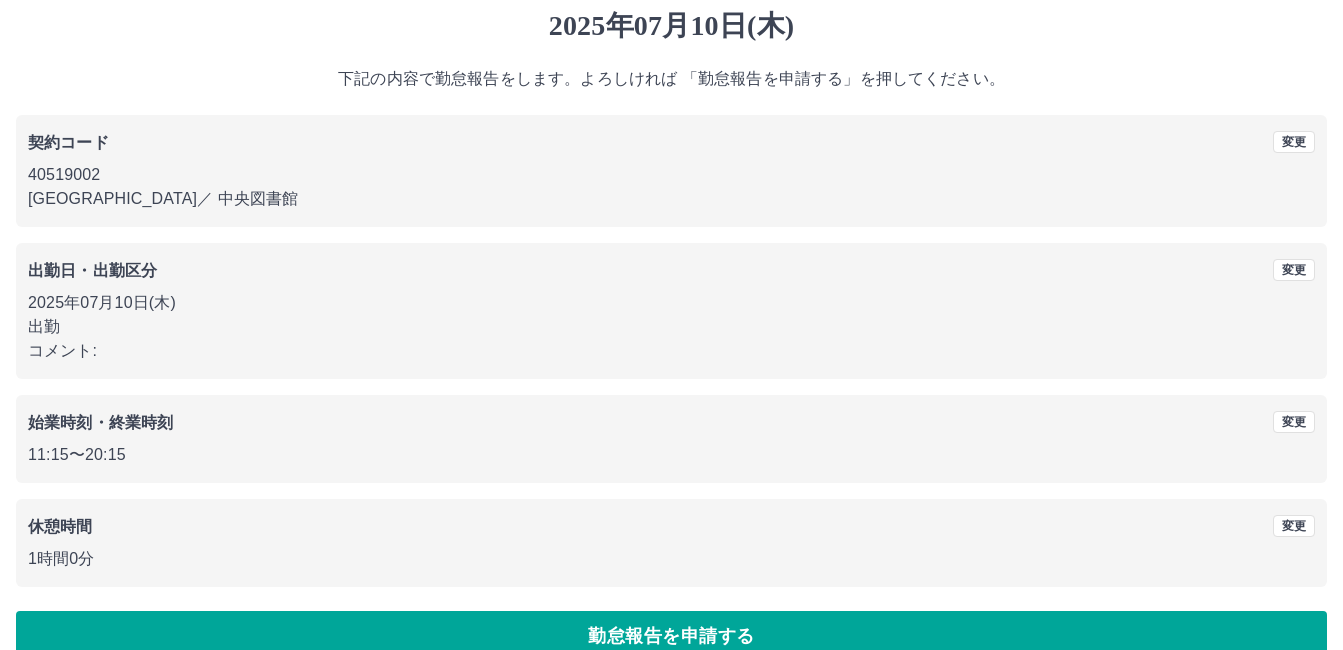 scroll, scrollTop: 99, scrollLeft: 0, axis: vertical 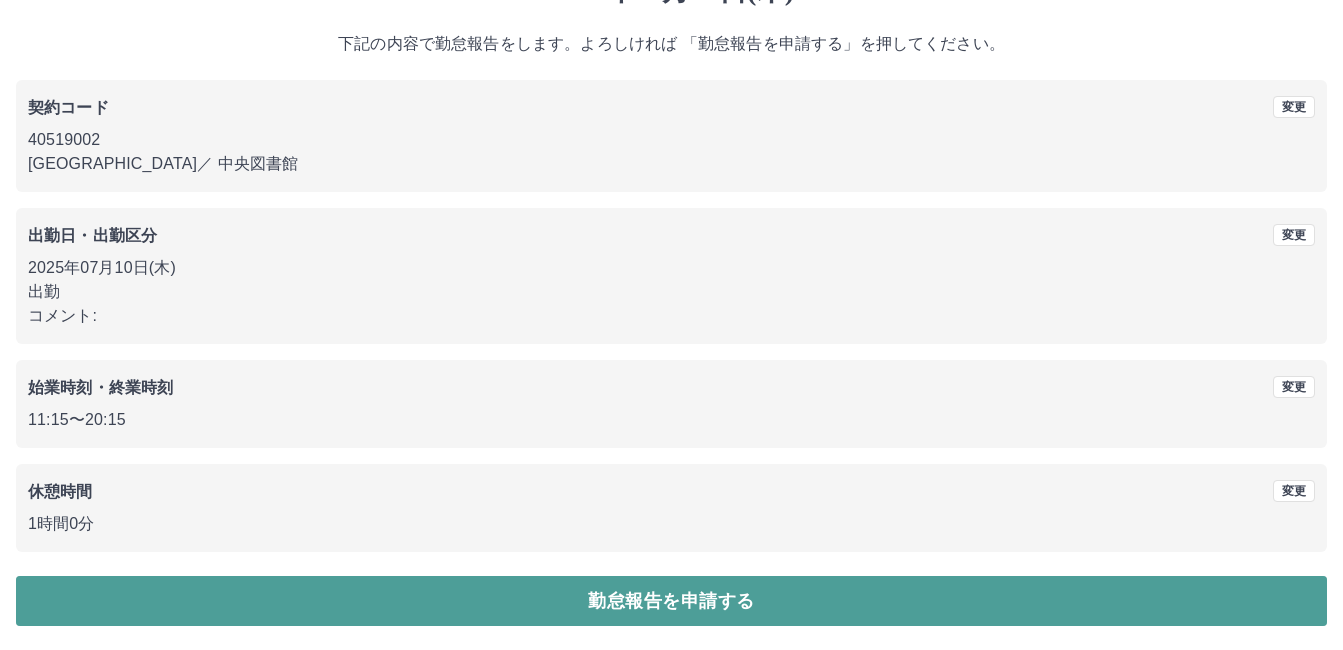 click on "勤怠報告を申請する" at bounding box center (671, 601) 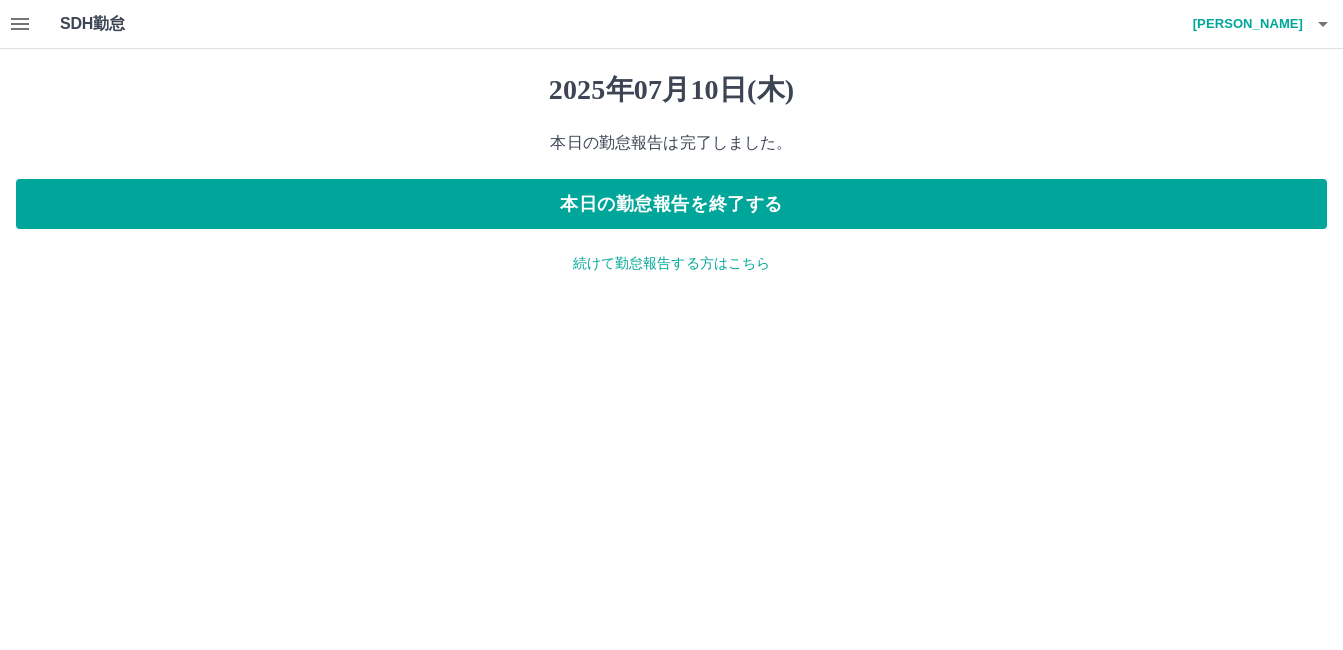 scroll, scrollTop: 0, scrollLeft: 0, axis: both 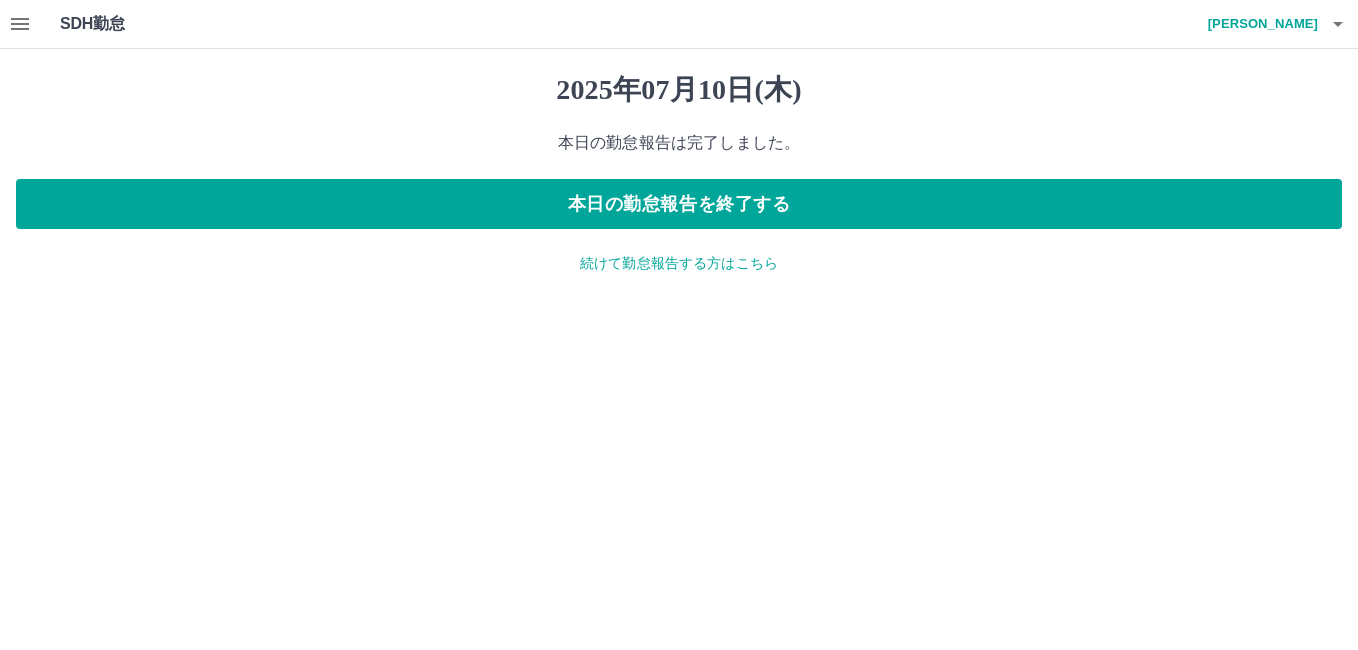 click on "続けて勤怠報告する方はこちら" at bounding box center (679, 263) 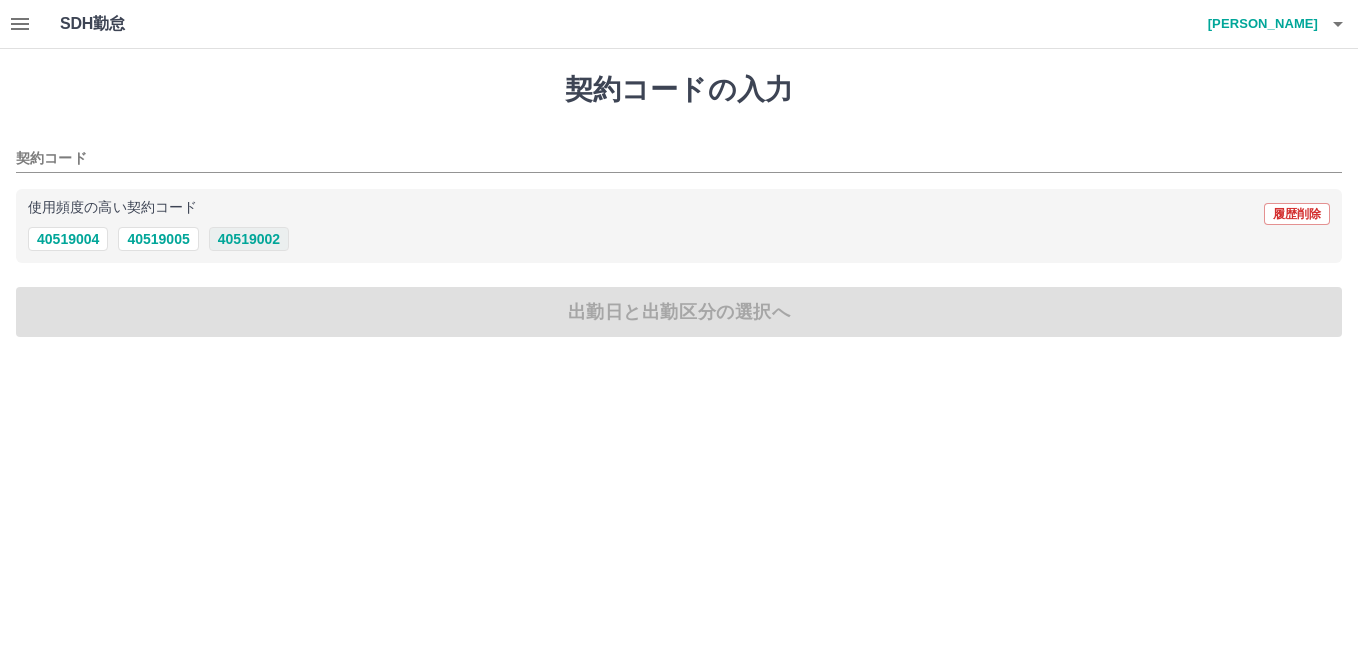 click on "40519002" at bounding box center [249, 239] 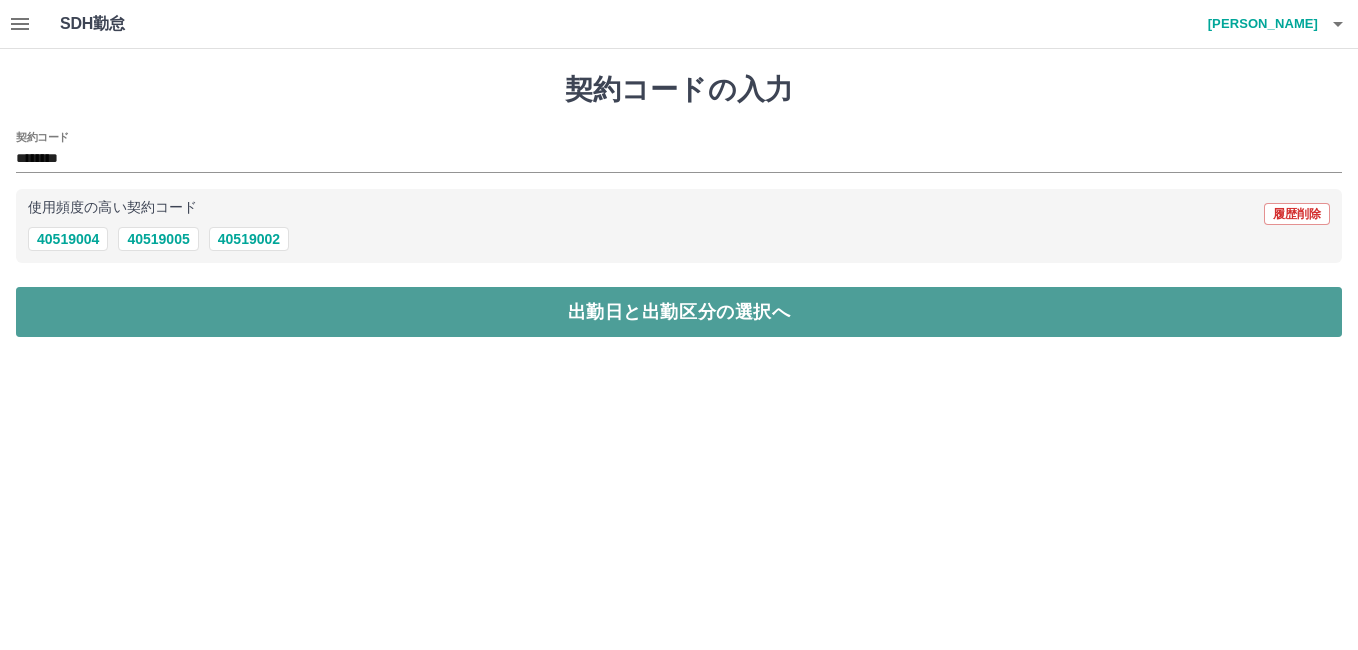 click on "出勤日と出勤区分の選択へ" at bounding box center (679, 312) 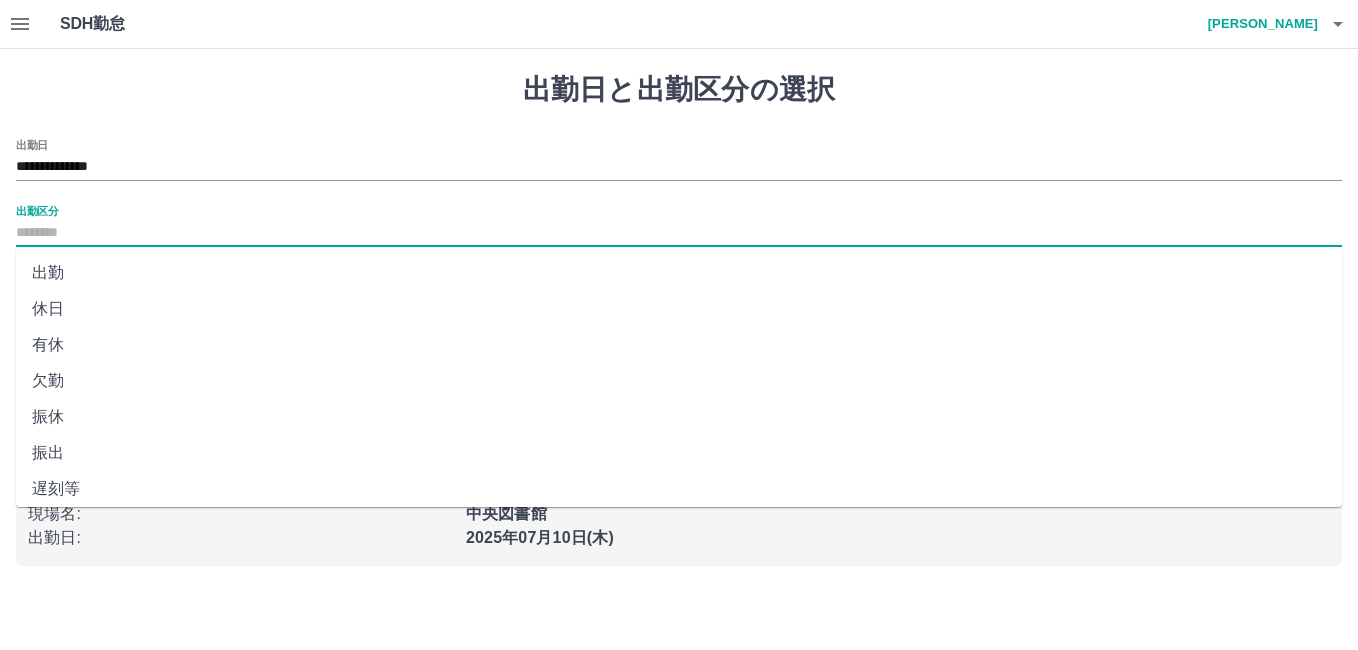 click on "出勤区分" at bounding box center (679, 233) 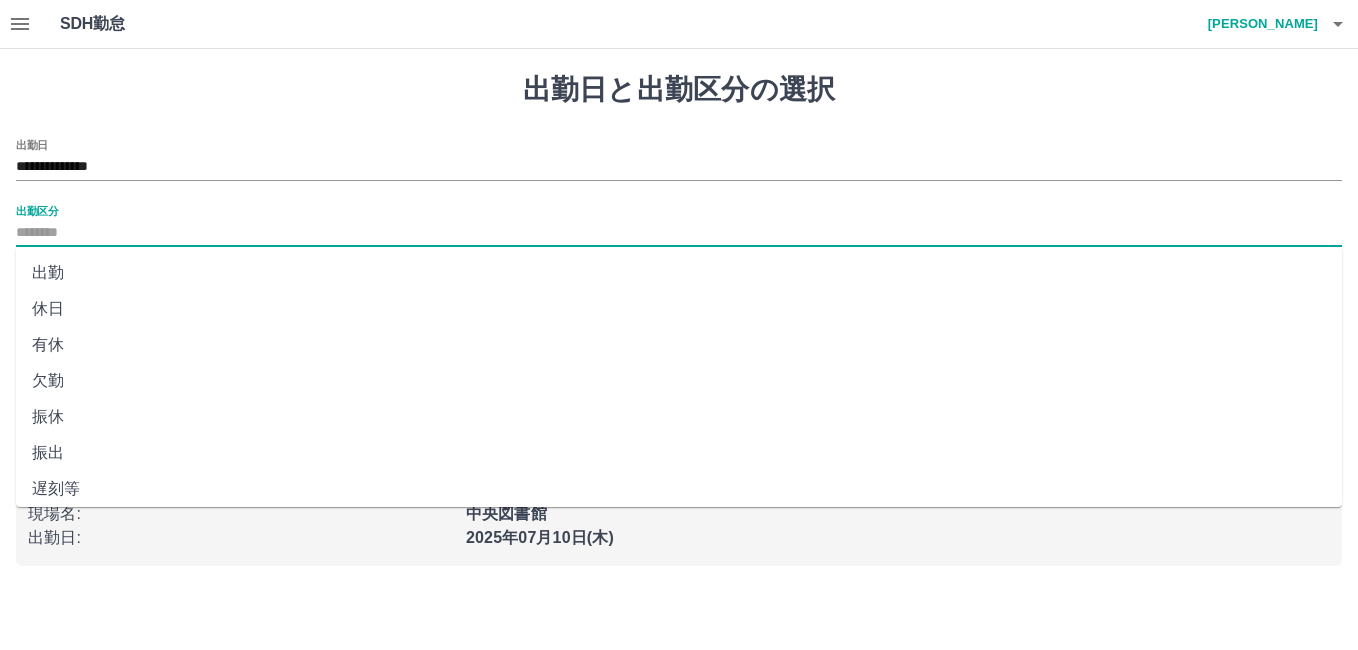 click on "振休" at bounding box center (679, 417) 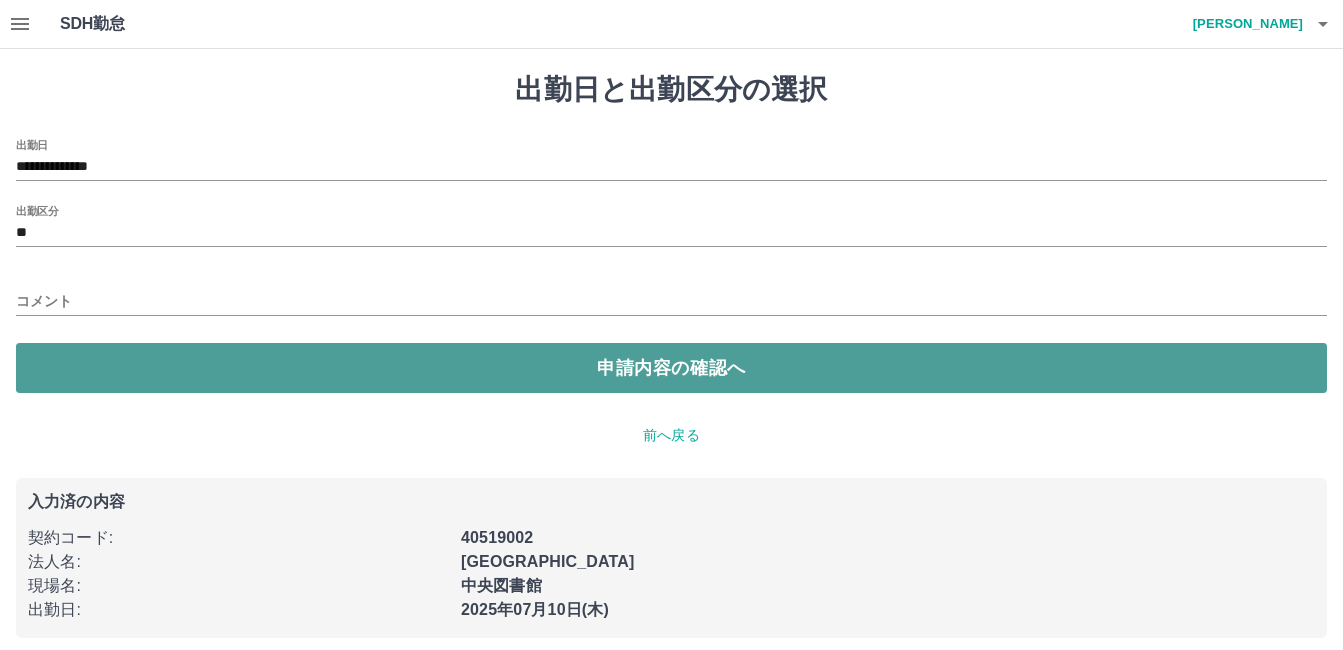 click on "申請内容の確認へ" at bounding box center [671, 368] 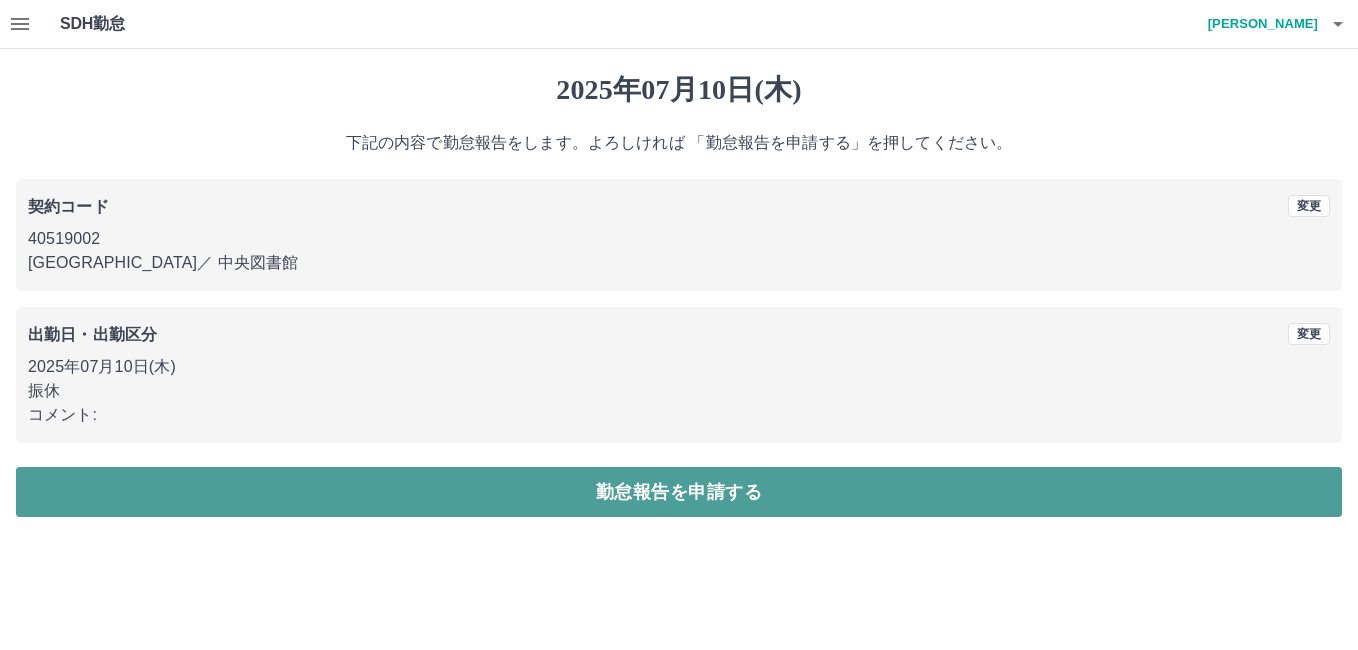 click on "勤怠報告を申請する" at bounding box center [679, 492] 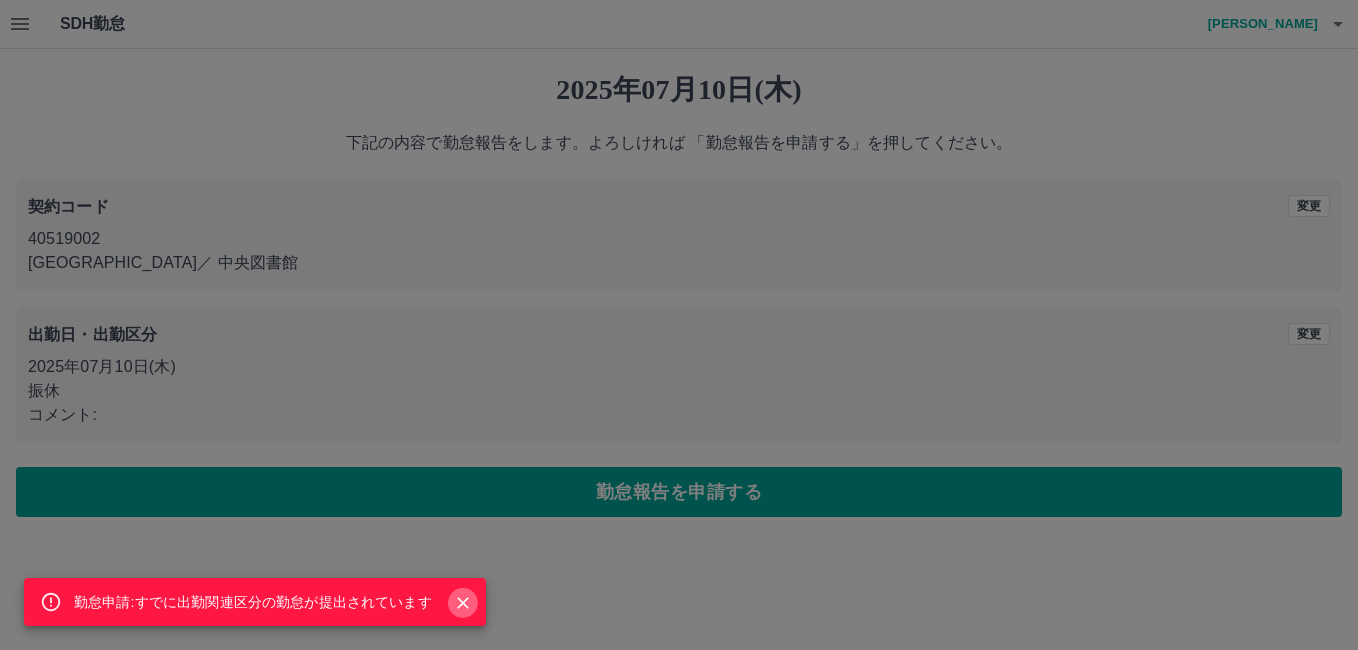 click 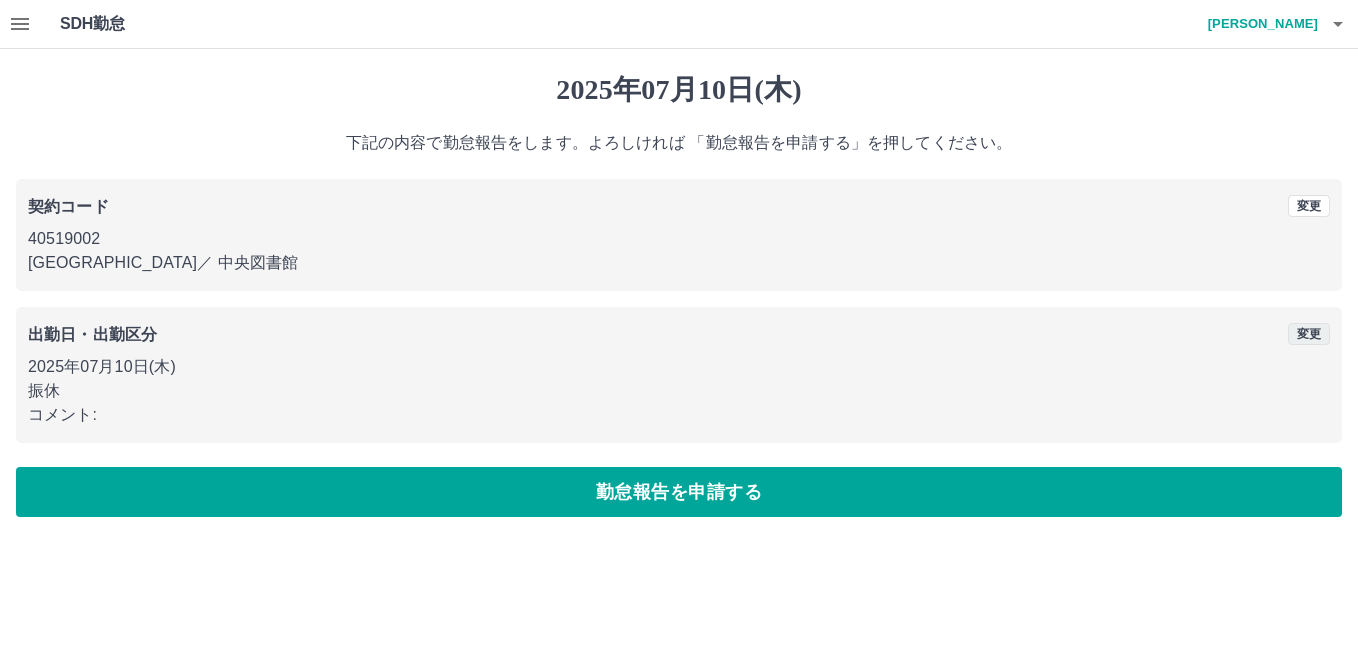 click on "変更" at bounding box center (1309, 334) 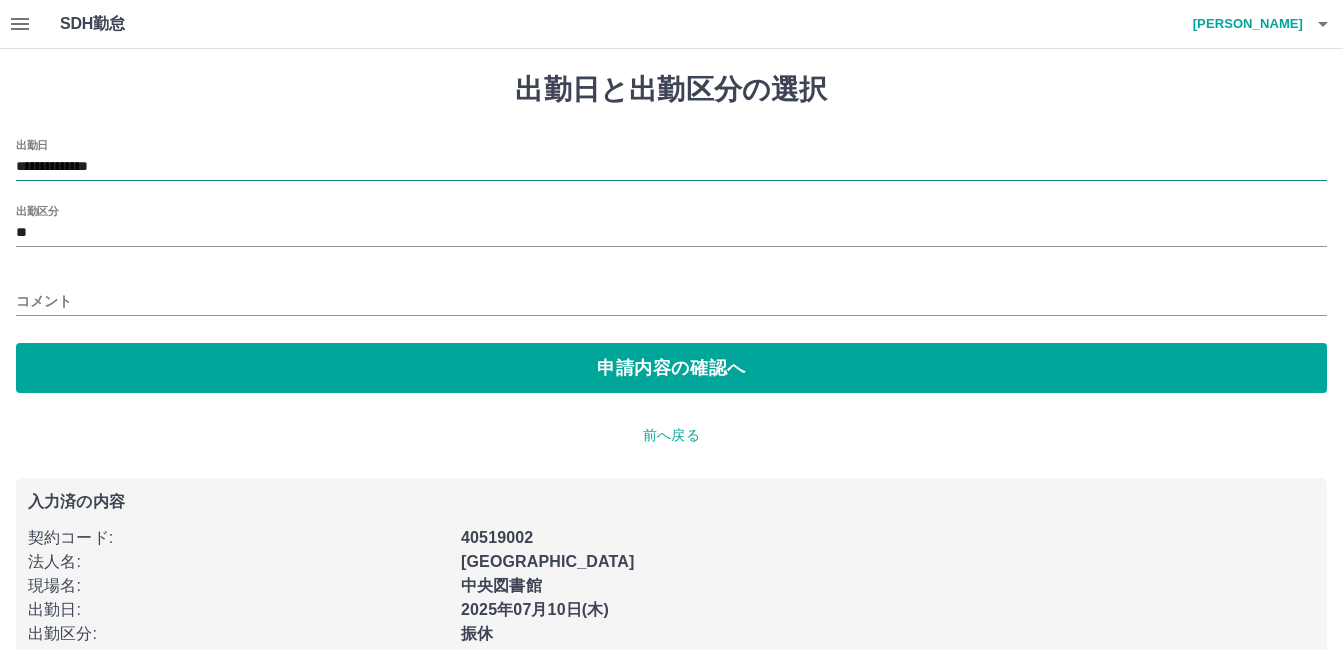 click on "**********" at bounding box center [671, 167] 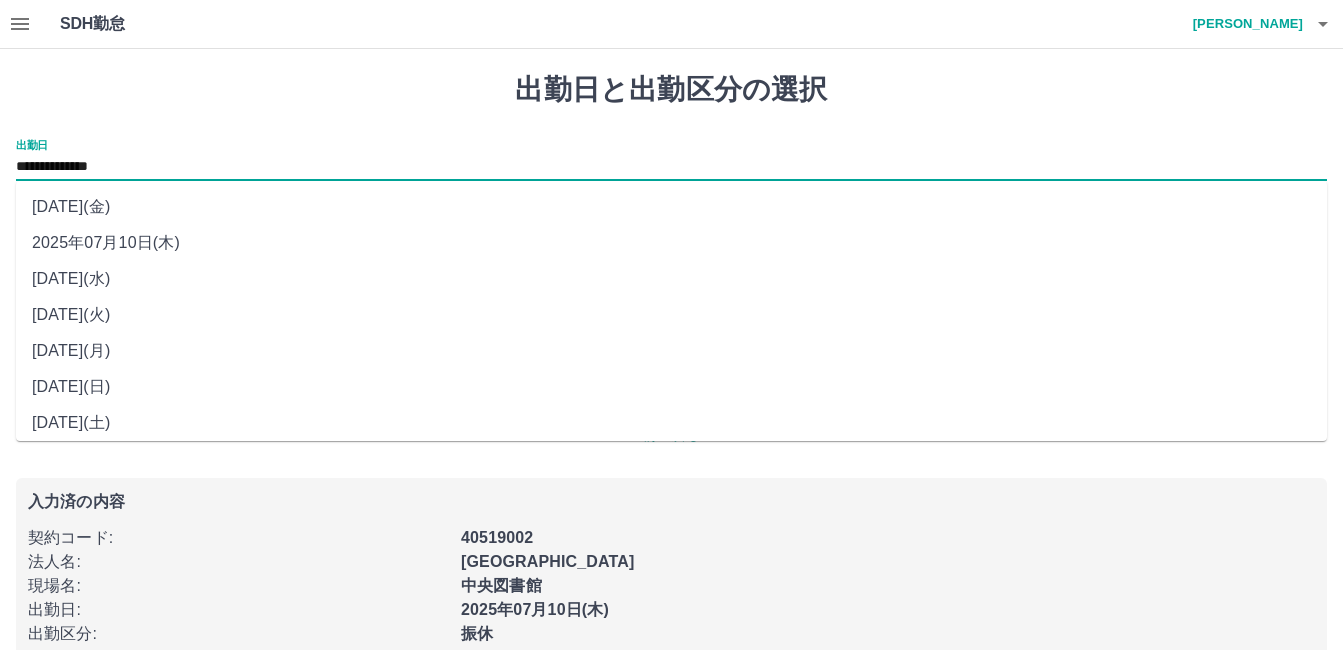 drag, startPoint x: 188, startPoint y: 167, endPoint x: 120, endPoint y: 210, distance: 80.454956 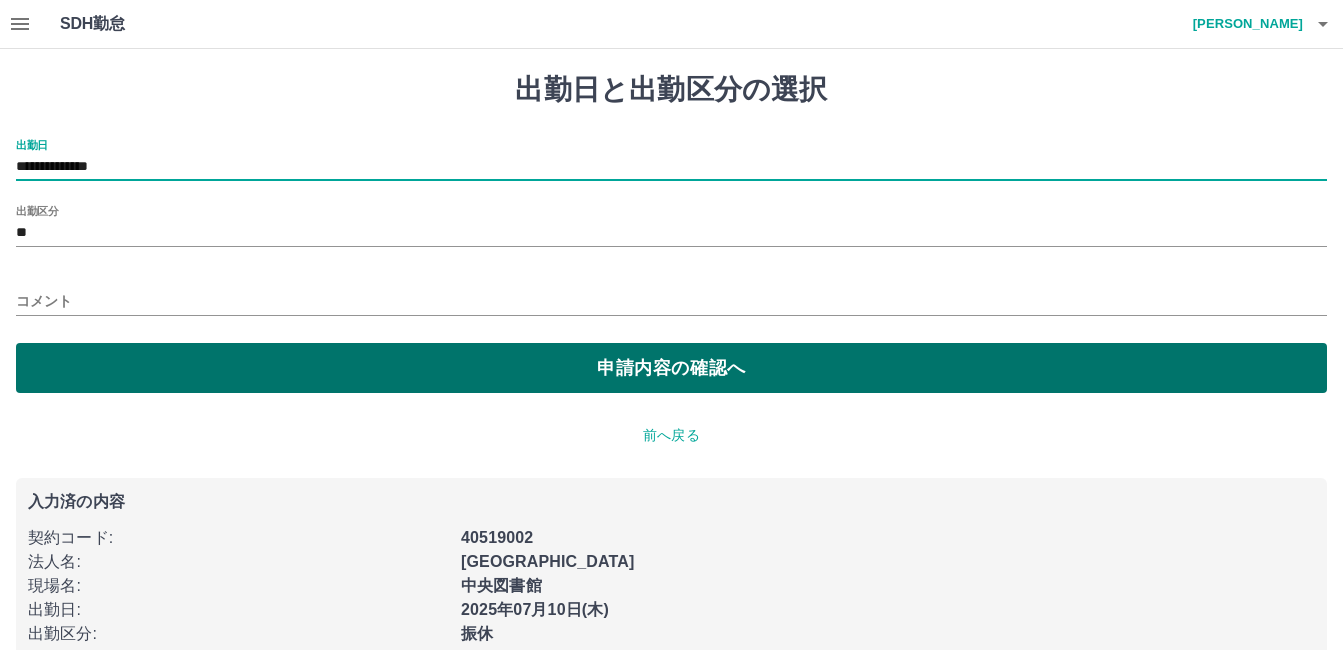 click on "申請内容の確認へ" at bounding box center [671, 368] 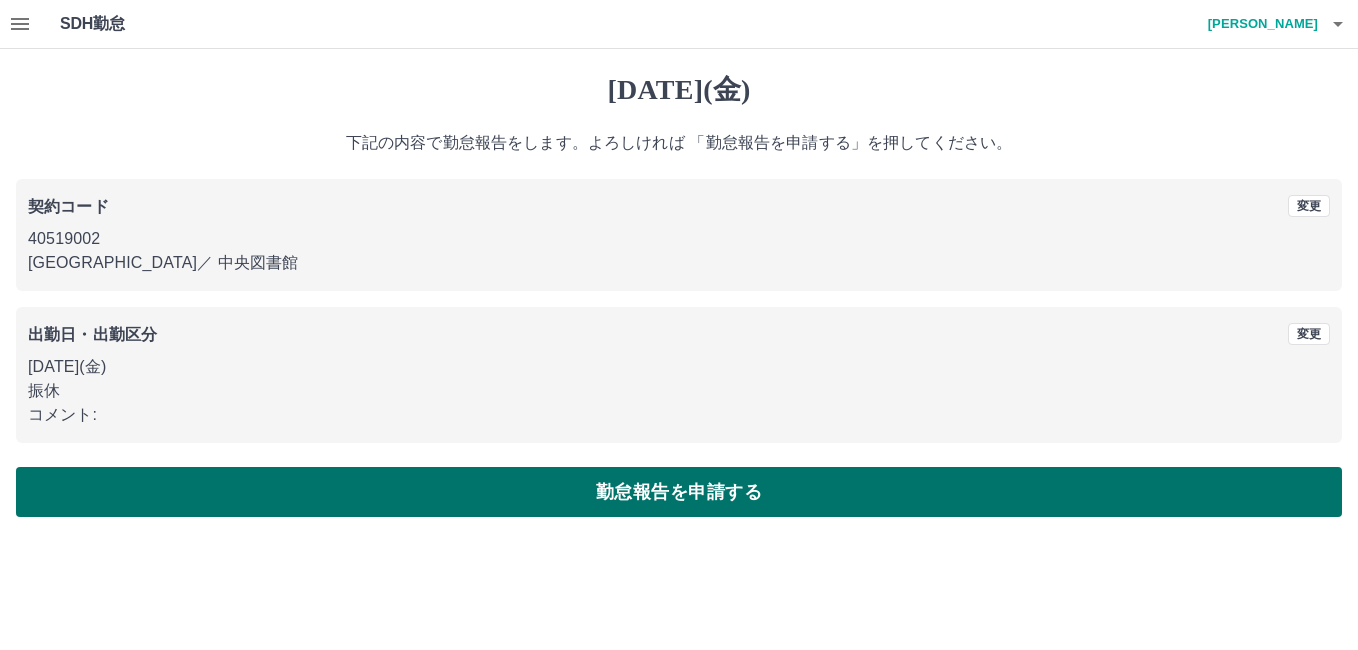 drag, startPoint x: 385, startPoint y: 492, endPoint x: 160, endPoint y: 241, distance: 337.08456 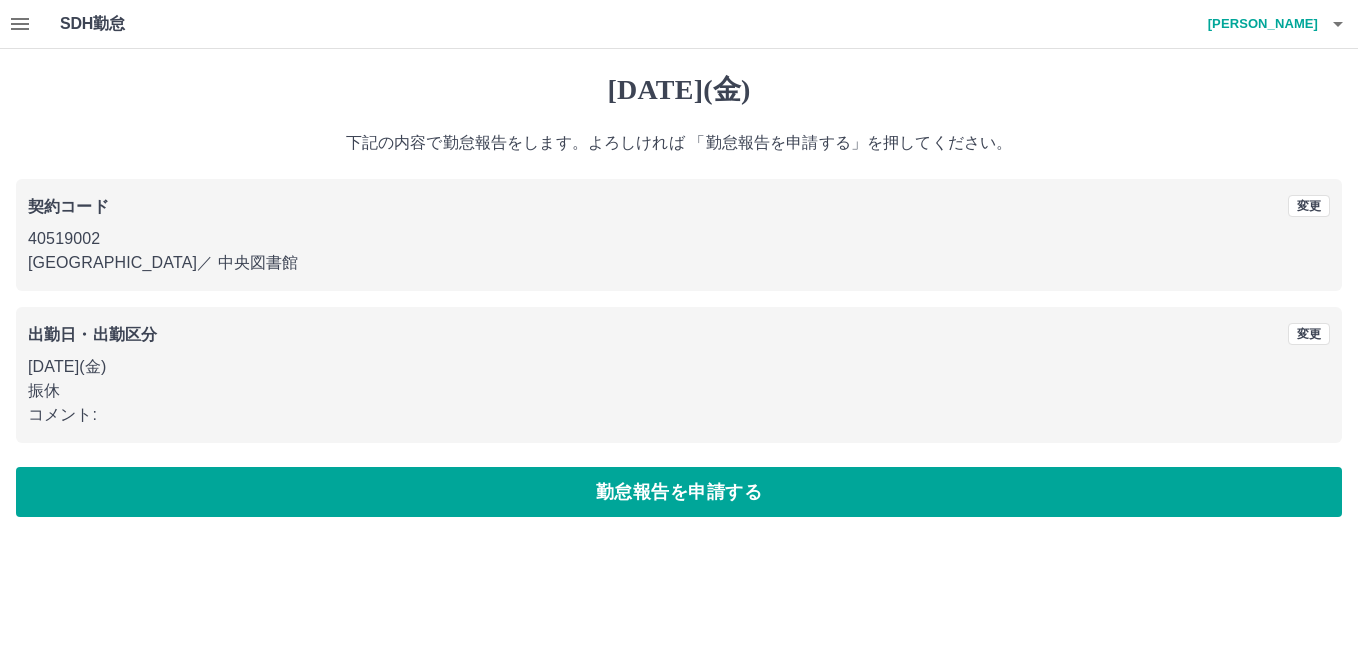 click on "勤怠報告を申請する" at bounding box center (679, 492) 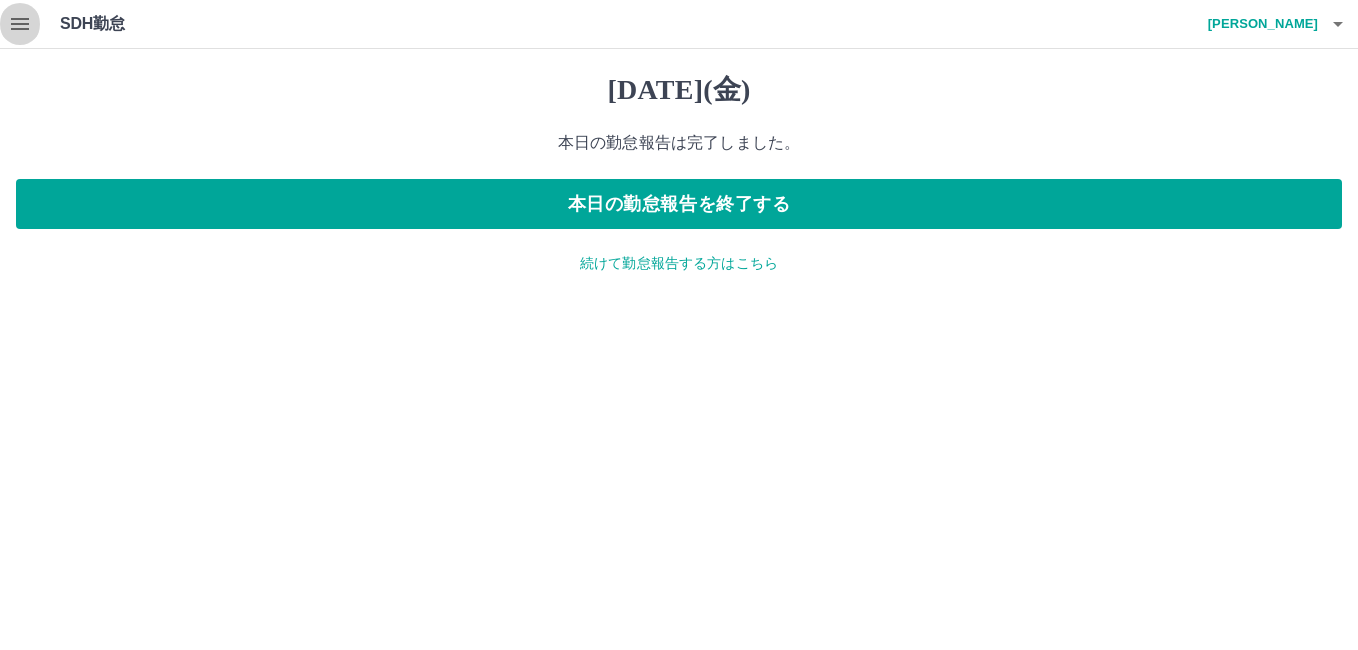 click 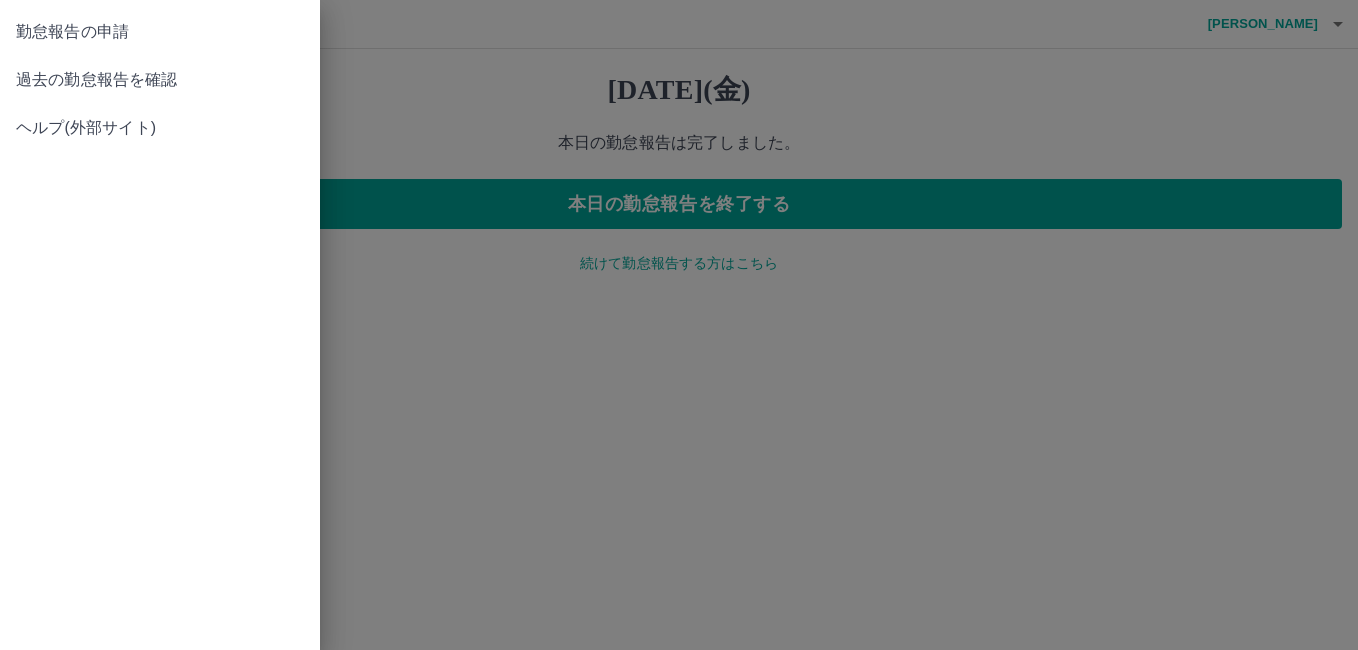 click on "過去の勤怠報告を確認" at bounding box center (160, 80) 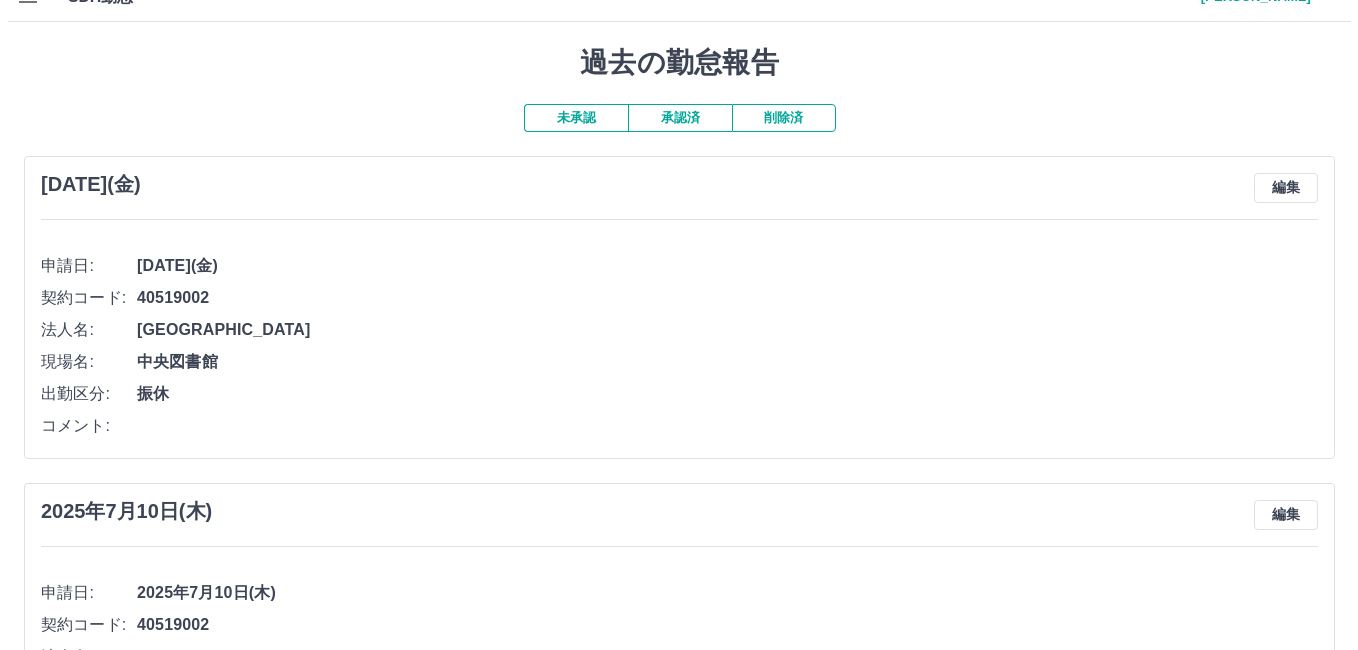 scroll, scrollTop: 0, scrollLeft: 0, axis: both 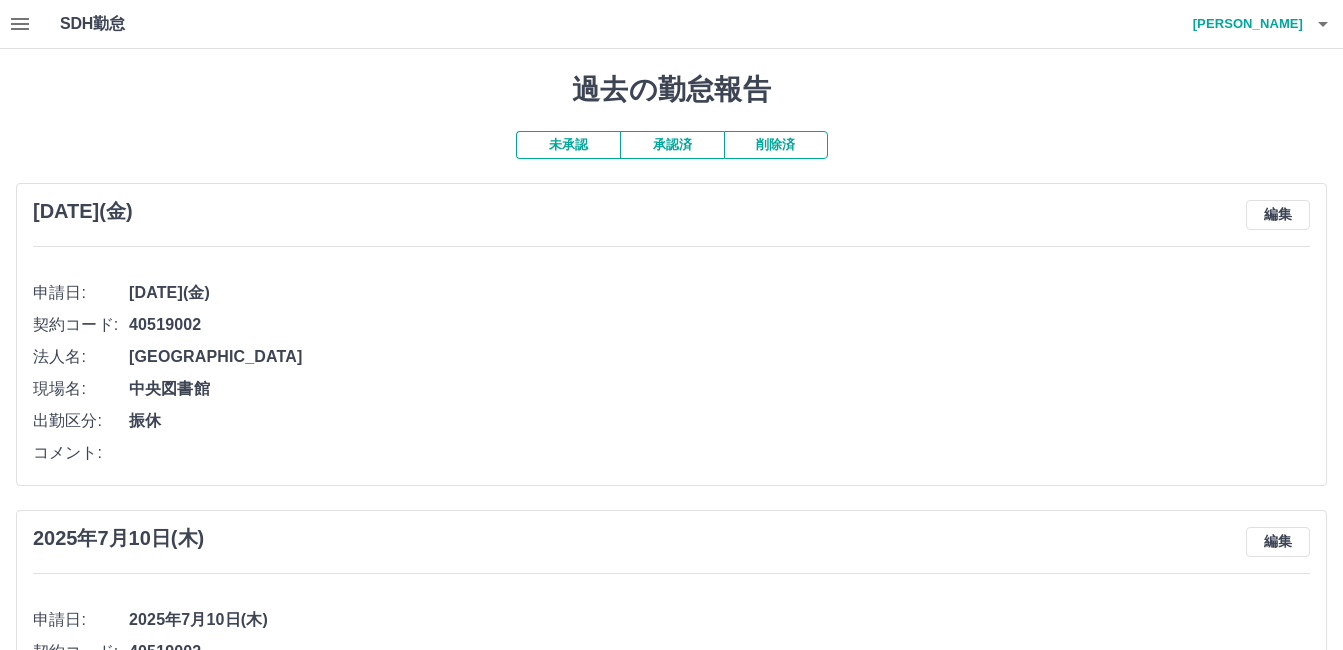 click on "神原　亮永" at bounding box center (1243, 24) 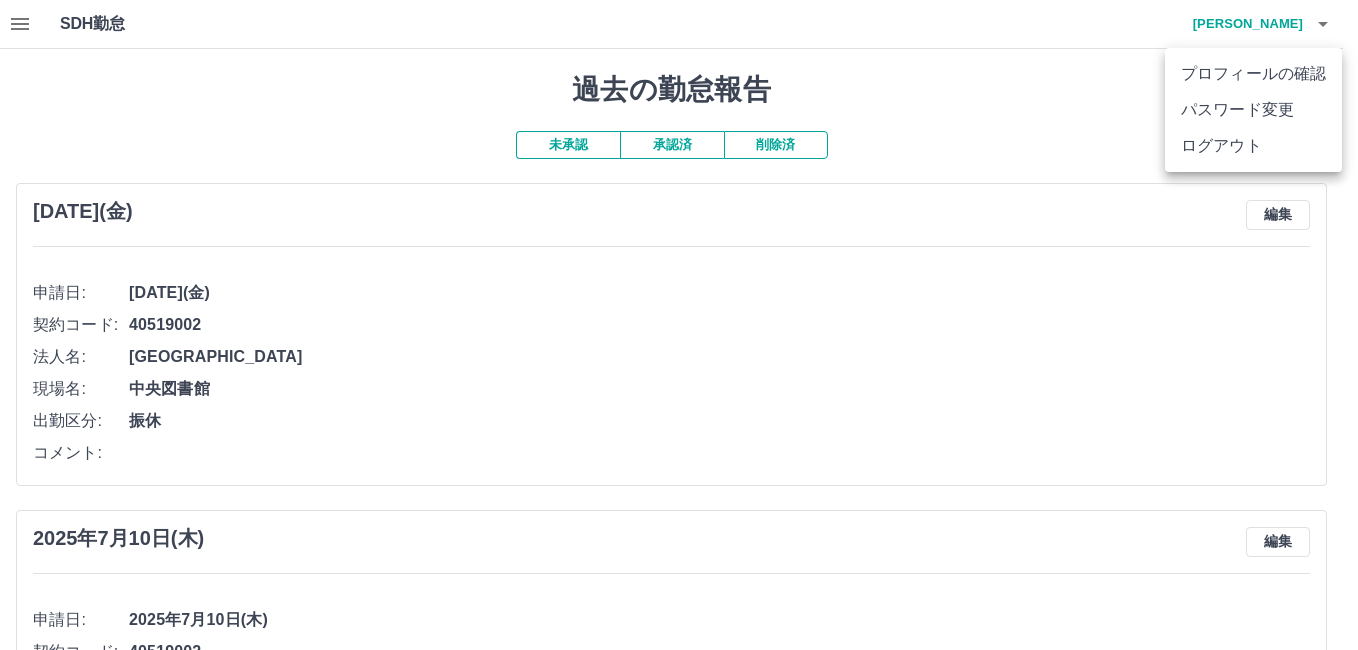 click on "ログアウト" at bounding box center [1253, 146] 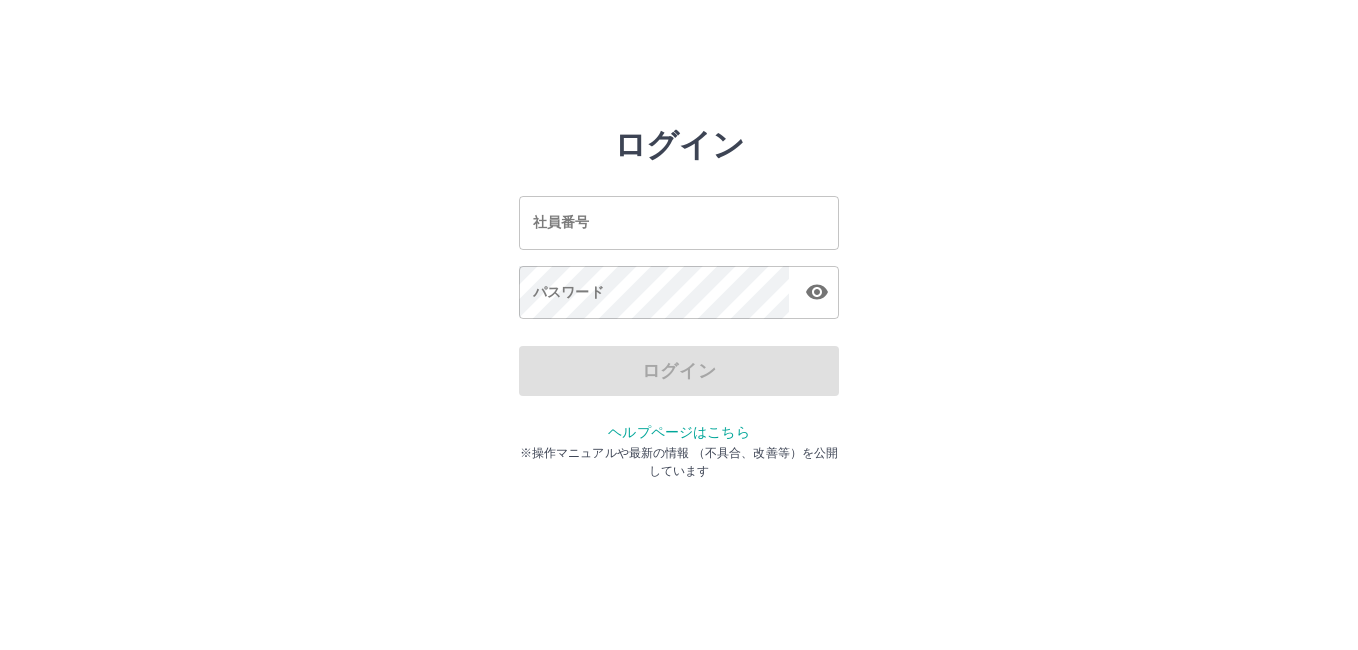 scroll, scrollTop: 0, scrollLeft: 0, axis: both 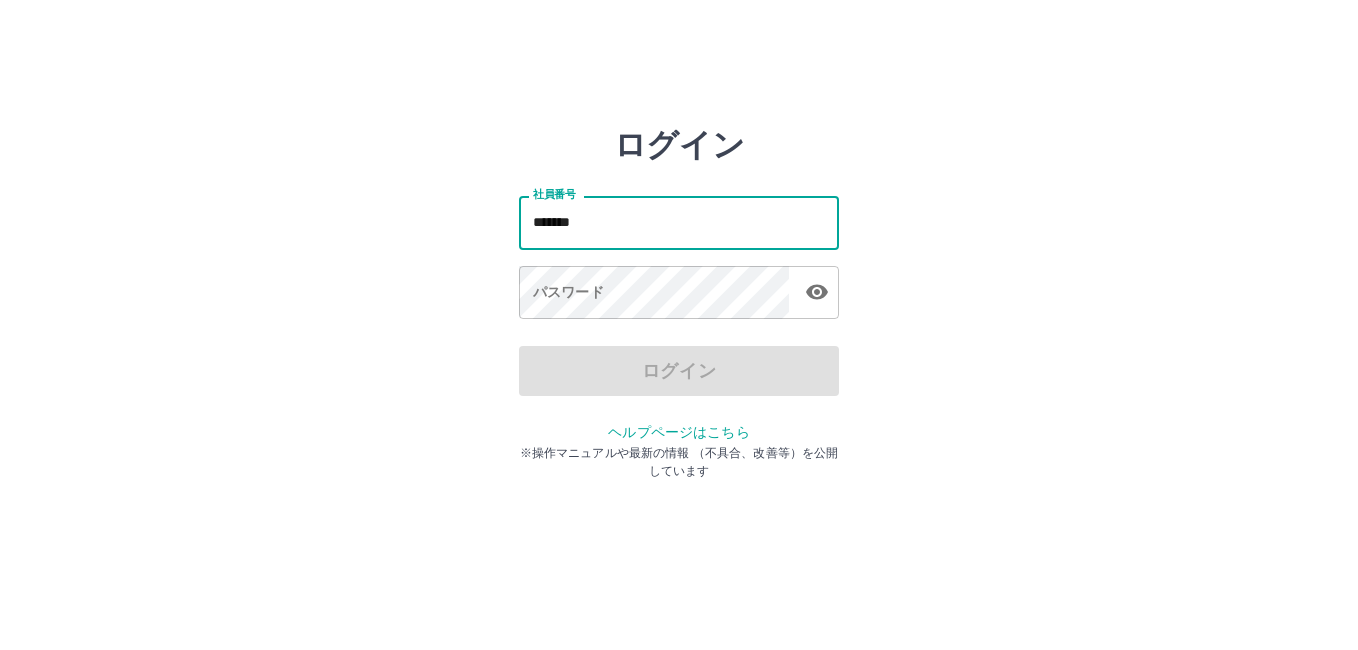 type on "*******" 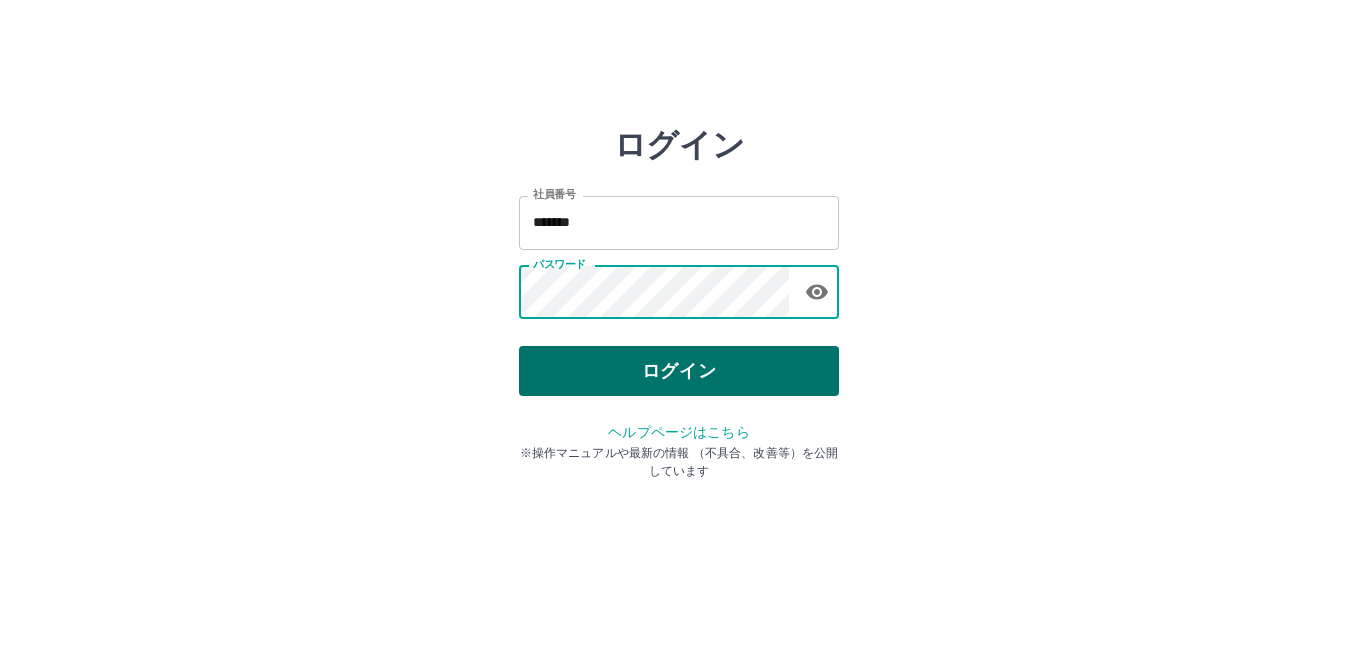 click on "ログイン" at bounding box center (679, 371) 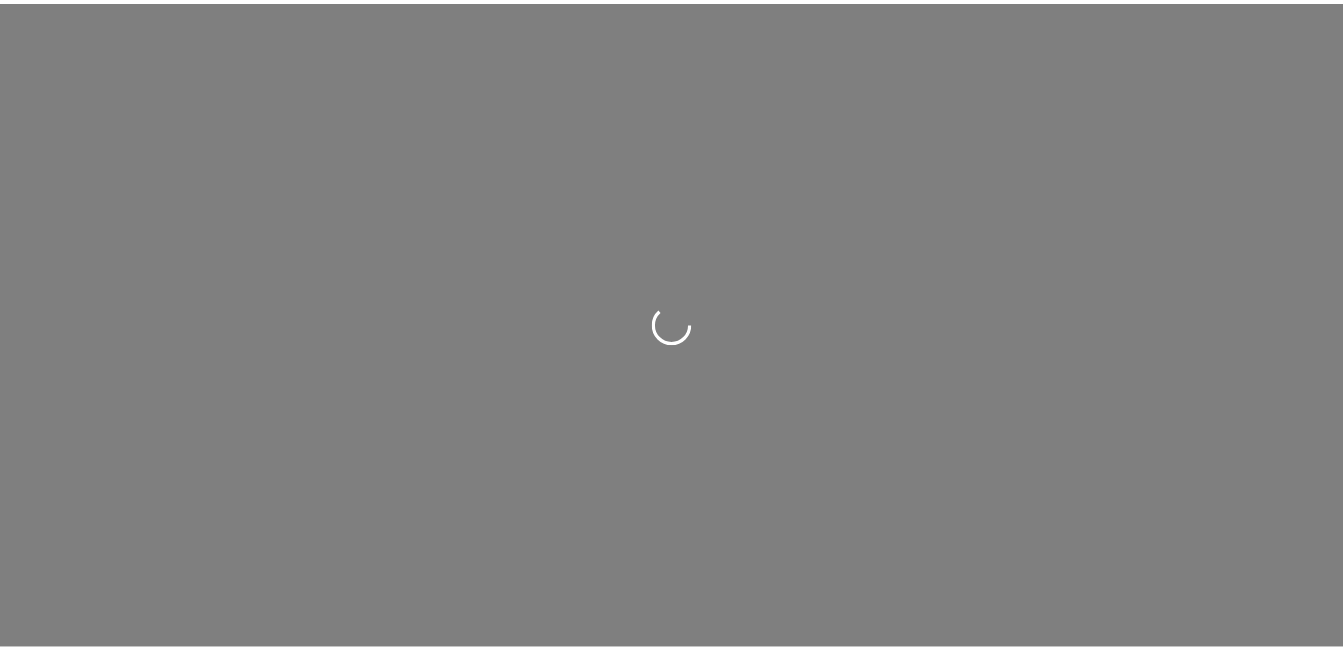 scroll, scrollTop: 0, scrollLeft: 0, axis: both 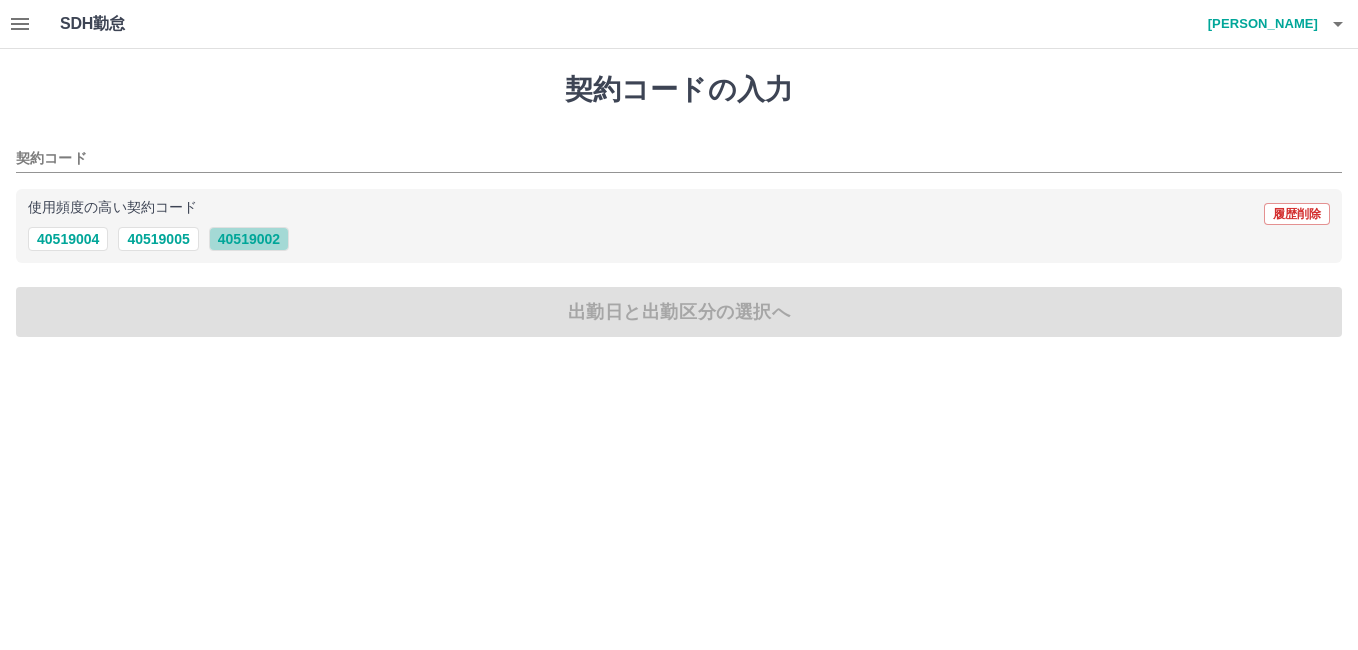 click on "40519002" at bounding box center [249, 239] 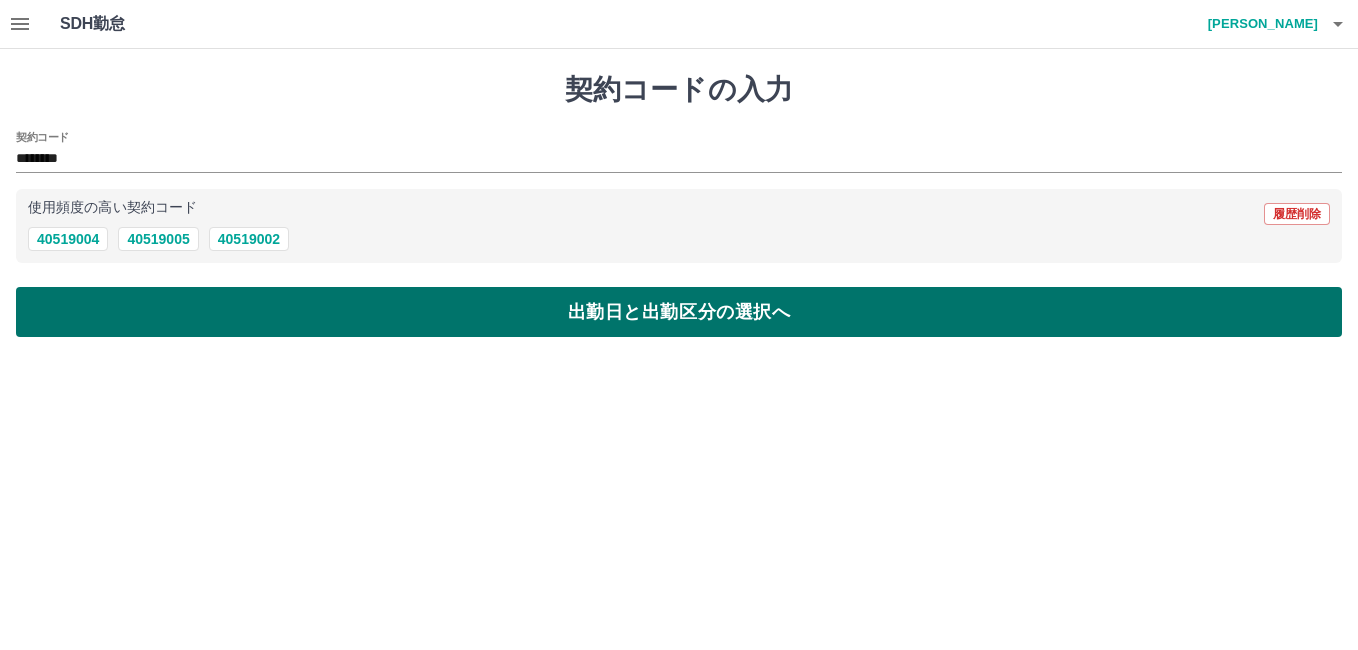 click on "出勤日と出勤区分の選択へ" at bounding box center (679, 312) 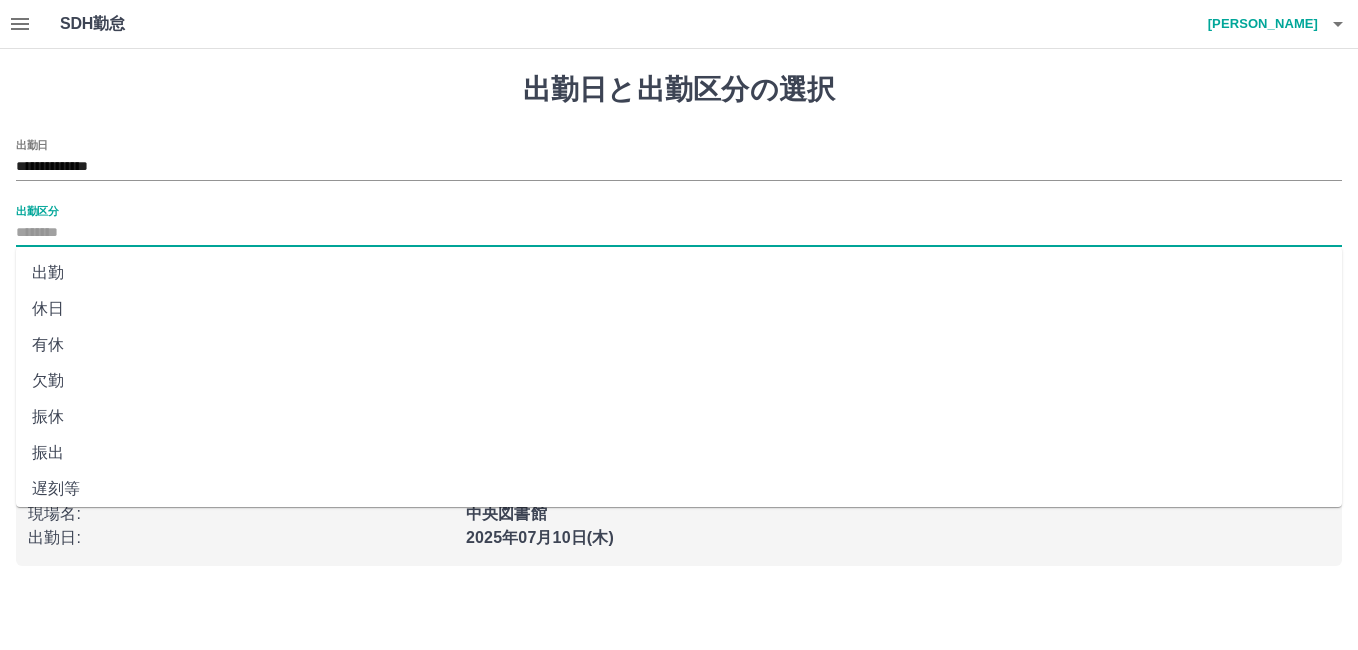 click on "出勤区分" at bounding box center (679, 233) 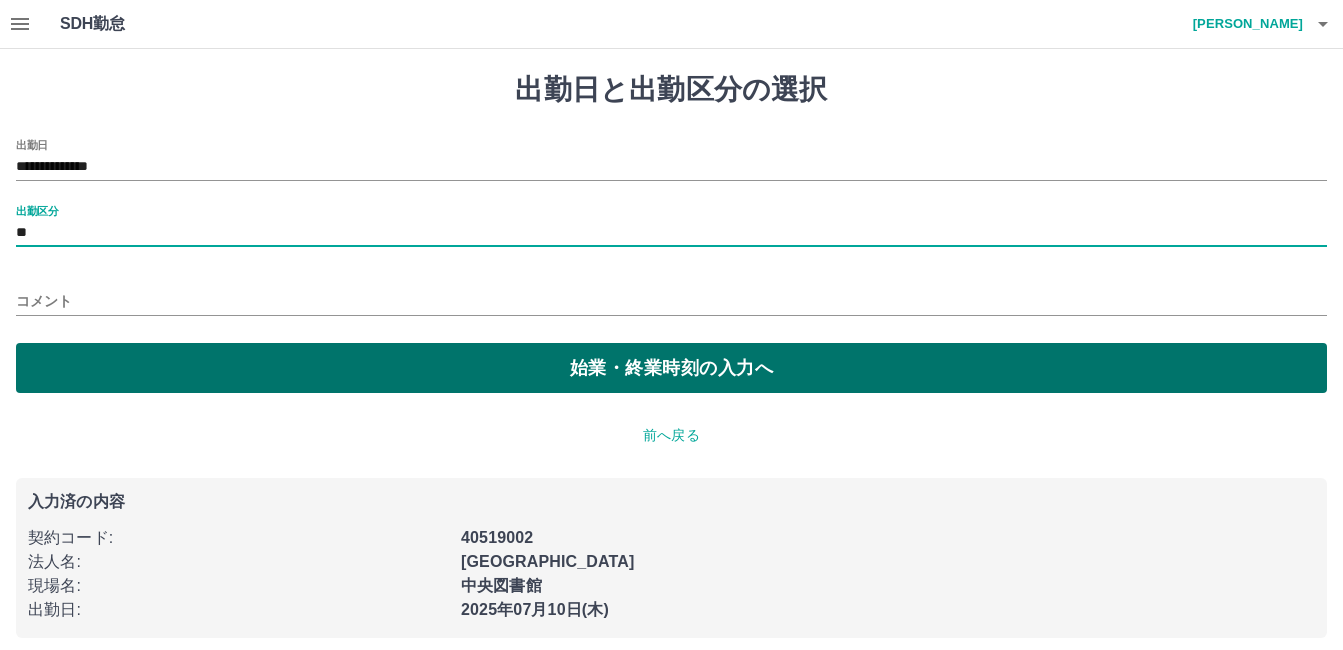 click on "始業・終業時刻の入力へ" at bounding box center (671, 368) 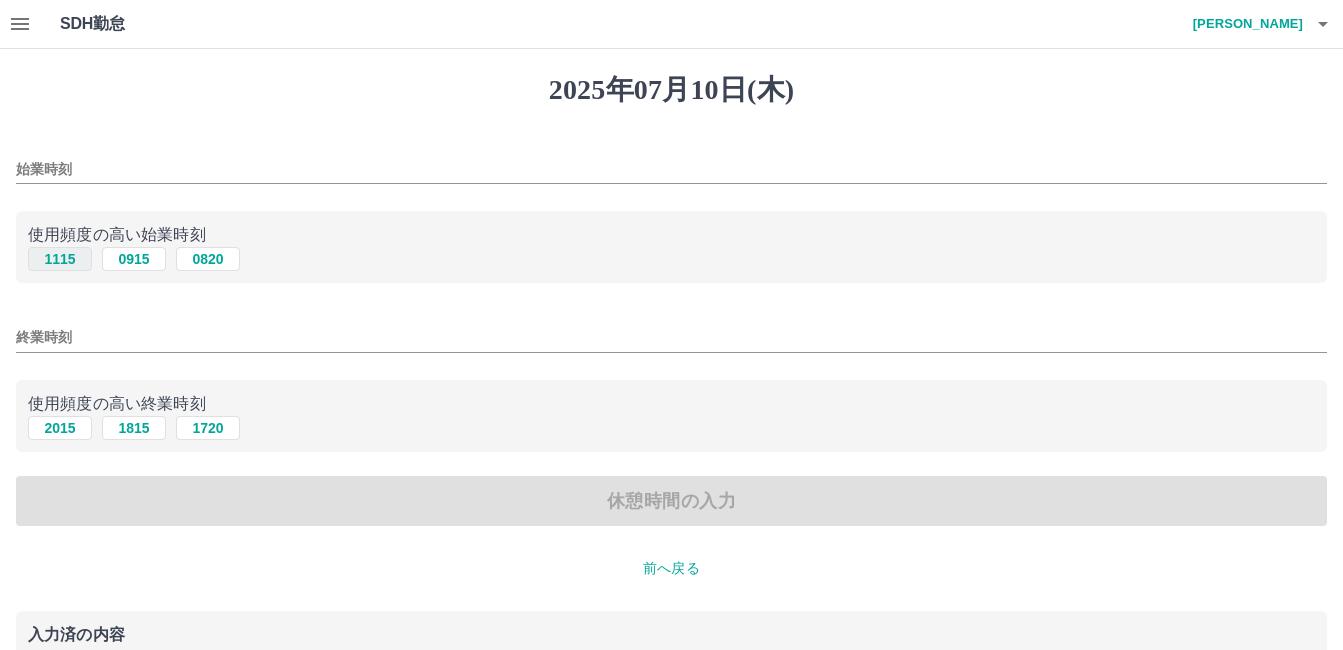 click on "1115" at bounding box center (60, 259) 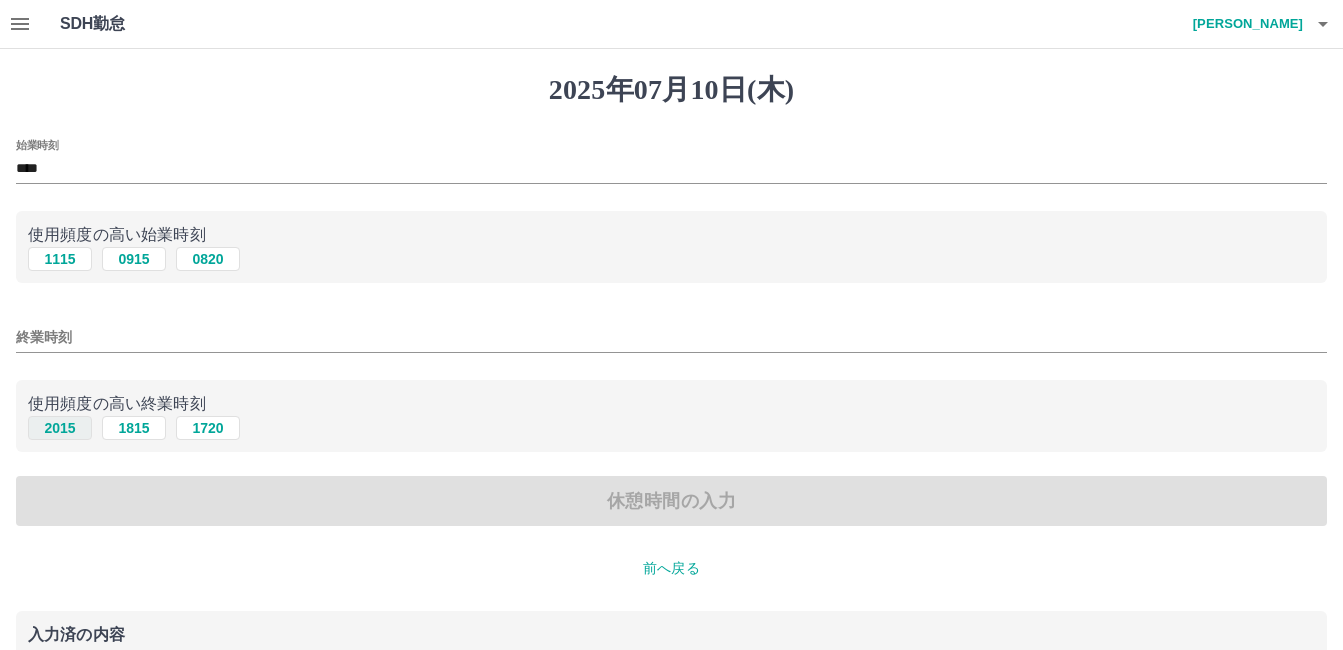 click on "2015" at bounding box center [60, 428] 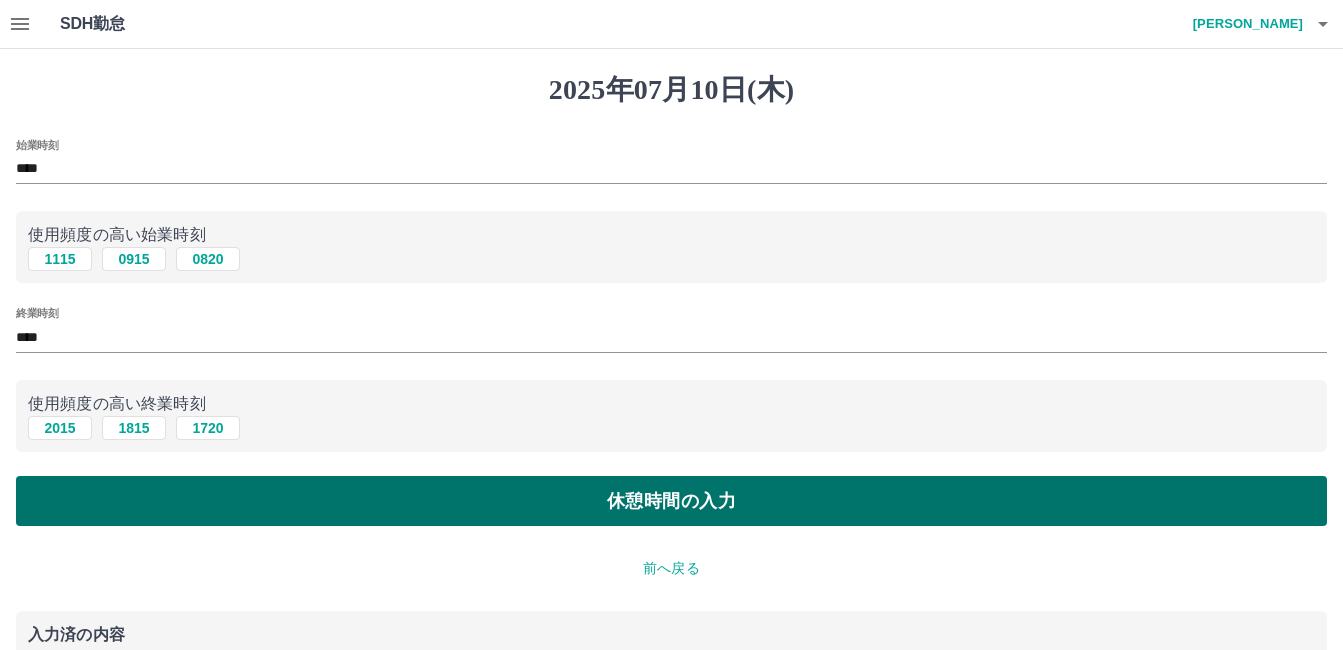 click on "休憩時間の入力" at bounding box center (671, 501) 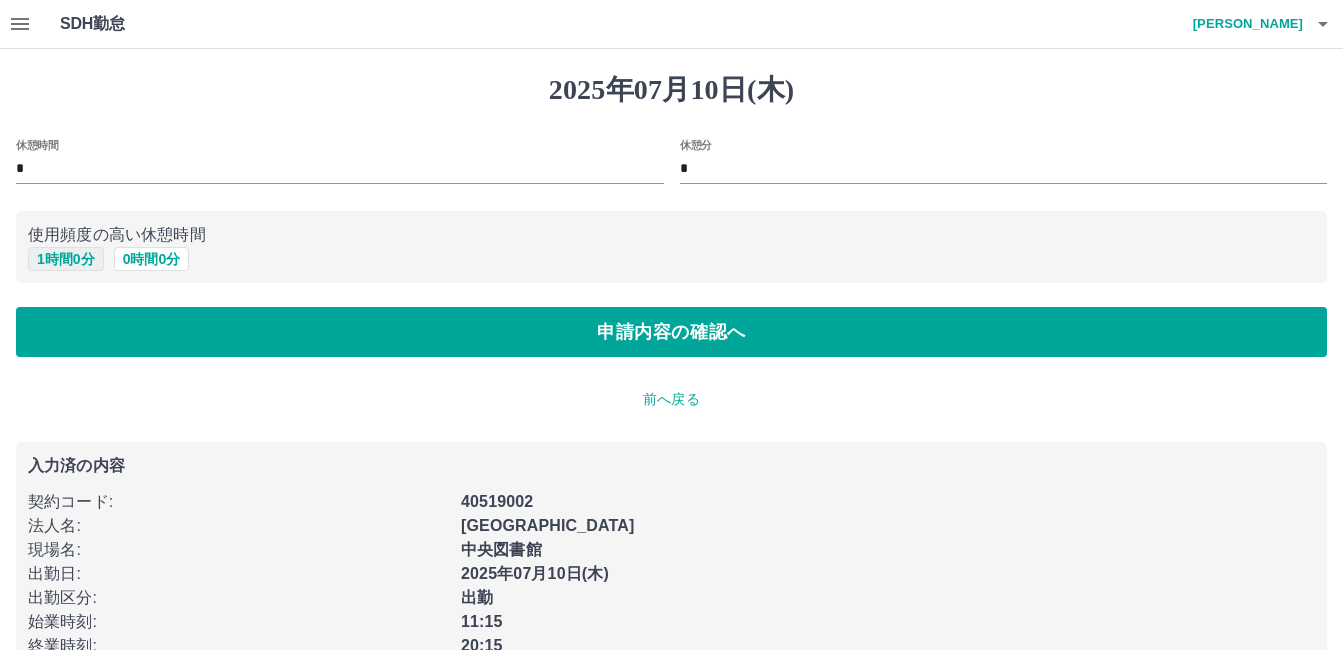 click on "1 時間 0 分" at bounding box center [66, 259] 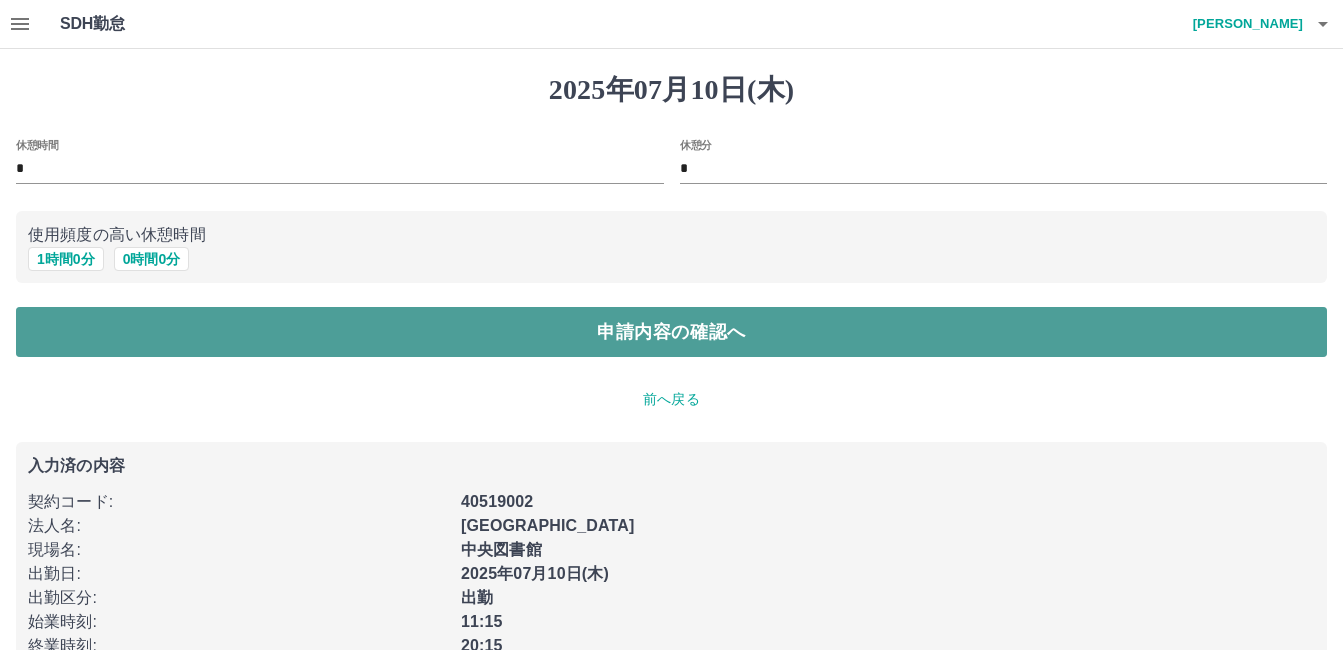 click on "申請内容の確認へ" at bounding box center [671, 332] 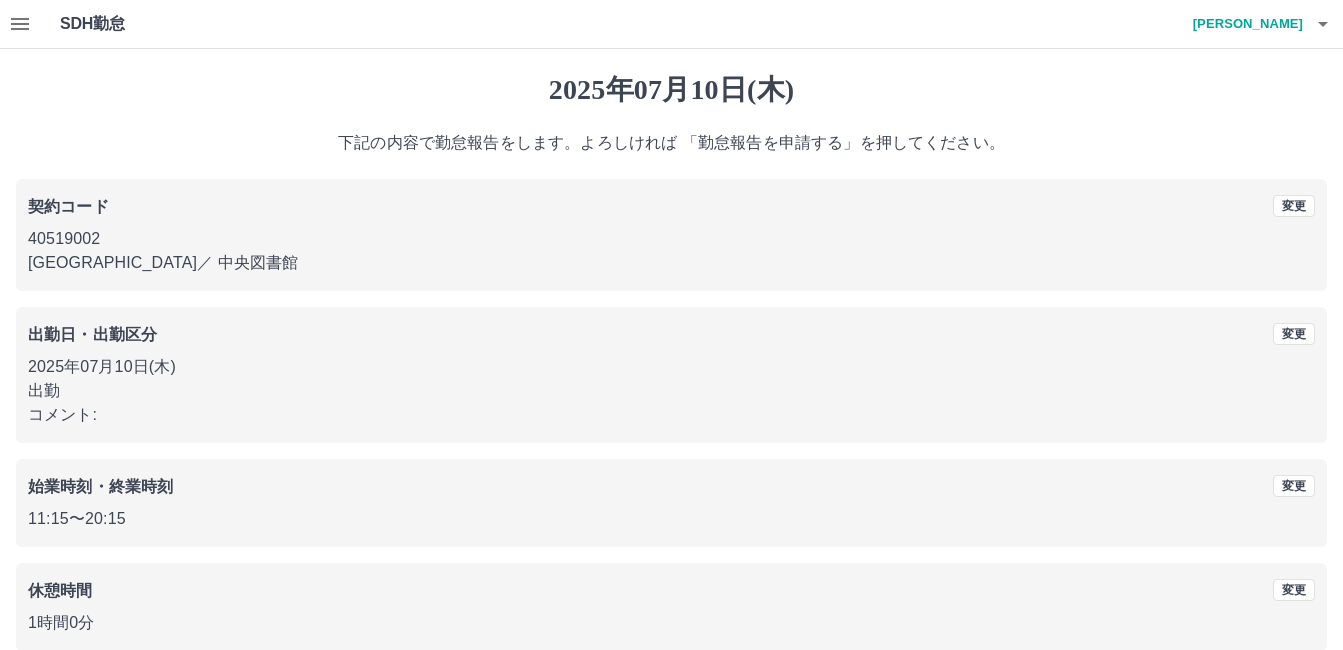scroll, scrollTop: 99, scrollLeft: 0, axis: vertical 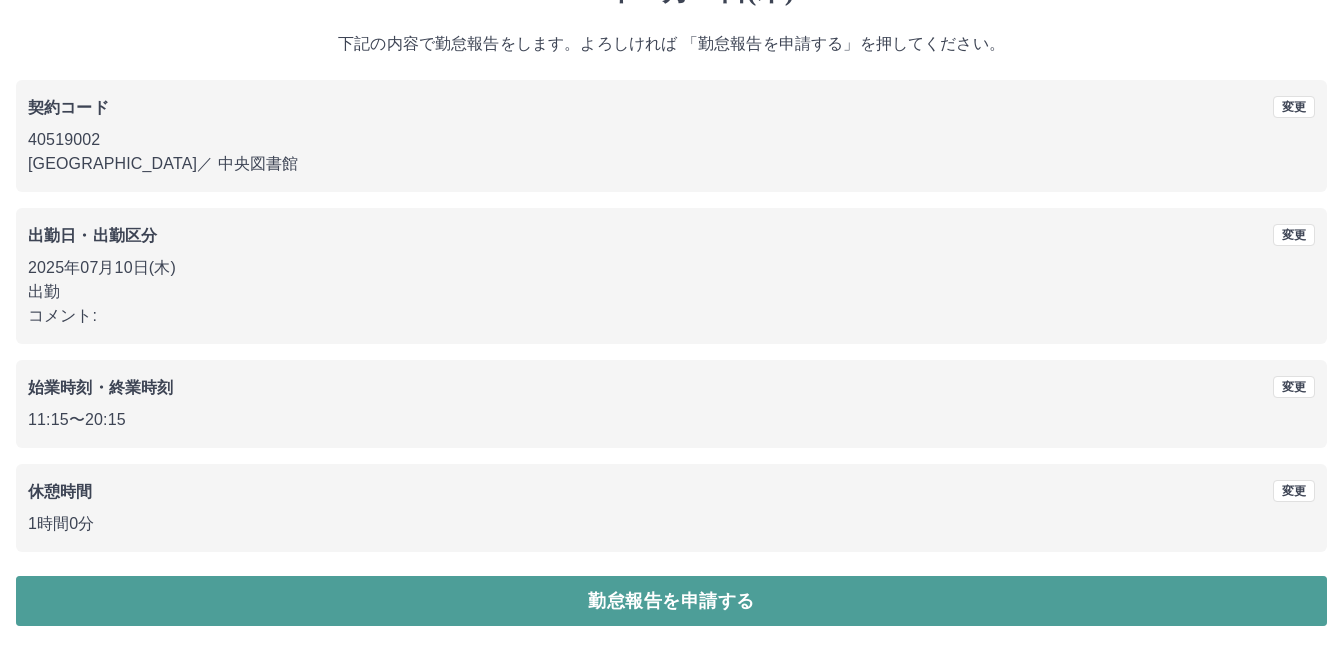 click on "勤怠報告を申請する" at bounding box center [671, 601] 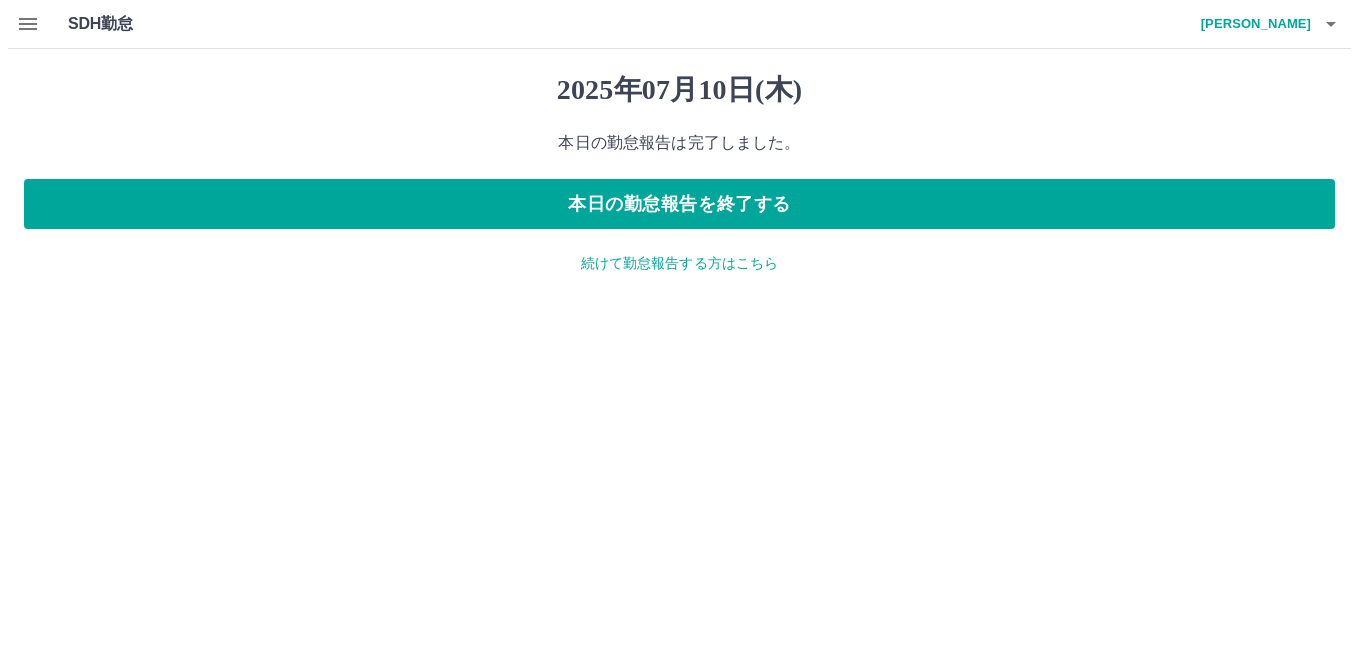 scroll, scrollTop: 0, scrollLeft: 0, axis: both 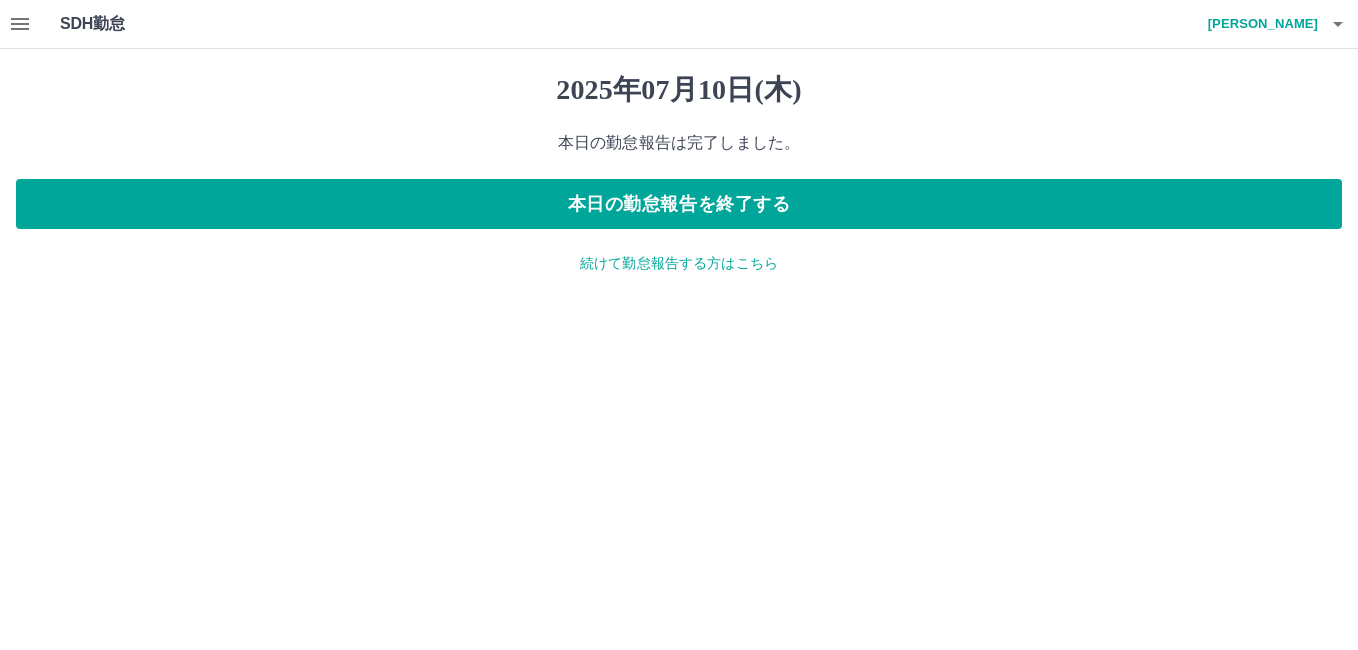 click on "続けて勤怠報告する方はこちら" at bounding box center [679, 263] 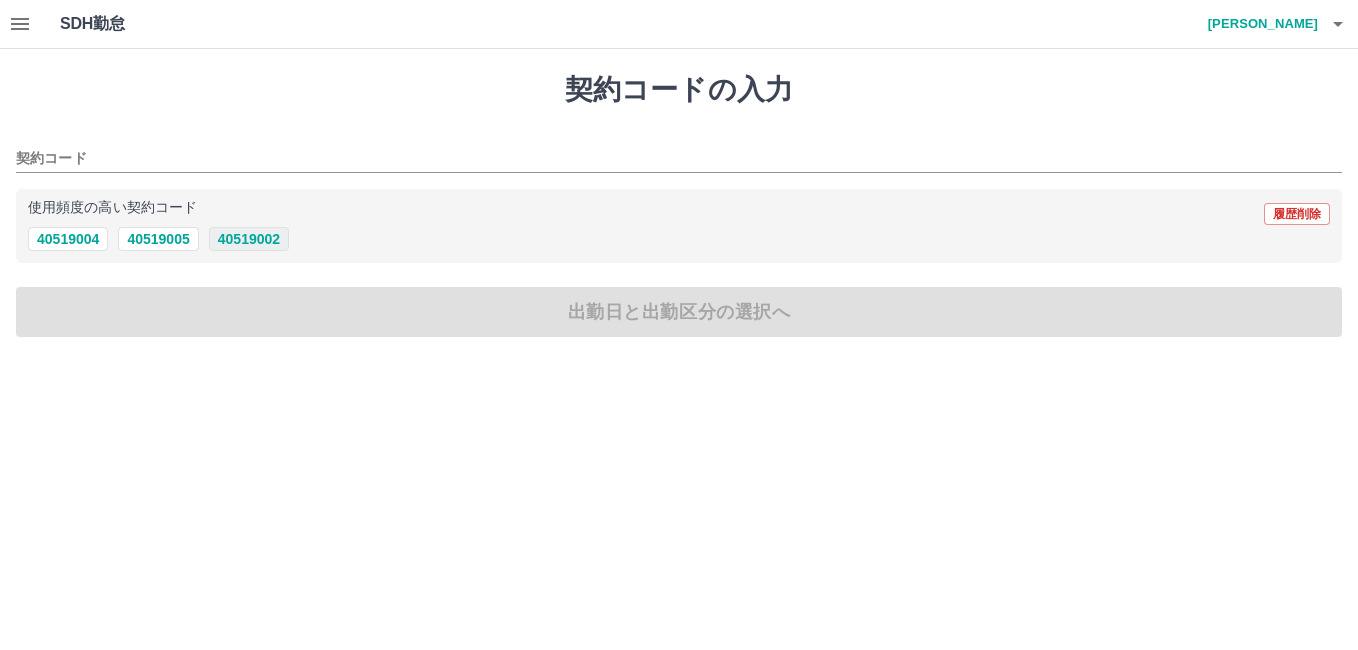 click on "40519002" at bounding box center (249, 239) 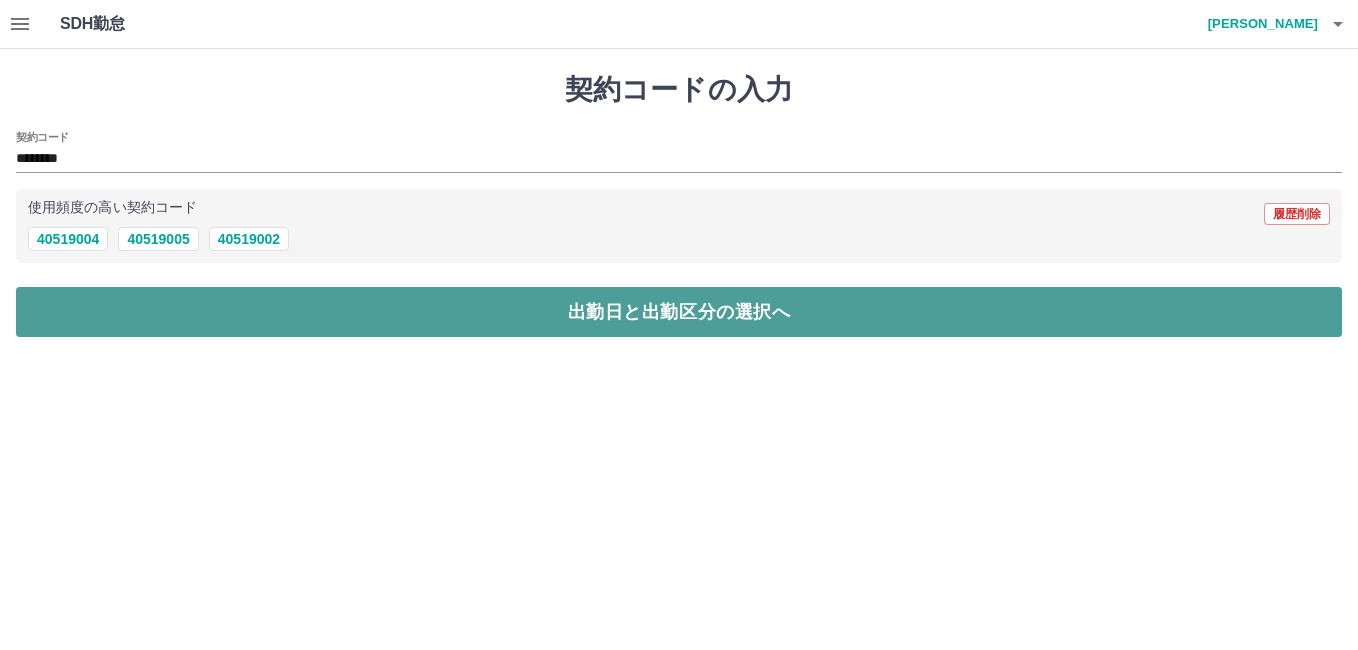 click on "出勤日と出勤区分の選択へ" at bounding box center [679, 312] 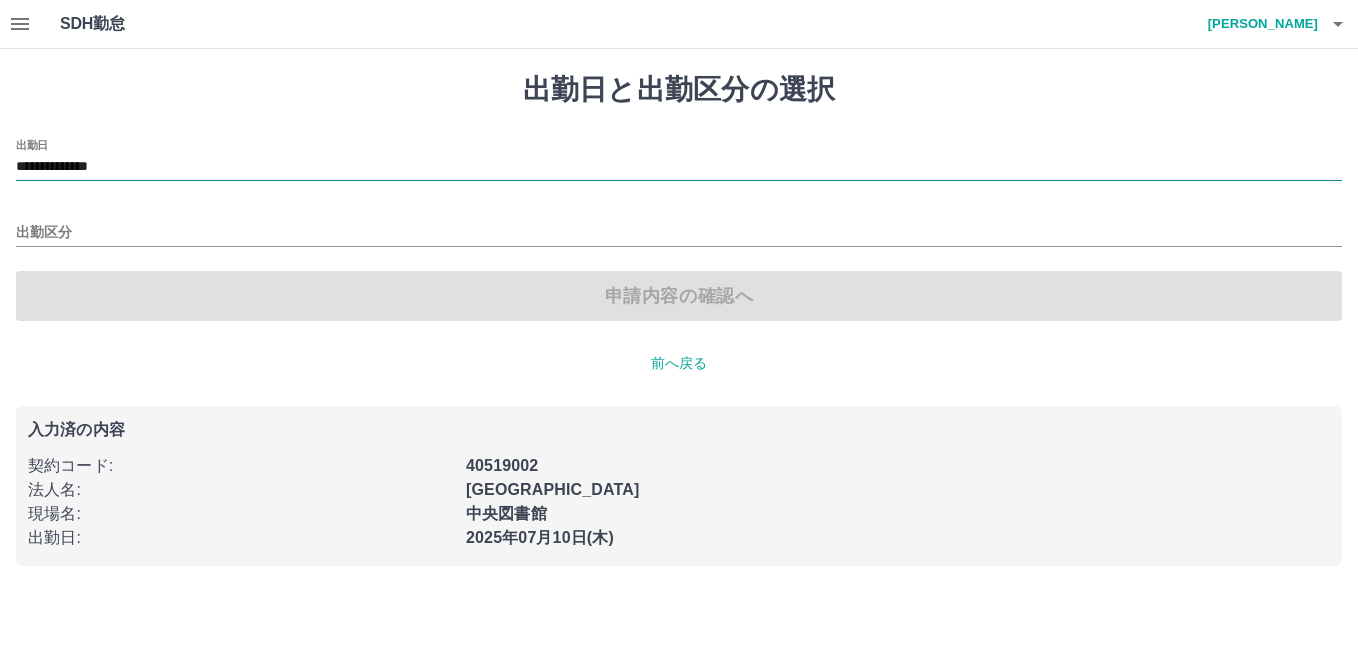 click on "**********" at bounding box center (679, 167) 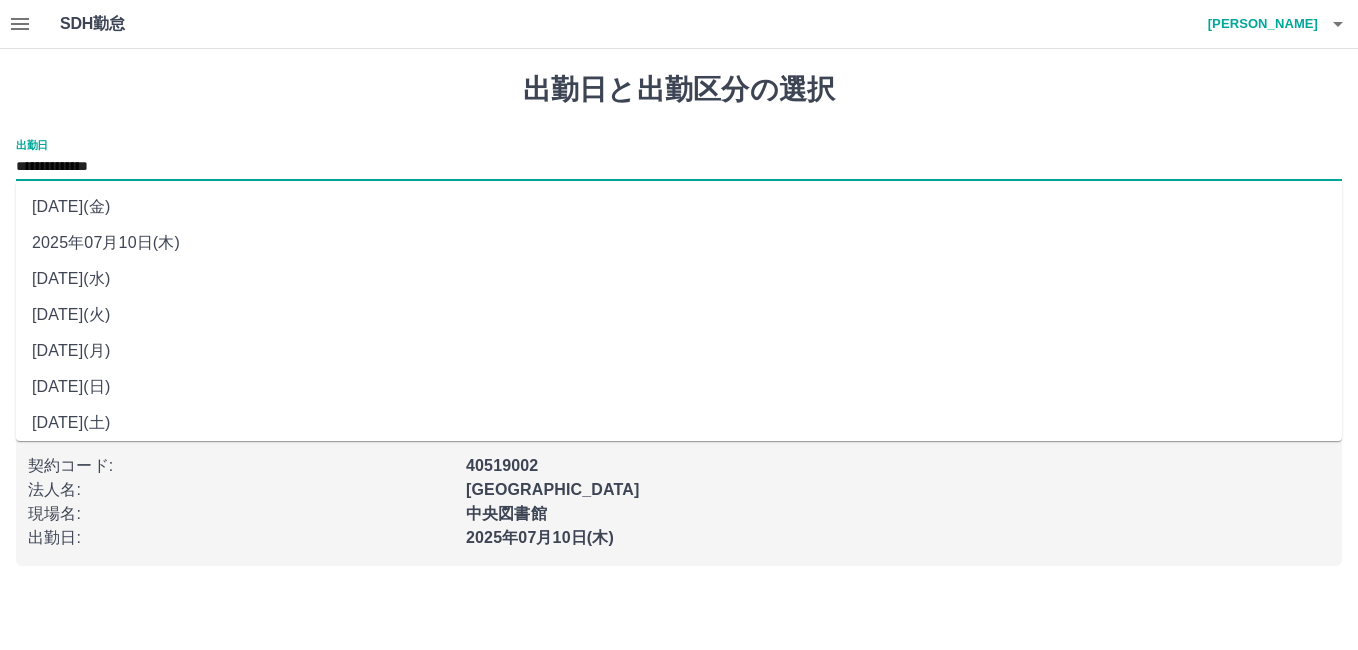 drag, startPoint x: 113, startPoint y: 161, endPoint x: 123, endPoint y: 199, distance: 39.293766 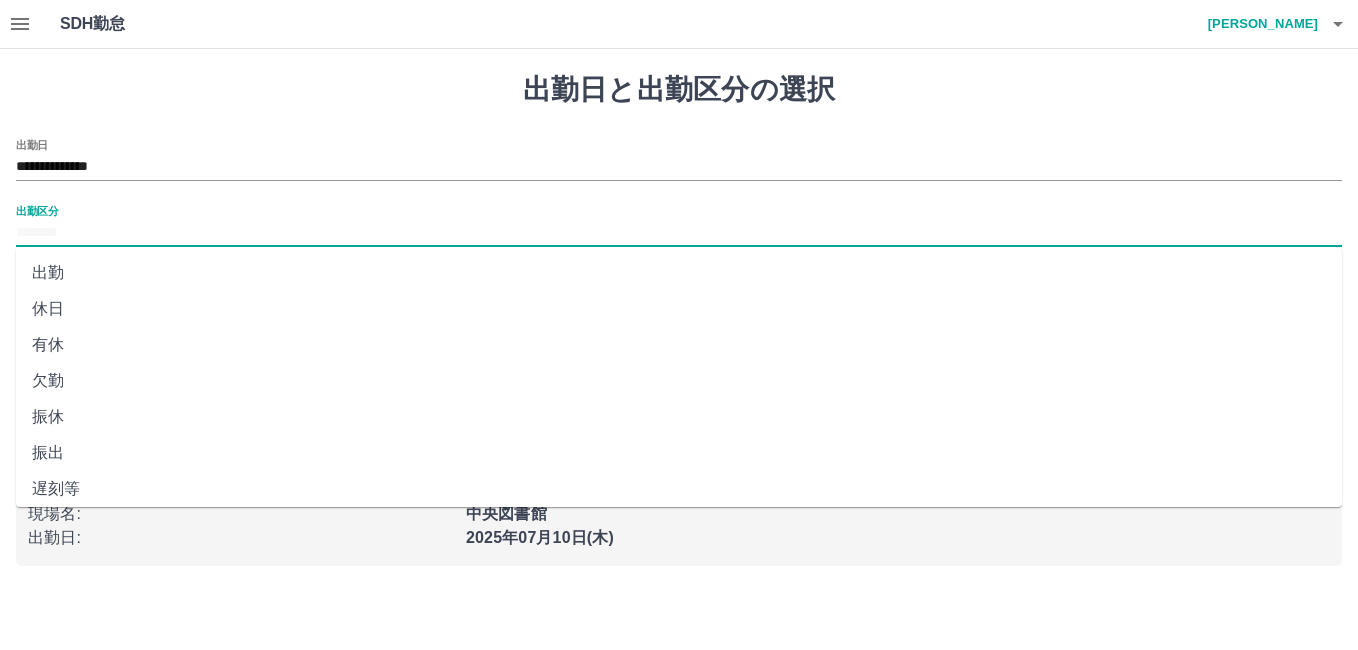 click on "出勤区分" at bounding box center [679, 233] 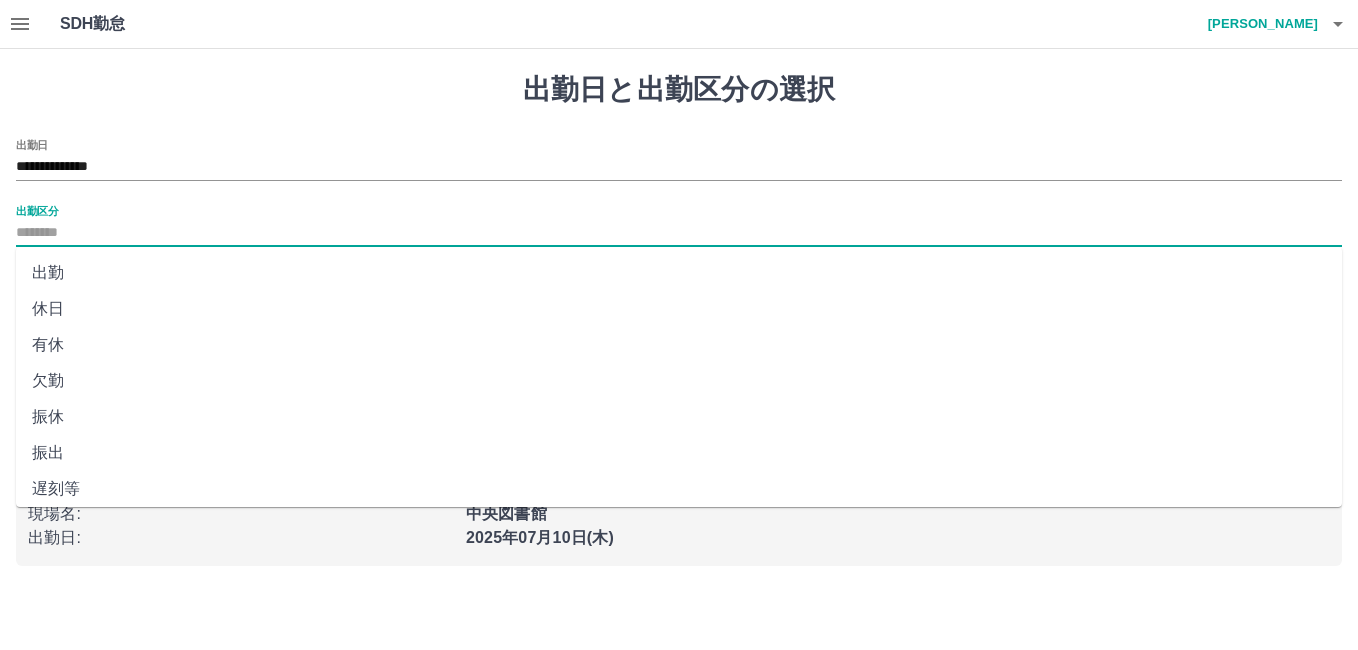 click on "振休" at bounding box center (679, 417) 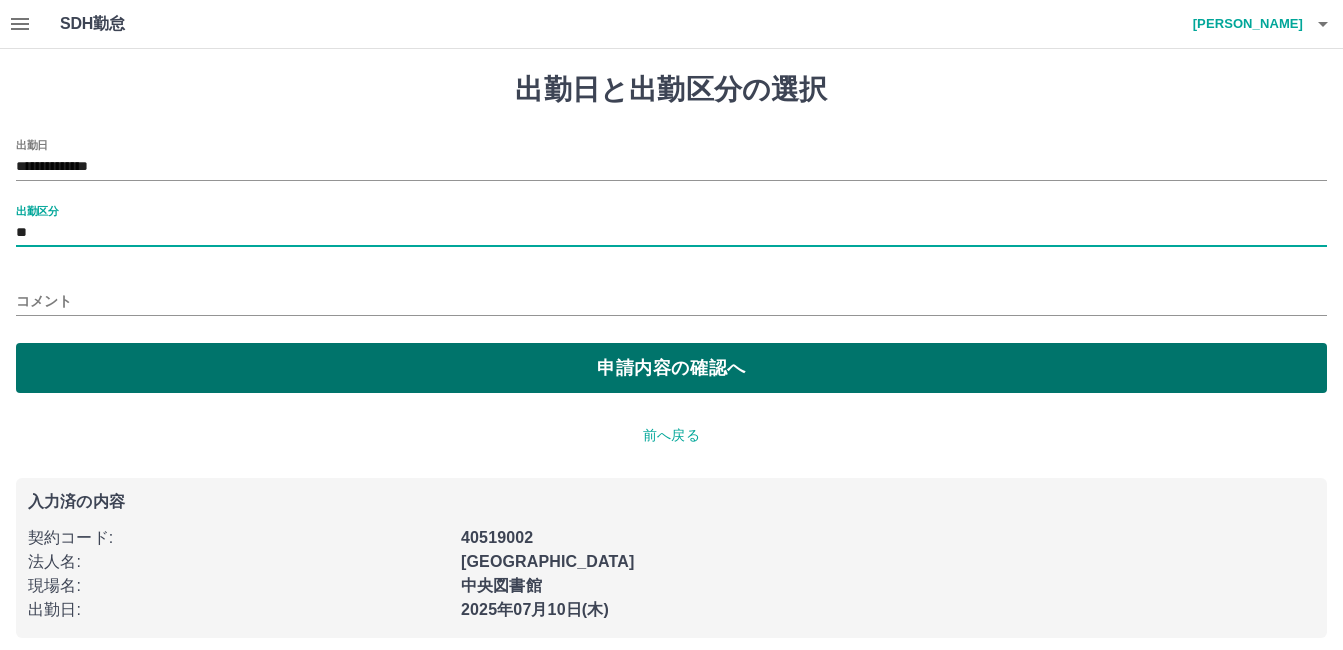 click on "申請内容の確認へ" at bounding box center [671, 368] 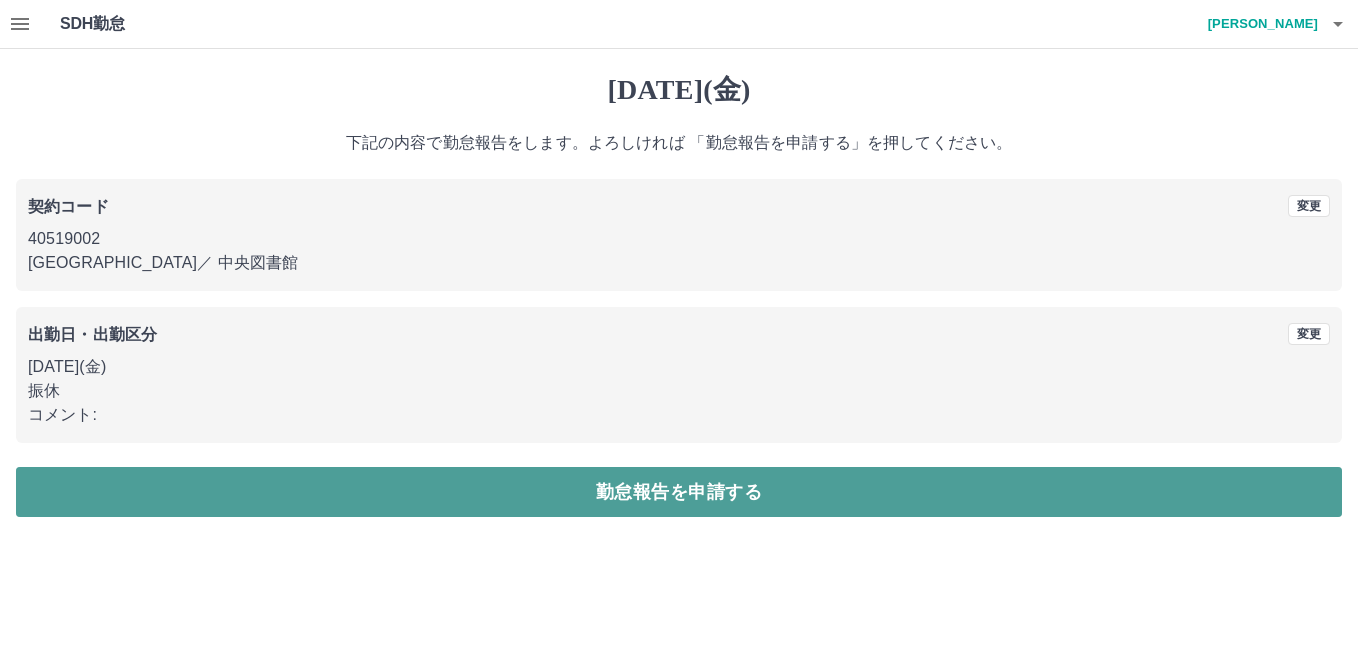 click on "勤怠報告を申請する" at bounding box center (679, 492) 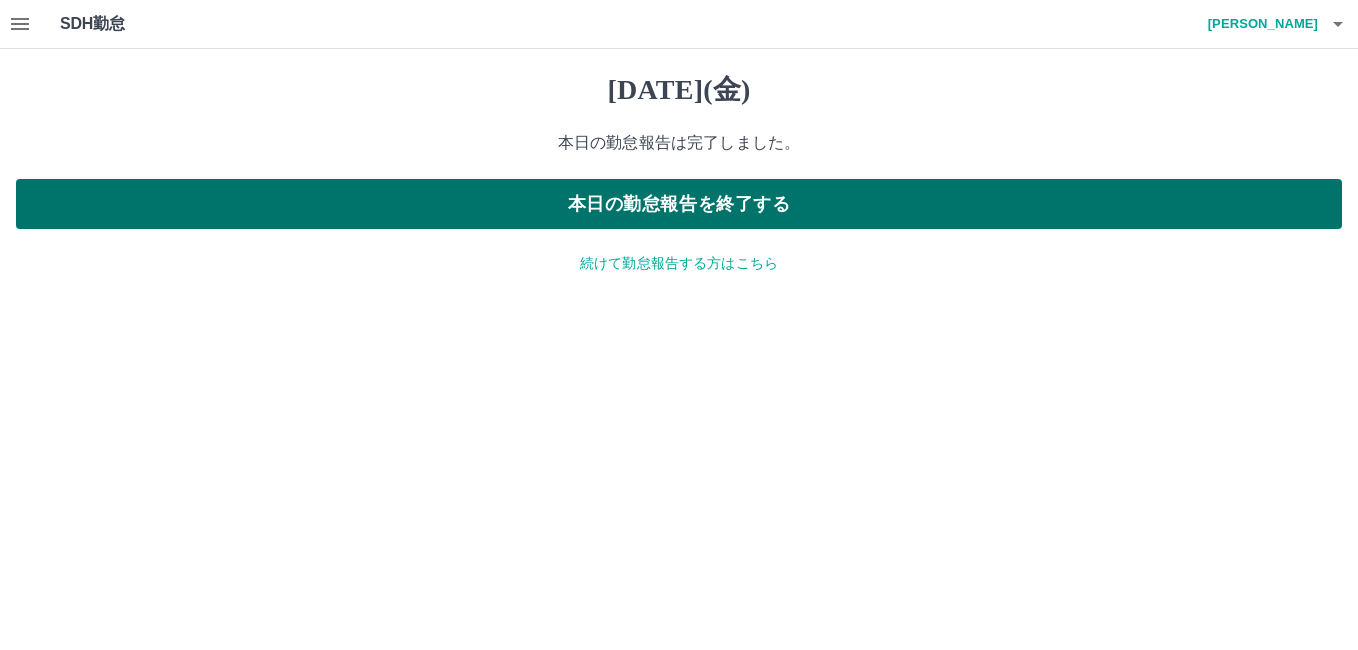 click on "本日の勤怠報告を終了する" at bounding box center [679, 204] 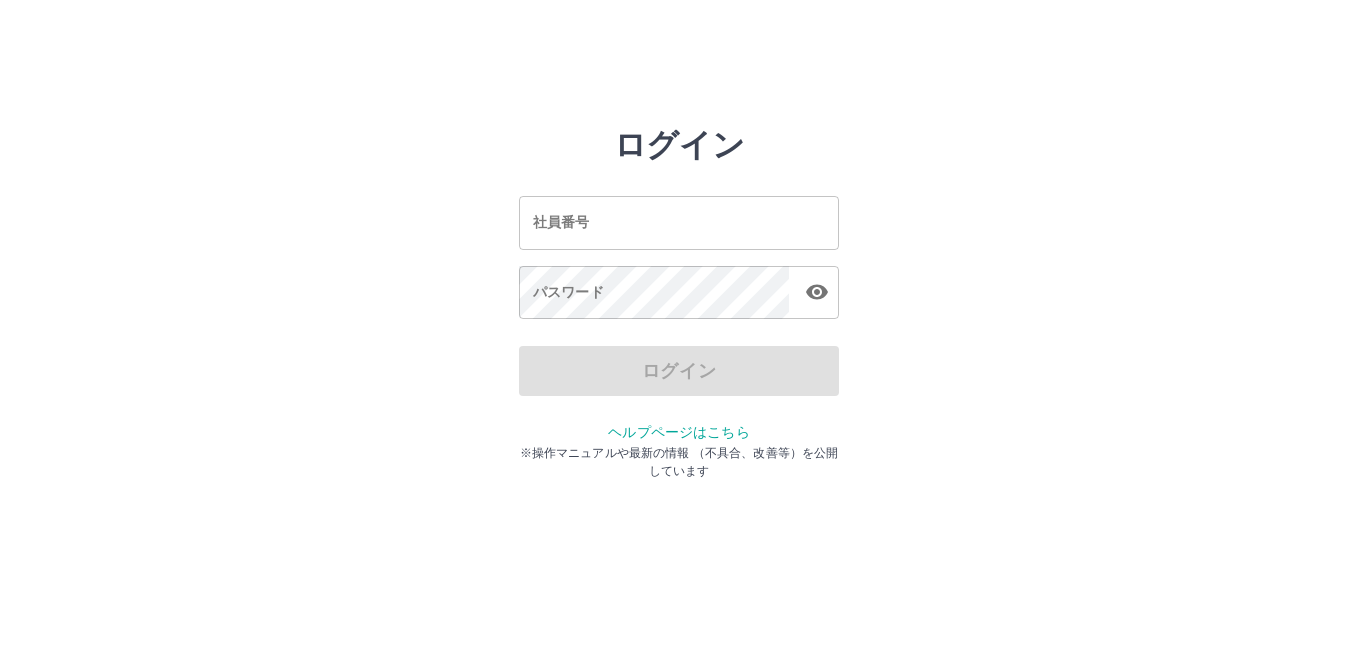 scroll, scrollTop: 0, scrollLeft: 0, axis: both 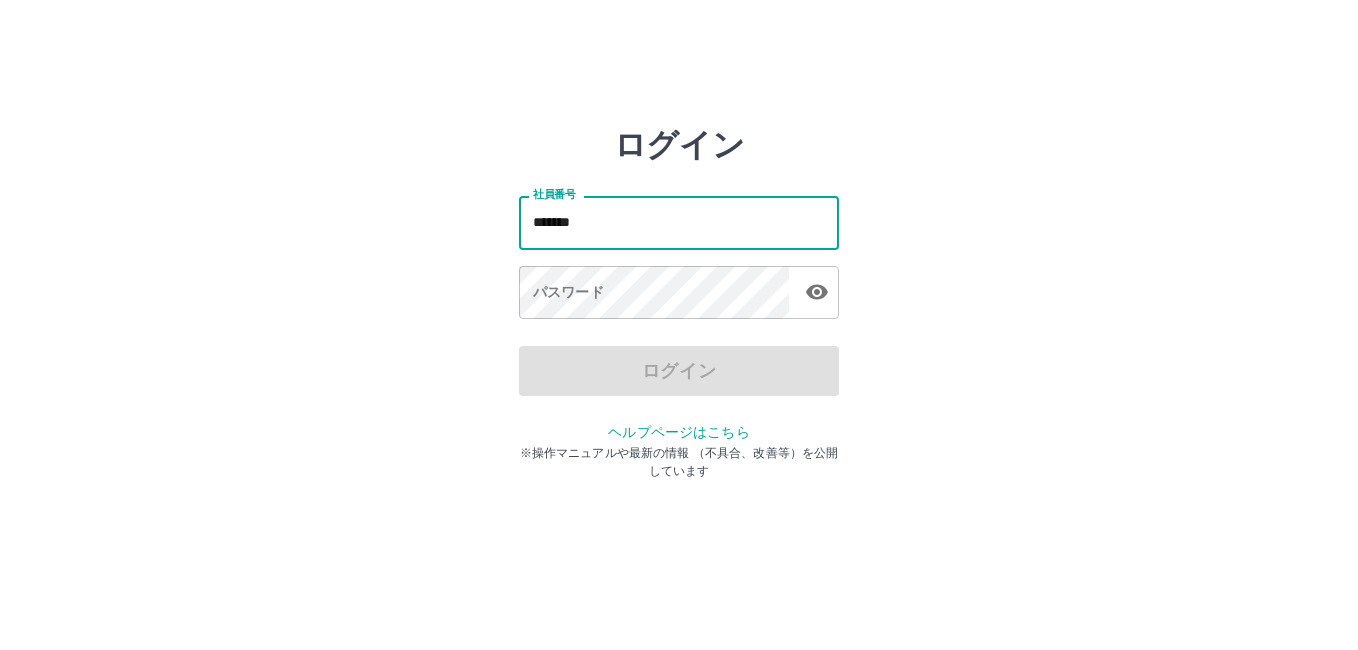 type on "*******" 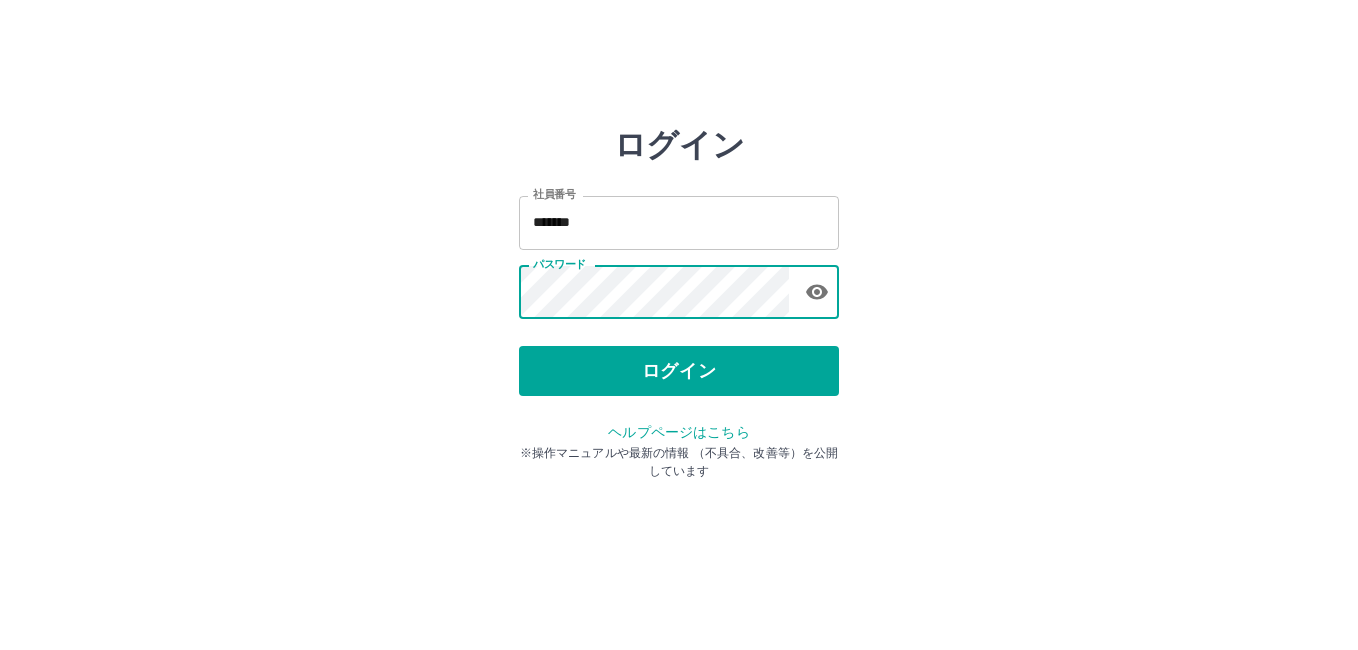 click on "ログイン 社員番号 ******* 社員番号 パスワード パスワード ログイン ヘルプページはこちら ※操作マニュアルや最新の情報 （不具合、改善等）を公開しています" at bounding box center (679, 286) 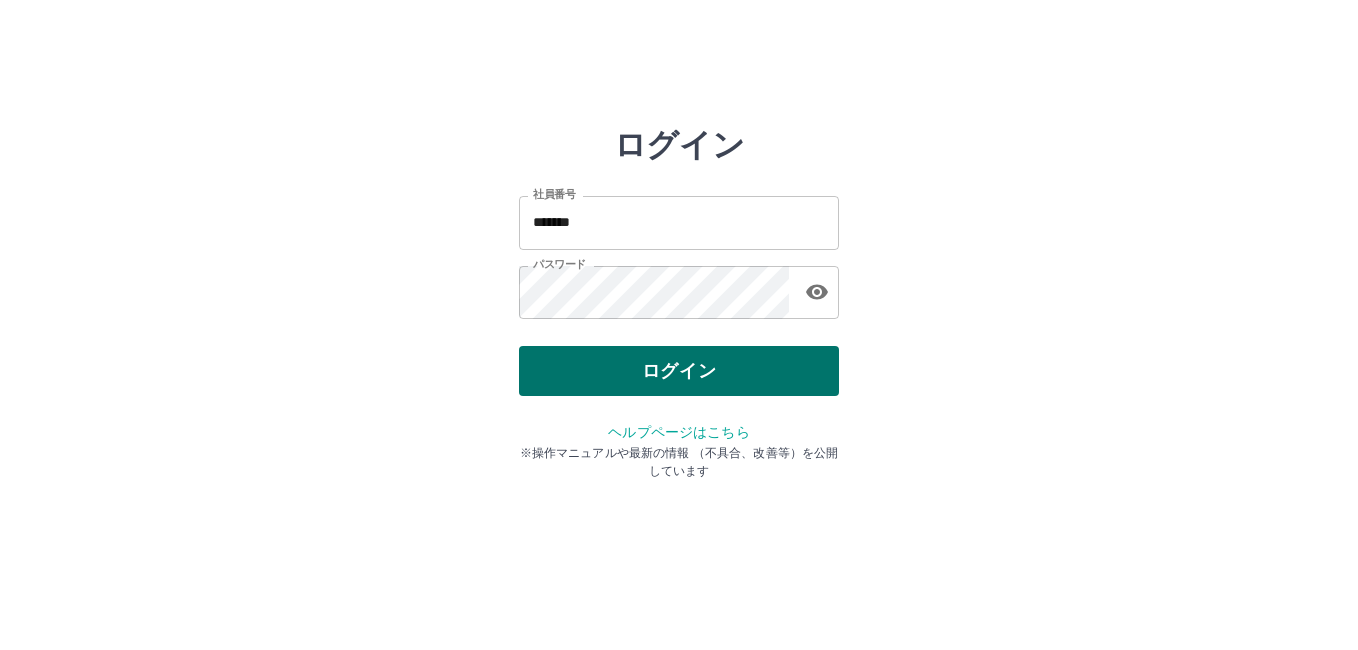 click on "ログイン" at bounding box center (679, 371) 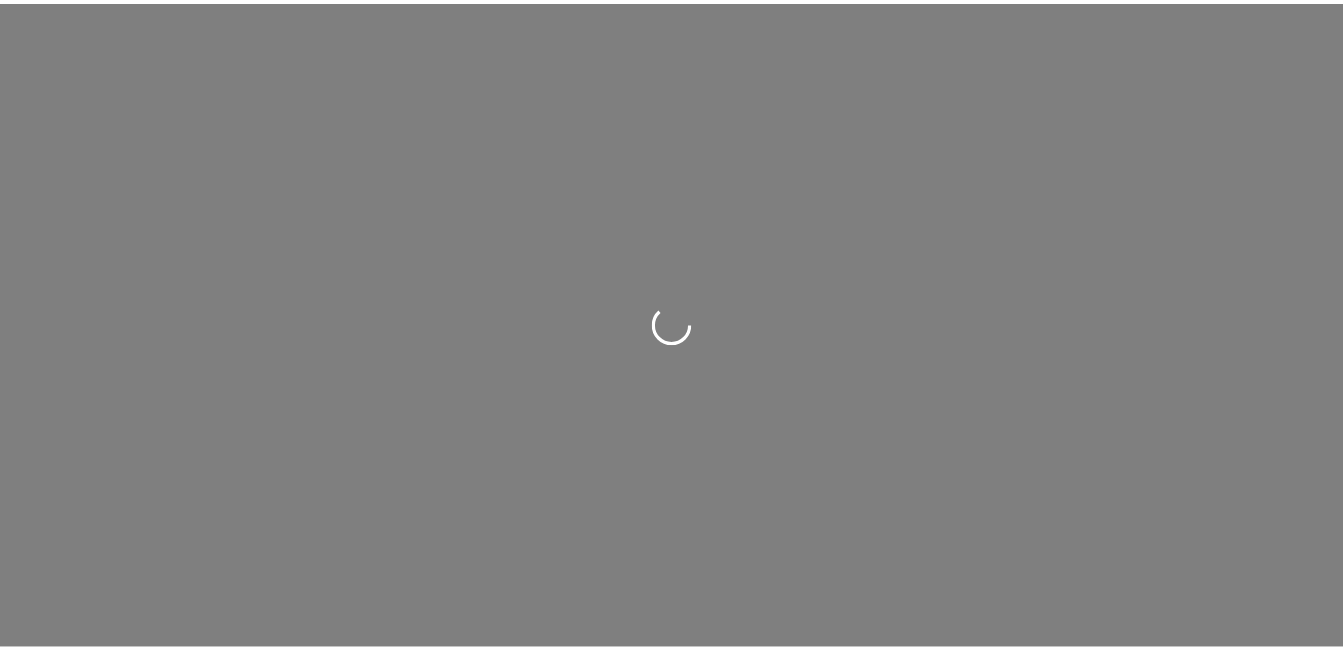 scroll, scrollTop: 0, scrollLeft: 0, axis: both 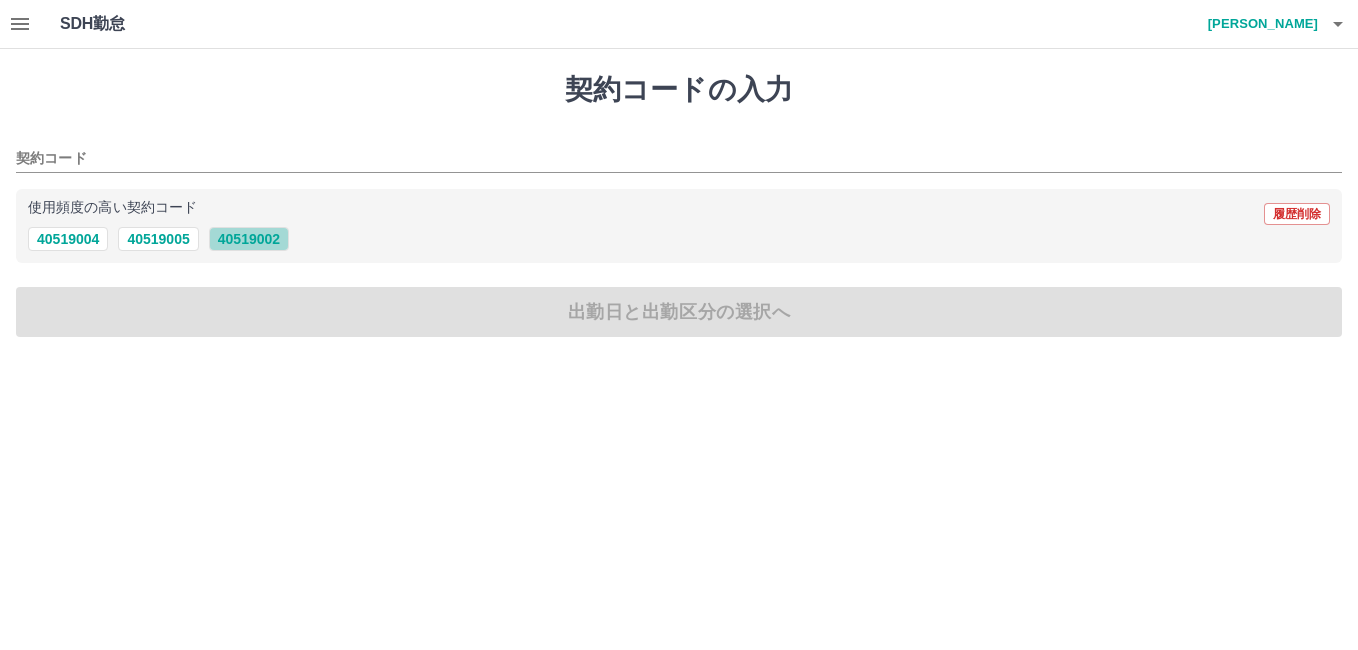 click on "40519002" at bounding box center (249, 239) 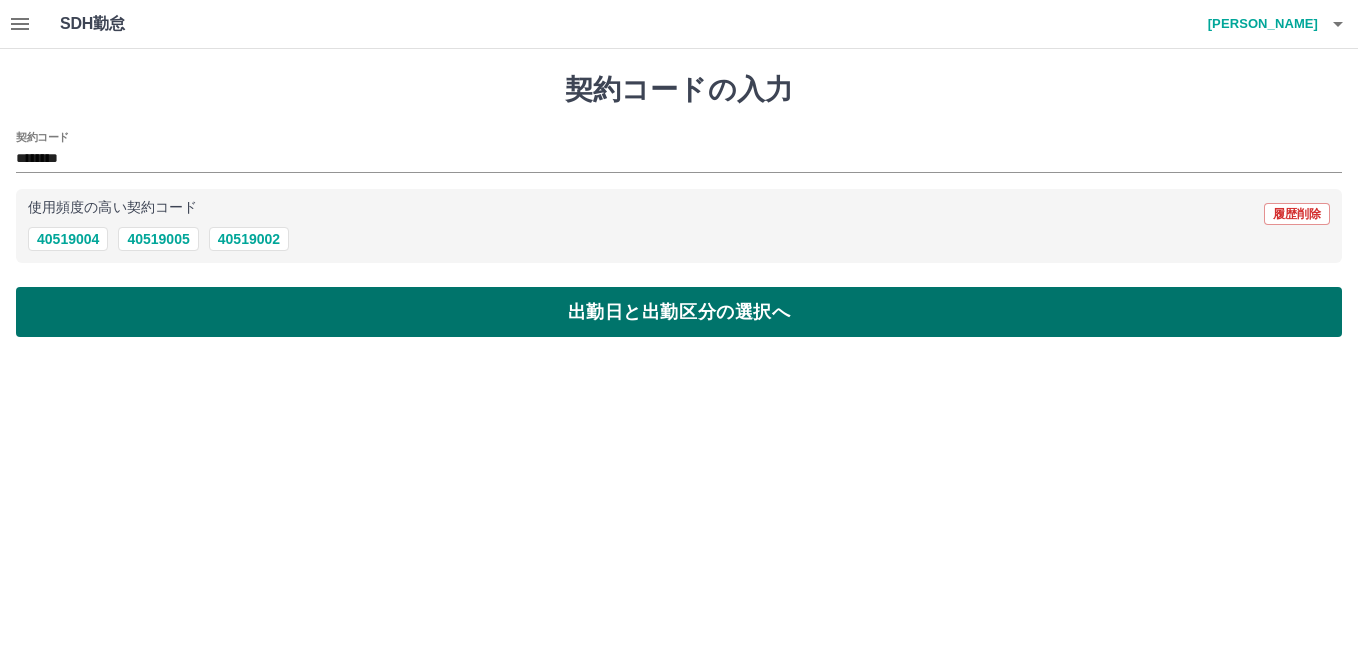 click on "出勤日と出勤区分の選択へ" at bounding box center (679, 312) 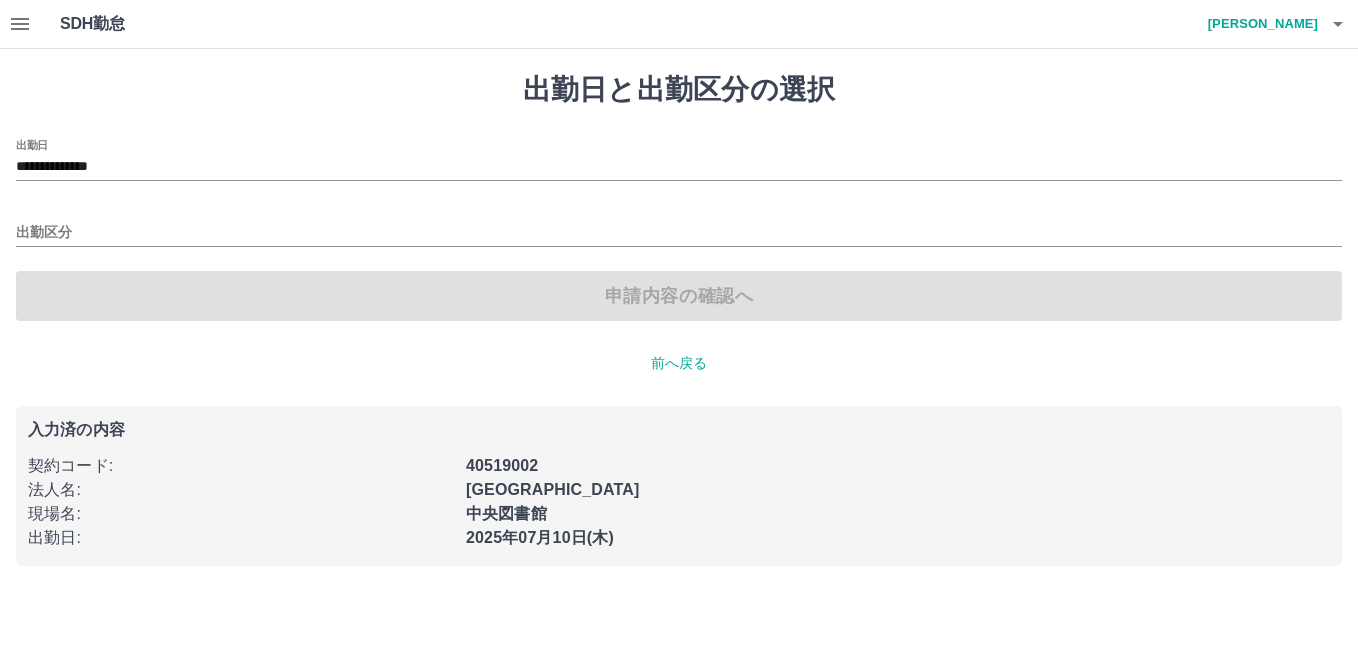click on "出勤区分" at bounding box center [679, 226] 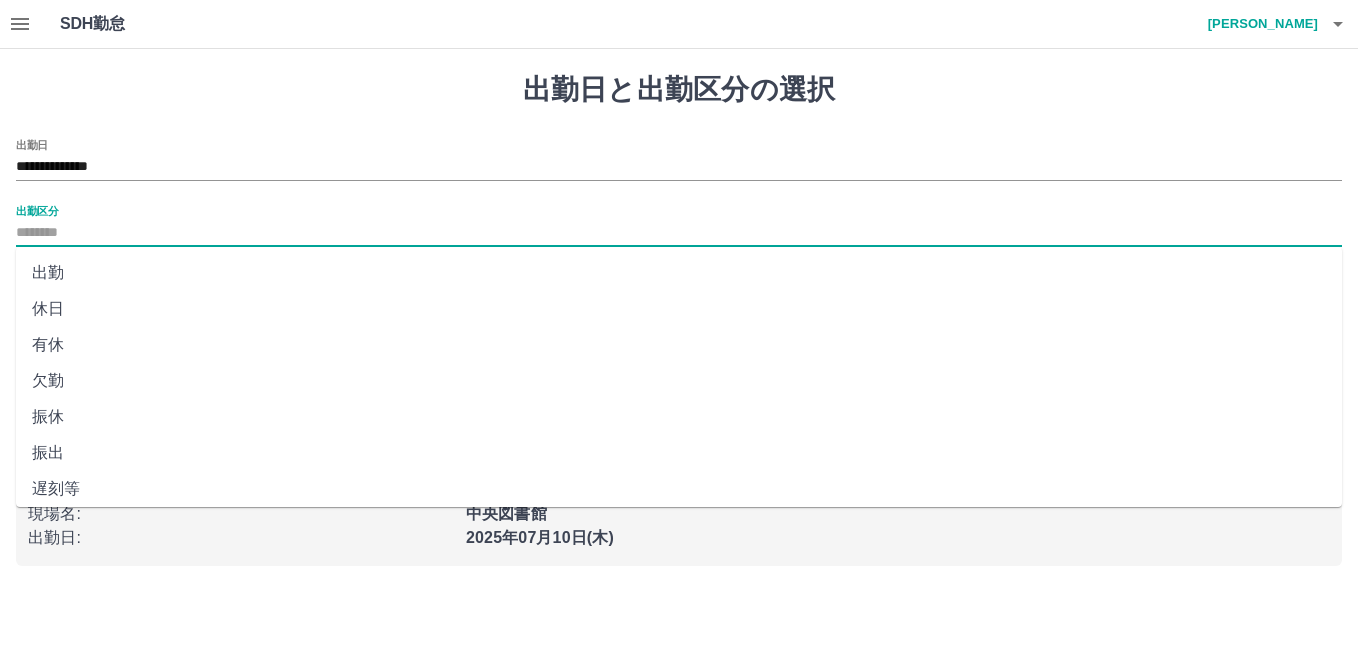 click on "出勤区分" at bounding box center [679, 233] 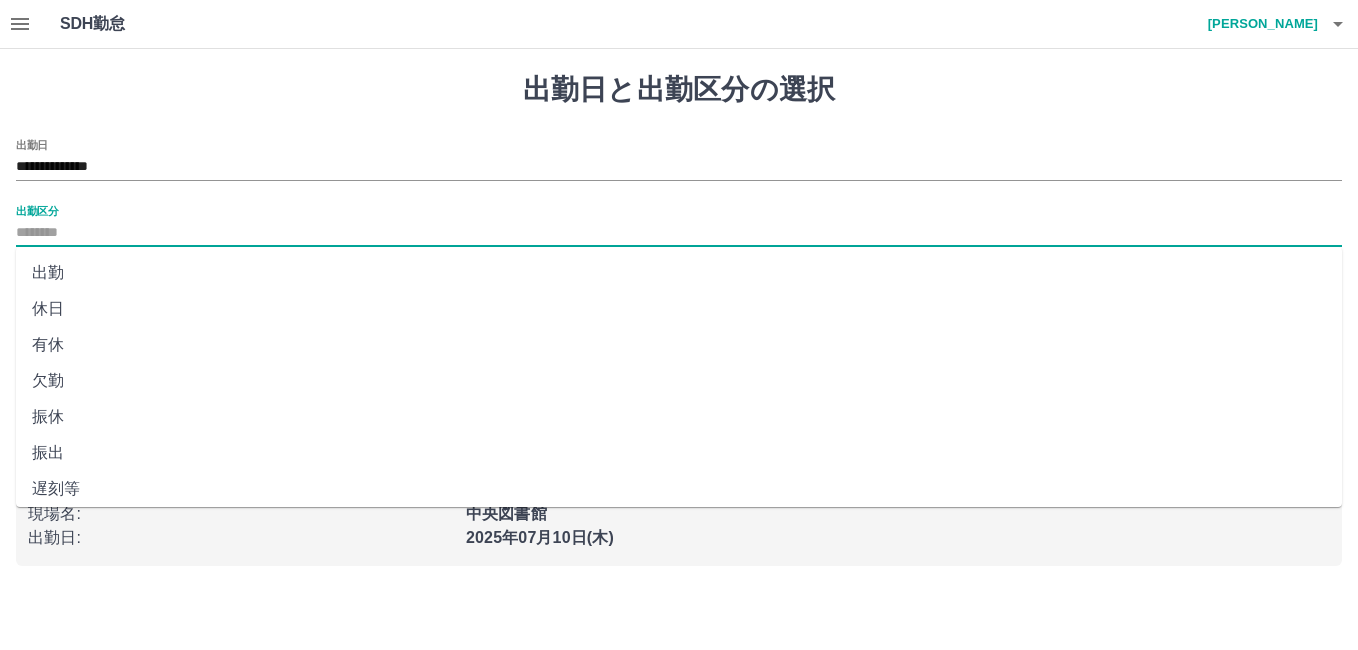 click on "出勤" at bounding box center (679, 273) 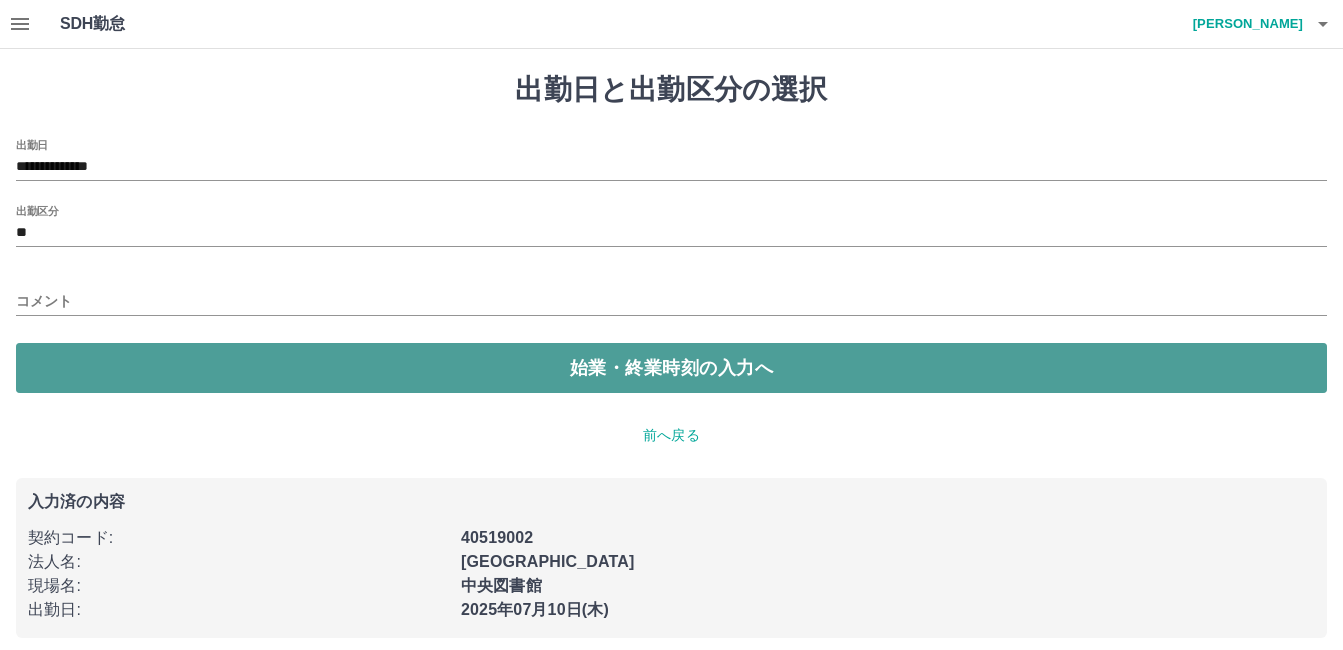 click on "始業・終業時刻の入力へ" at bounding box center [671, 368] 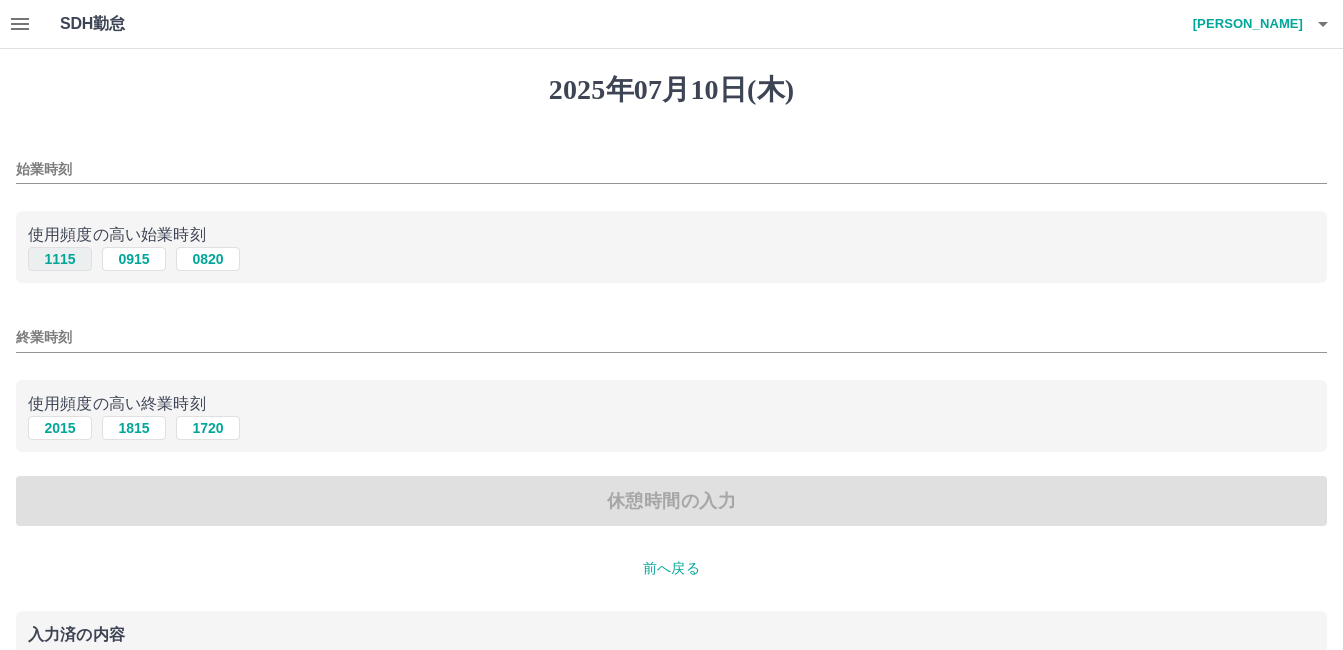click on "1115" at bounding box center [60, 259] 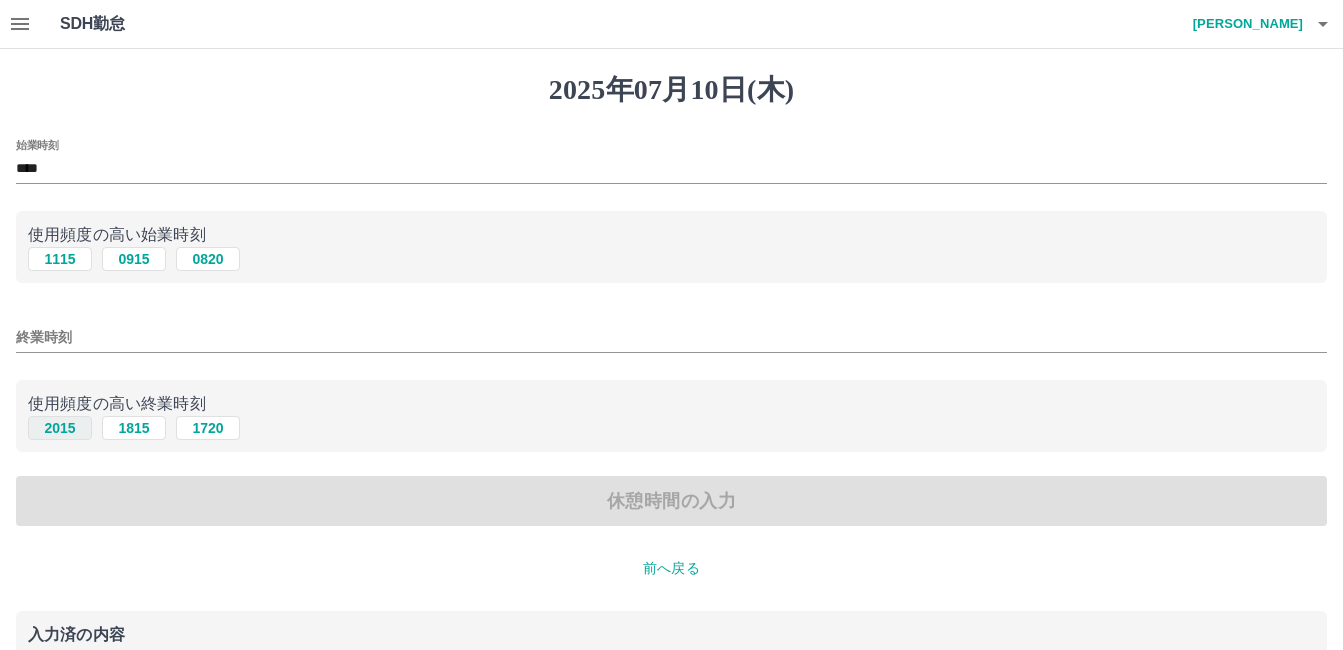 click on "2015" at bounding box center (60, 428) 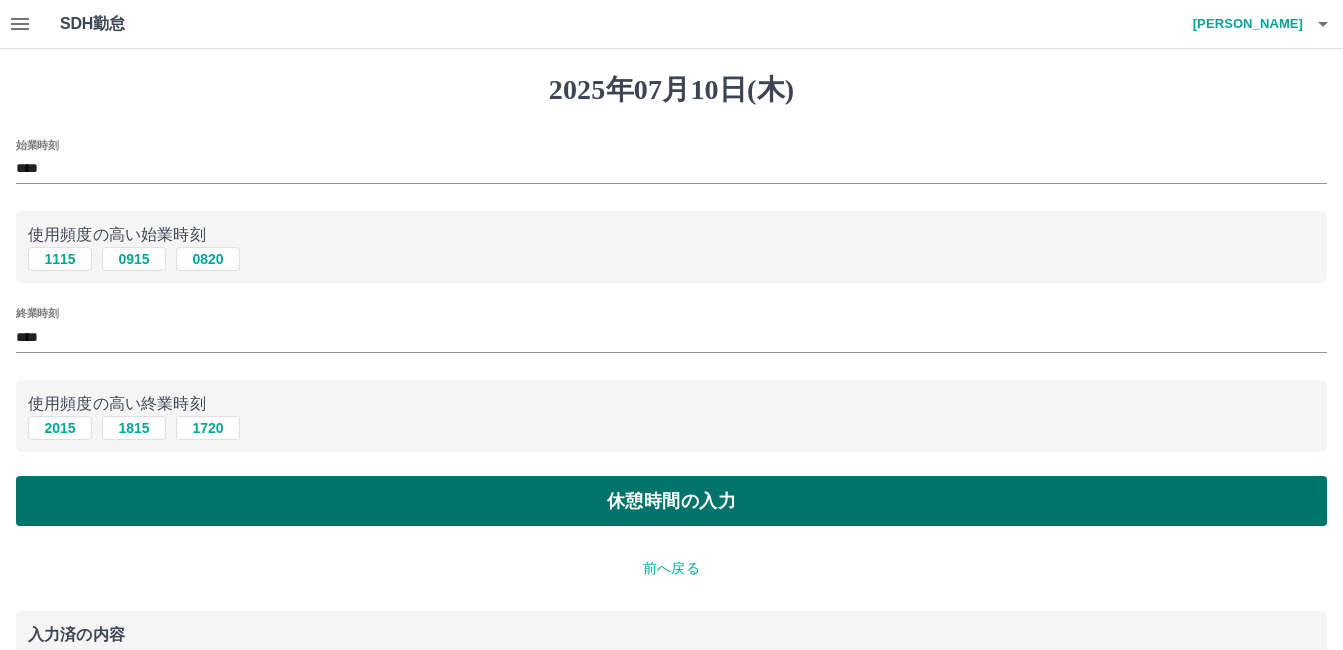 click on "休憩時間の入力" at bounding box center (671, 501) 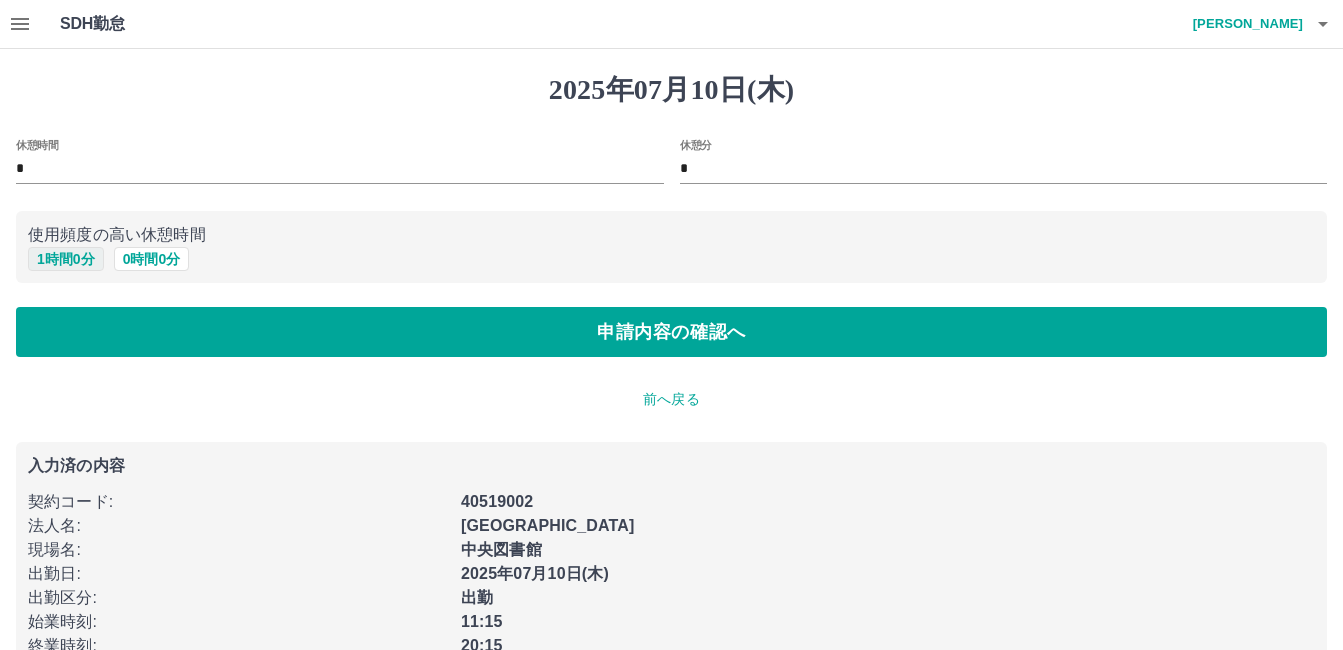 click on "1 時間 0 分" at bounding box center [66, 259] 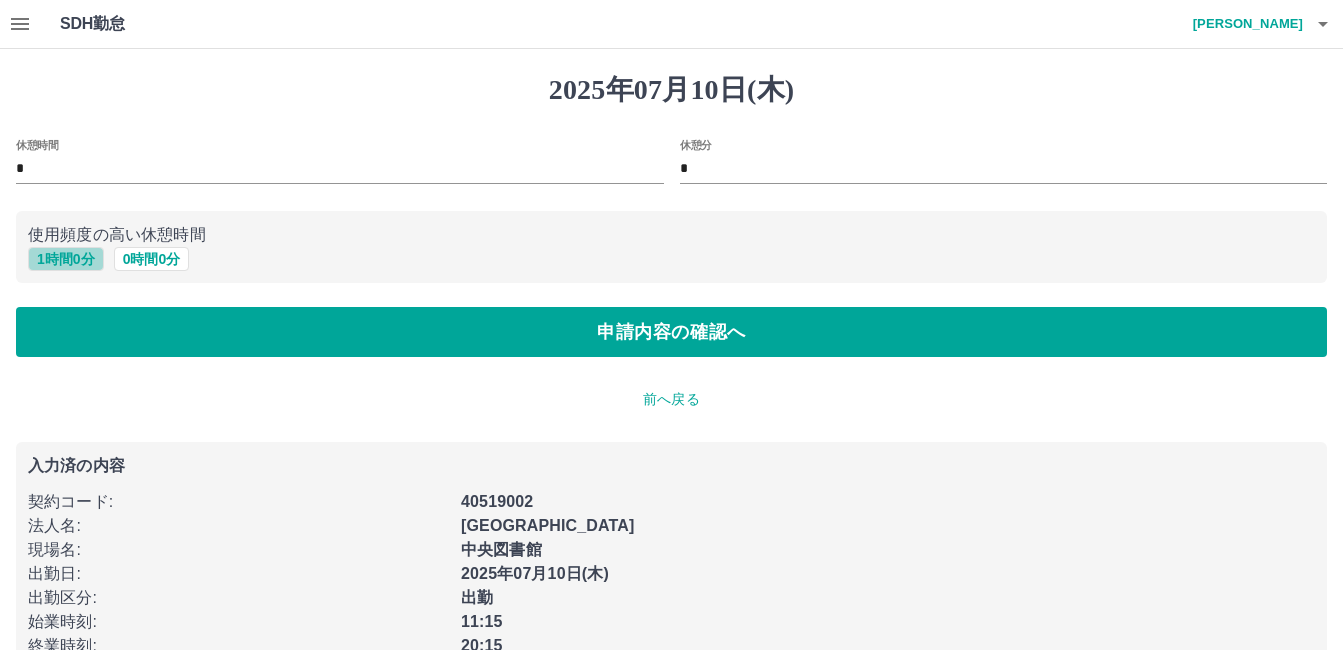 click on "1 時間 0 分" at bounding box center [66, 259] 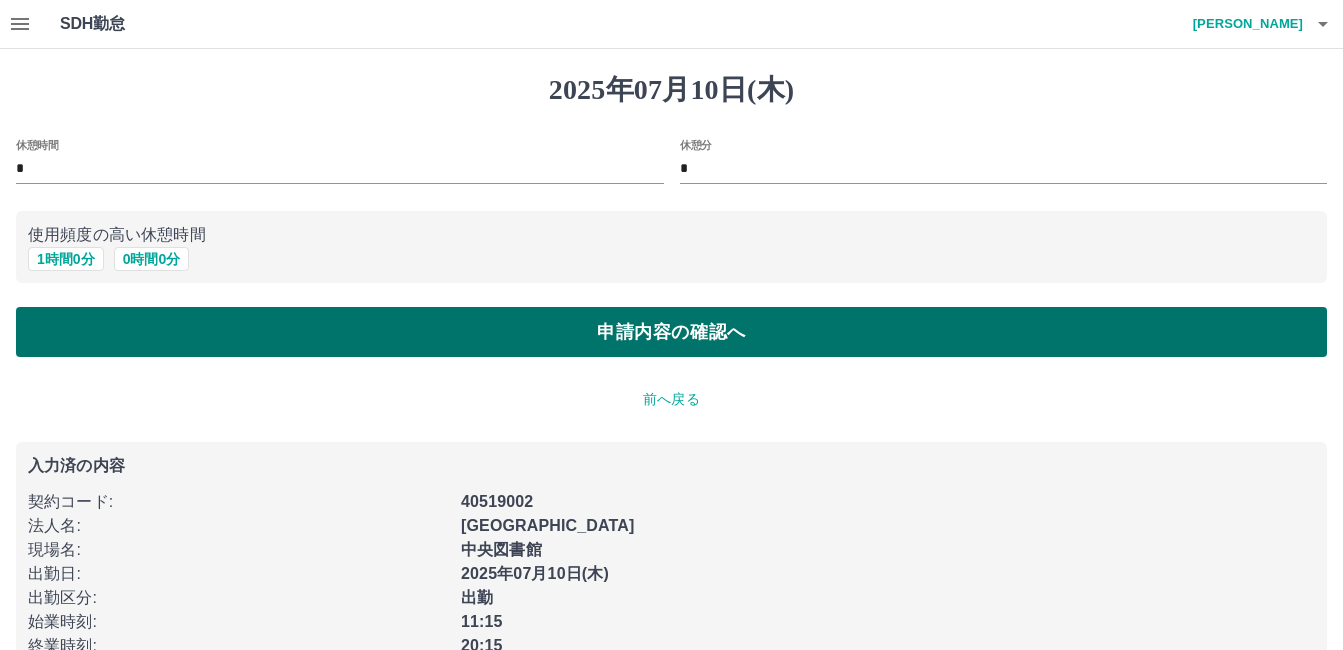 click on "申請内容の確認へ" at bounding box center [671, 332] 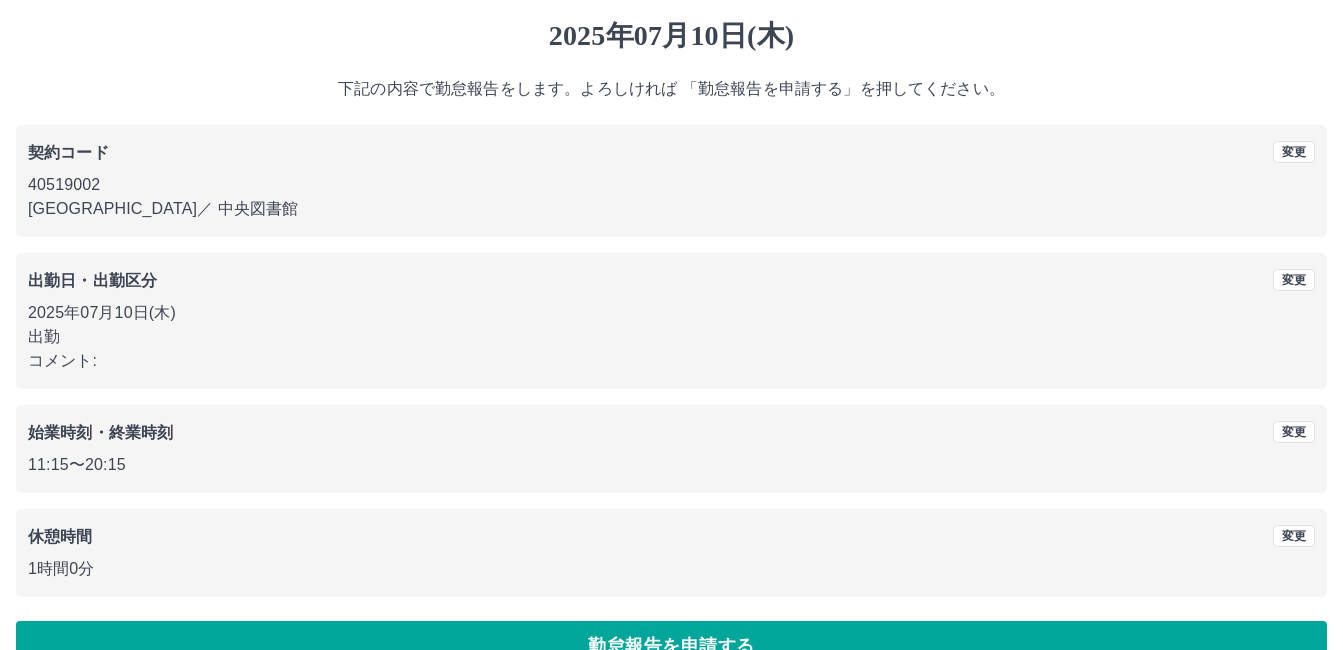 scroll, scrollTop: 99, scrollLeft: 0, axis: vertical 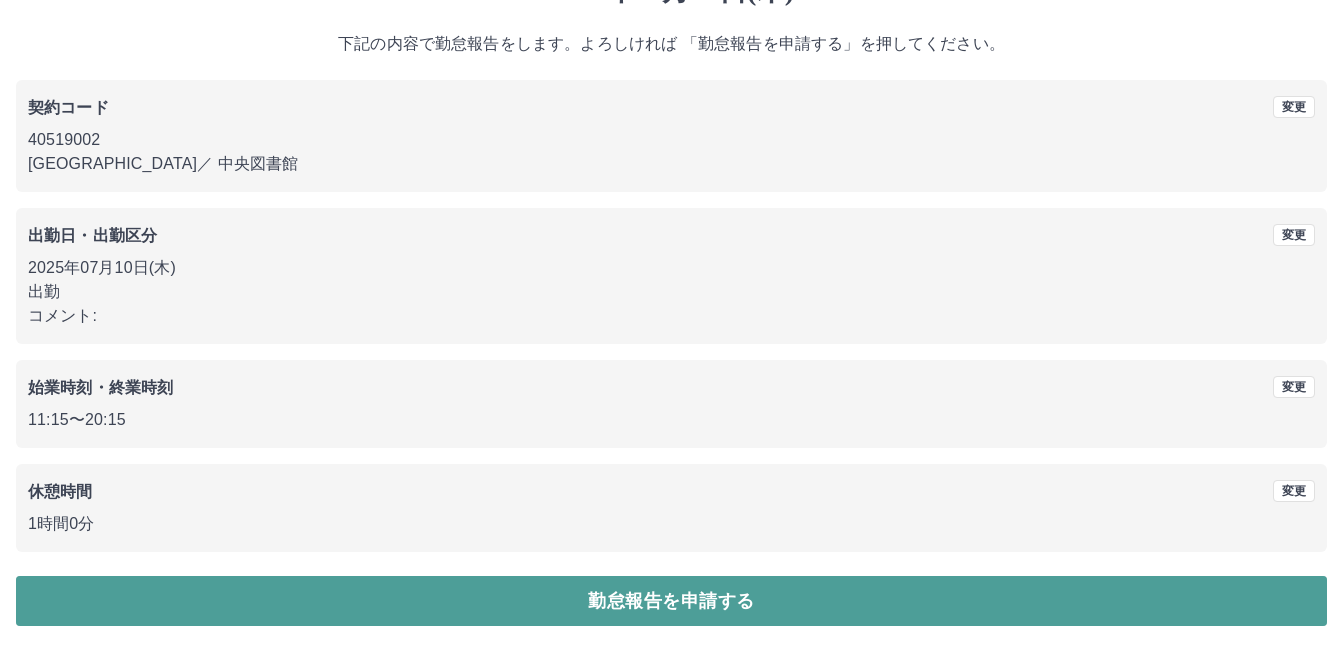 click on "勤怠報告を申請する" at bounding box center (671, 601) 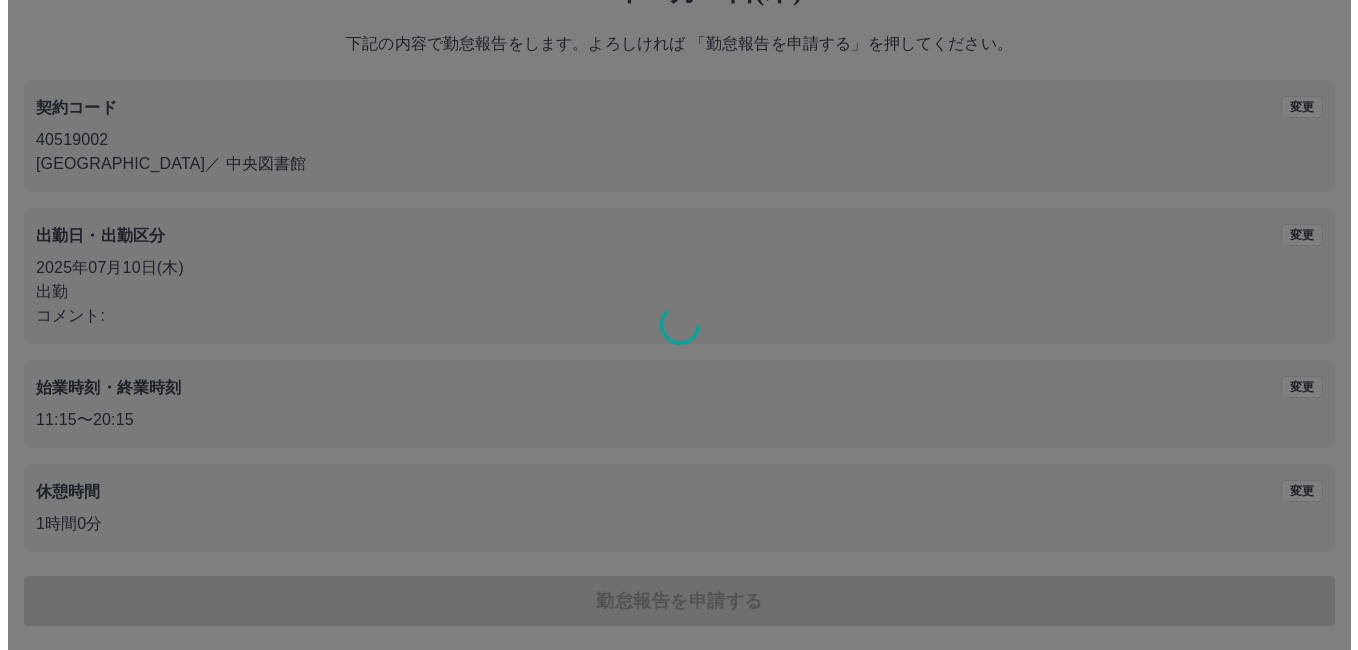 scroll, scrollTop: 0, scrollLeft: 0, axis: both 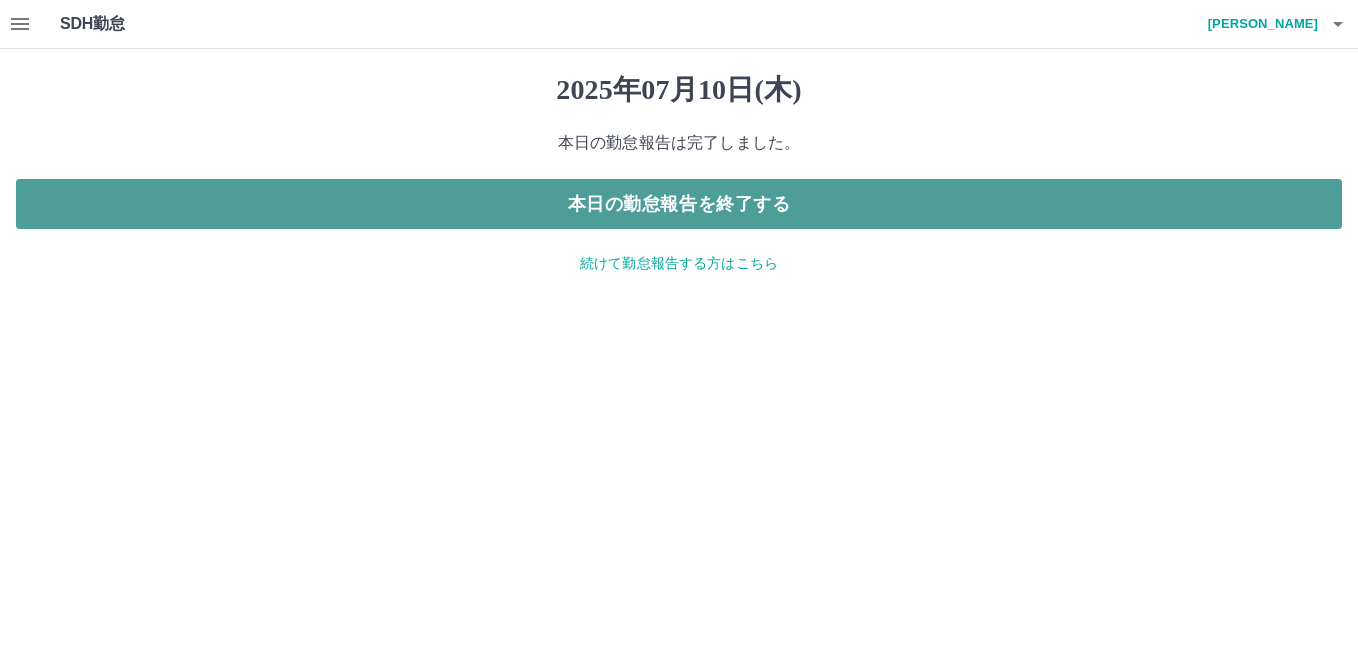 click on "本日の勤怠報告を終了する" at bounding box center (679, 204) 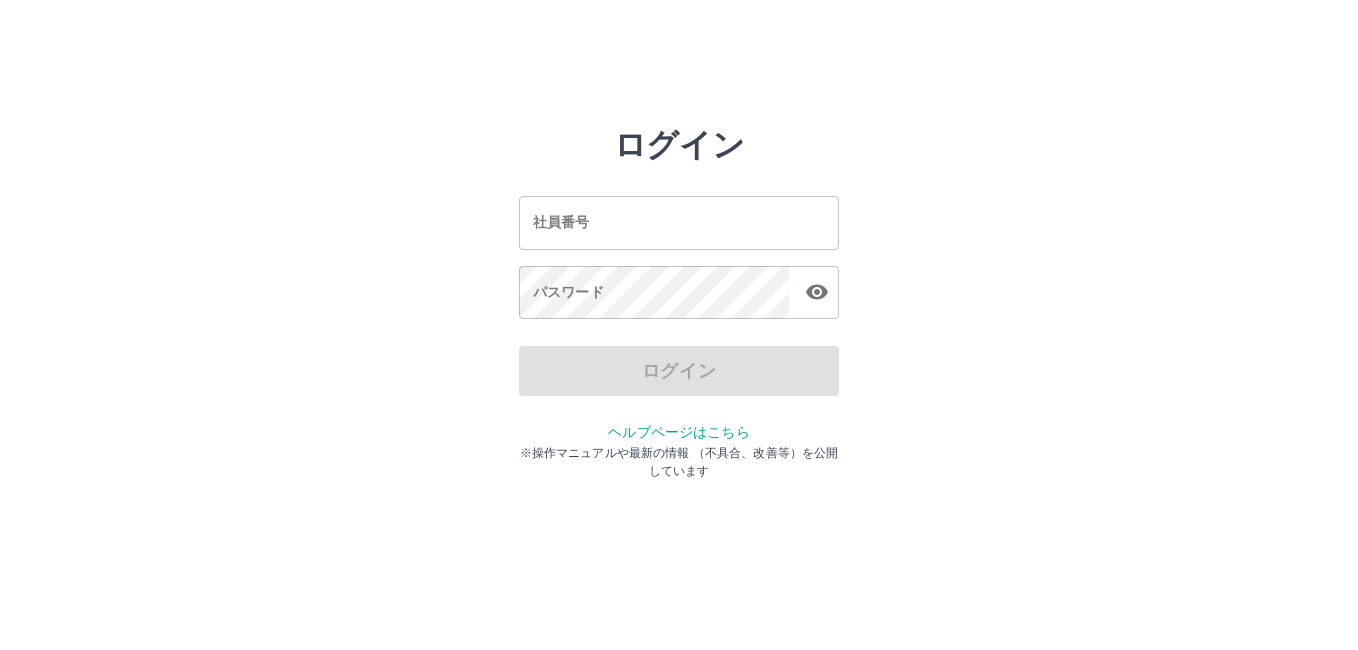 scroll, scrollTop: 0, scrollLeft: 0, axis: both 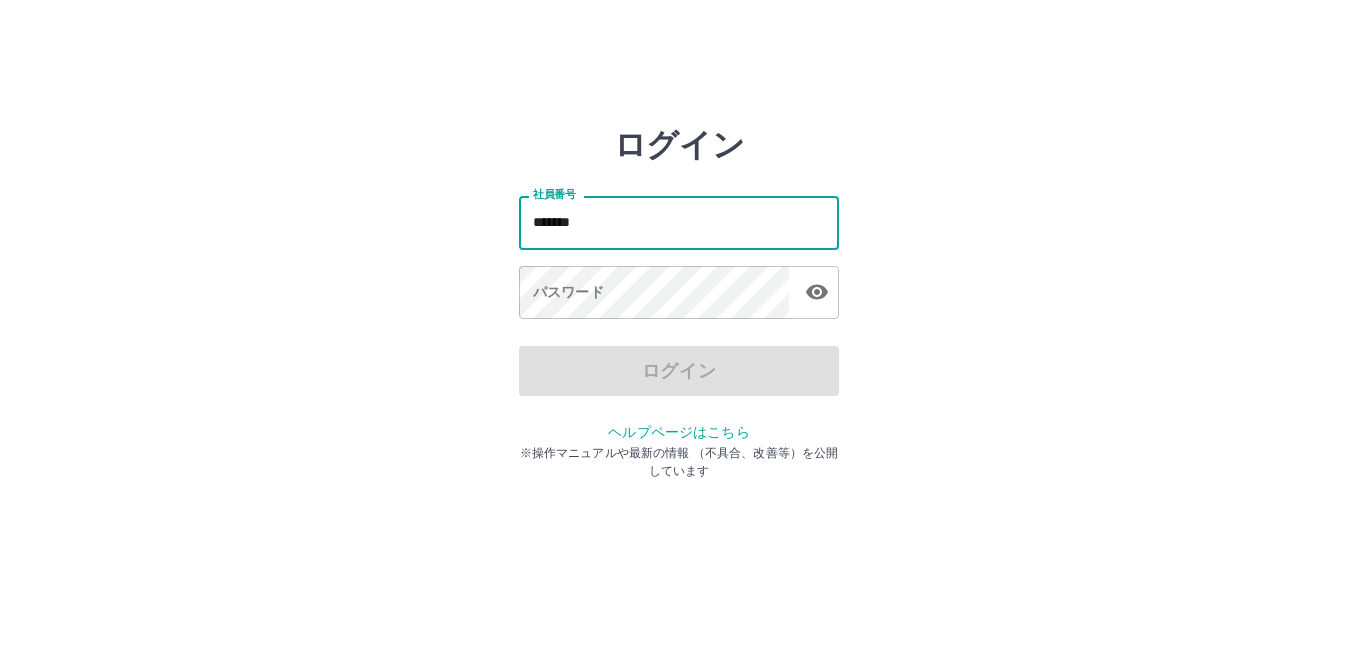 type on "*******" 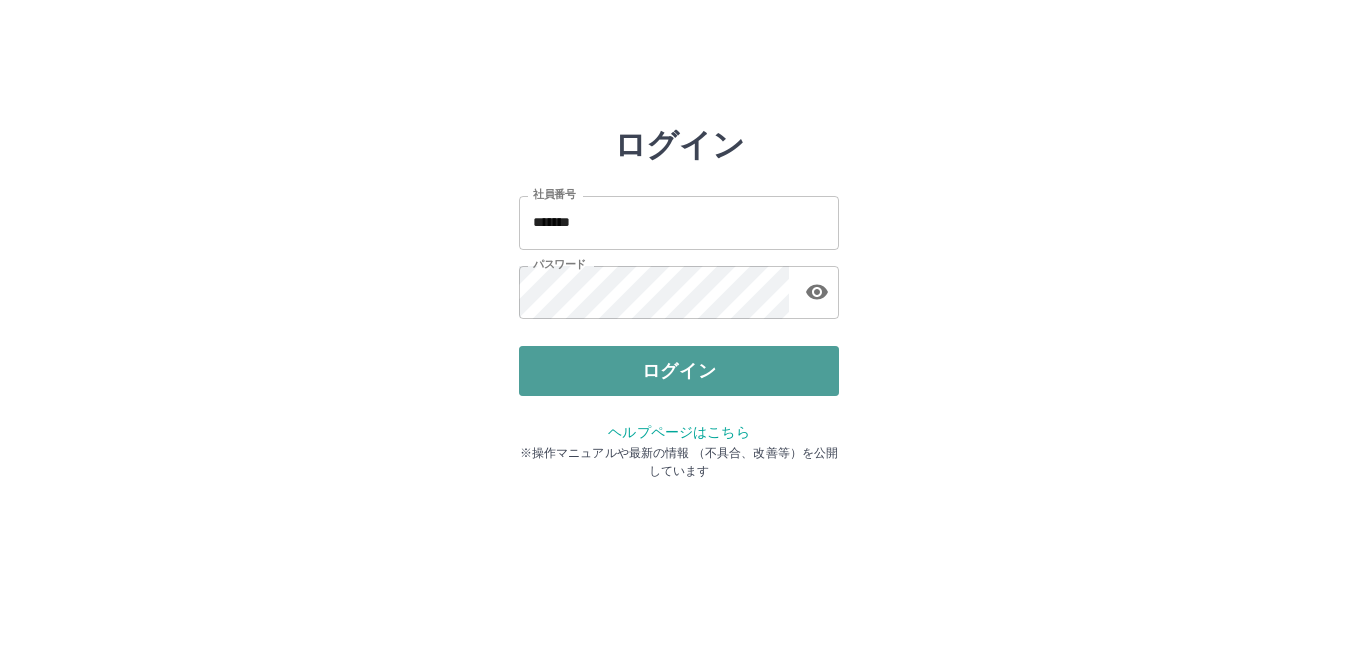 click on "ログイン" at bounding box center [679, 371] 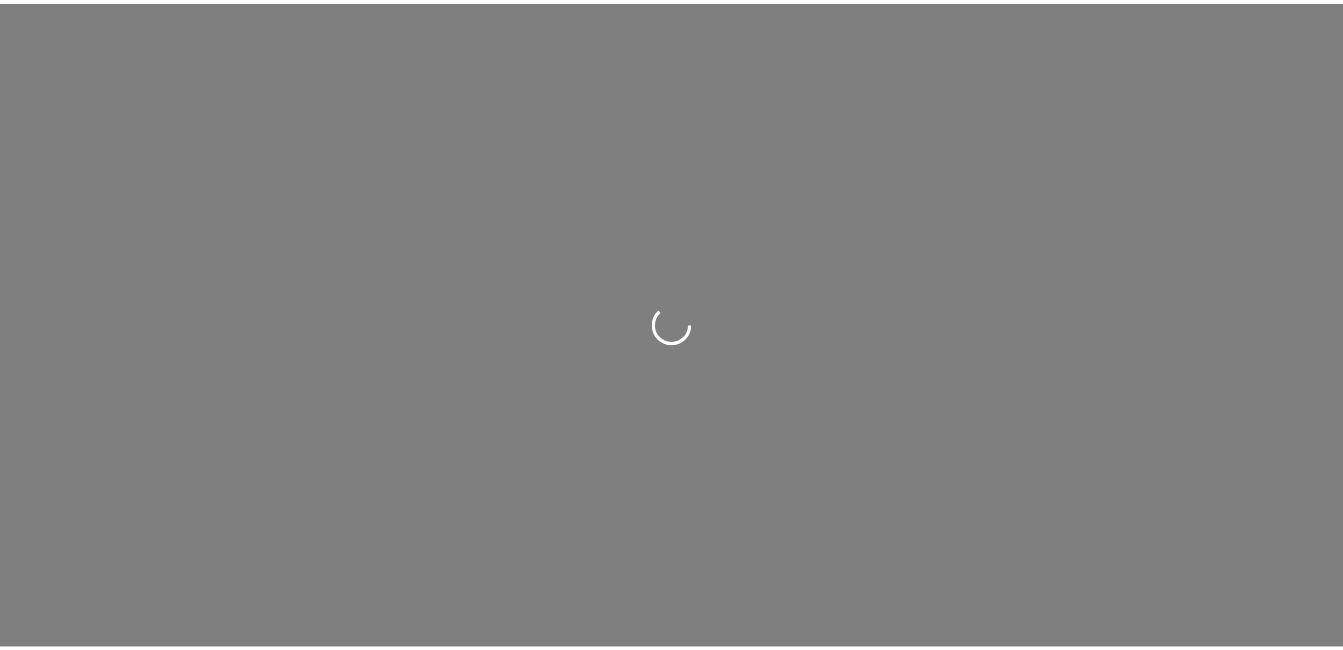 scroll, scrollTop: 0, scrollLeft: 0, axis: both 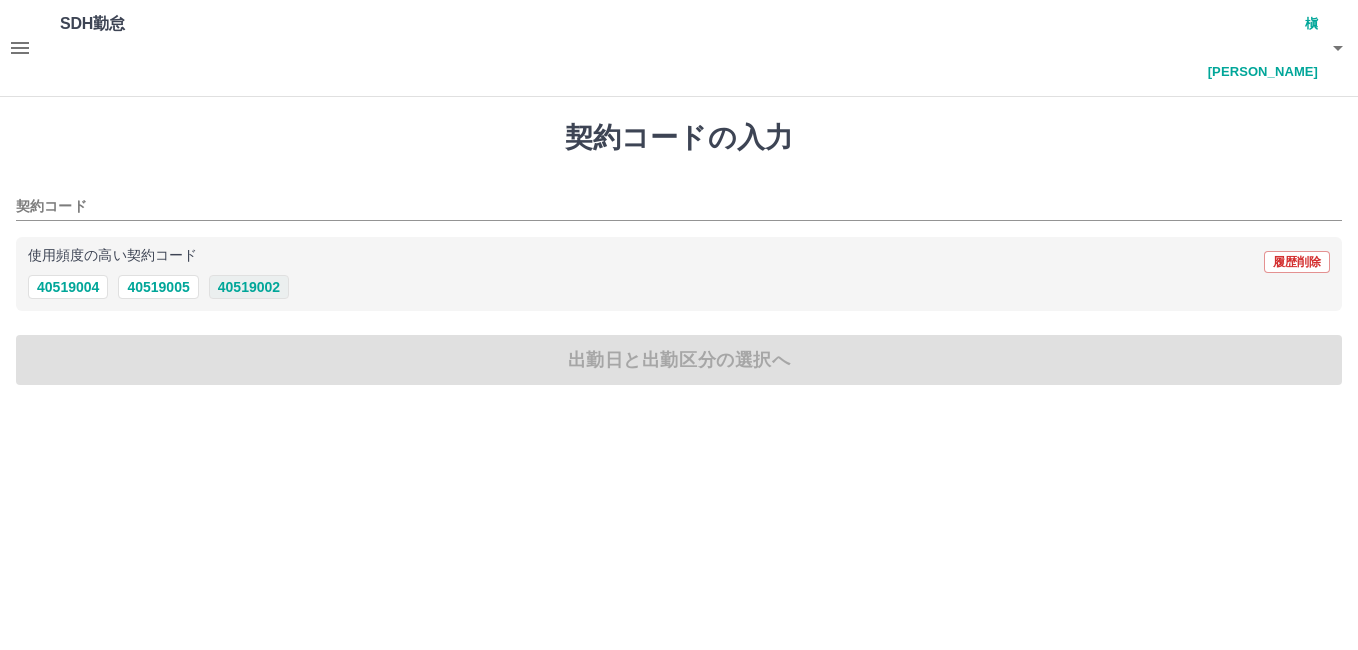 click on "40519002" at bounding box center [249, 287] 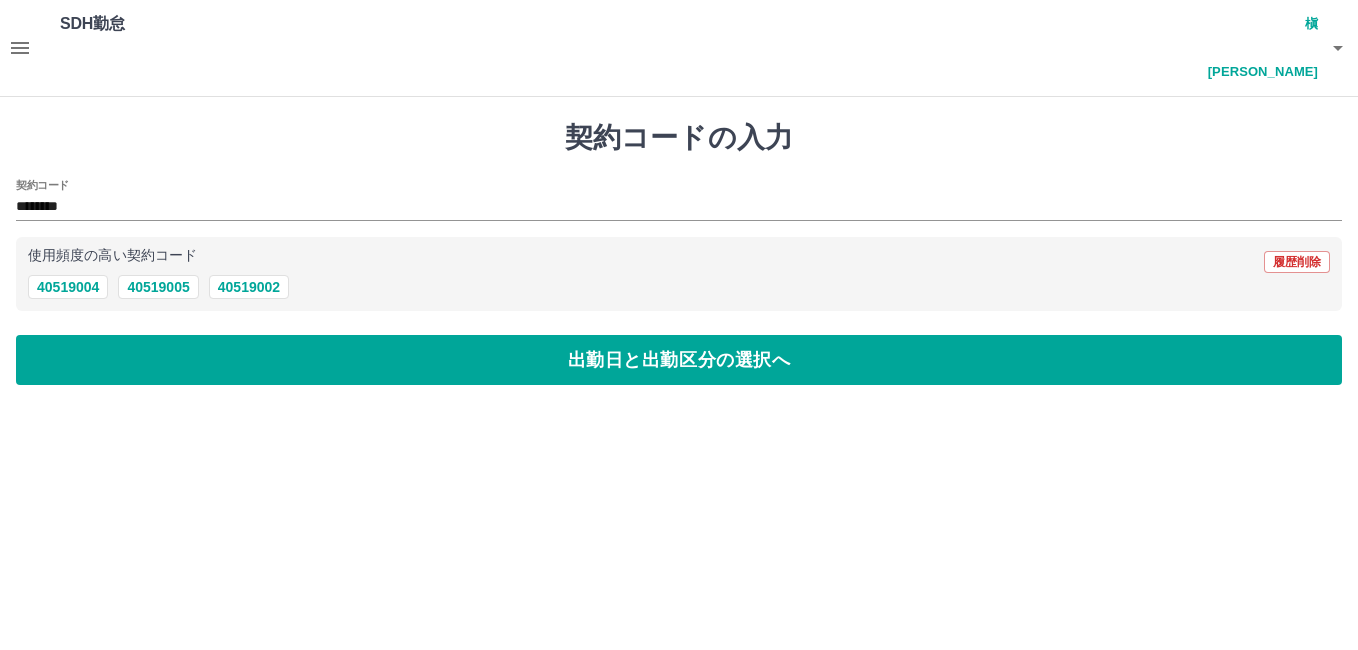 click on "契約コードの入力 契約コード ******** 使用頻度の高い契約コード 履歴削除 40519004 40519005 40519002 出勤日と出勤区分の選択へ" at bounding box center (679, 253) 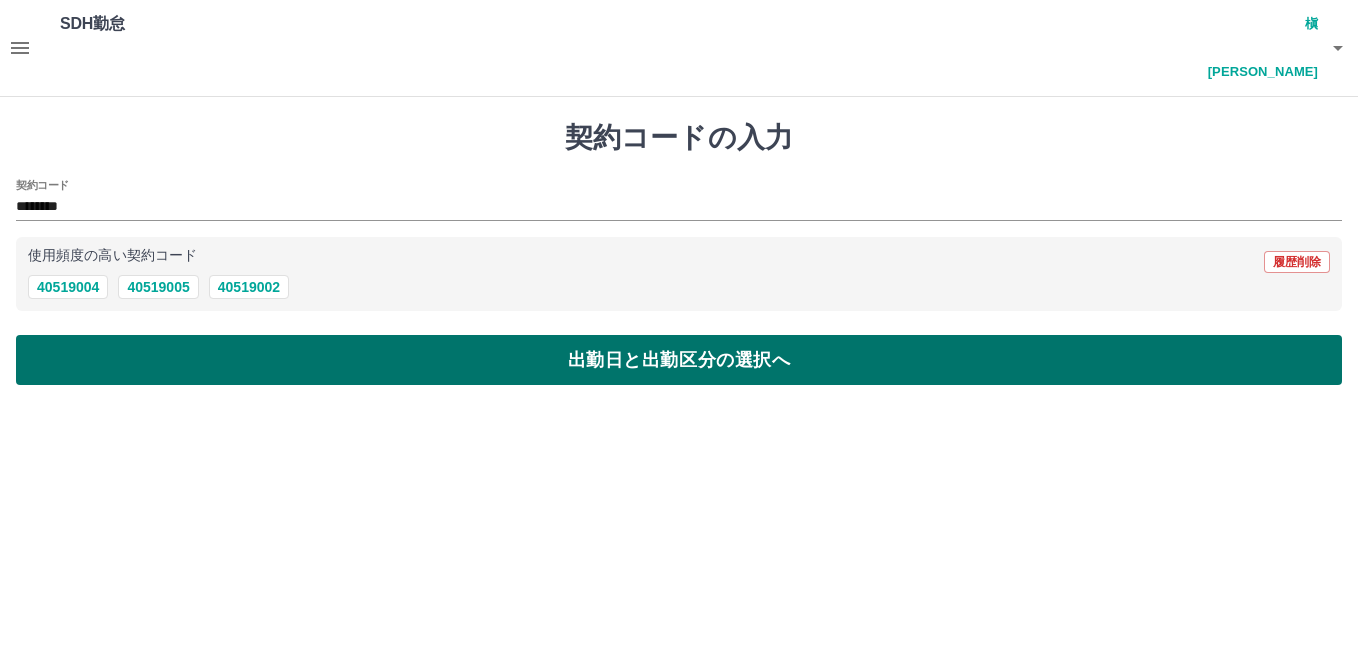 click on "出勤日と出勤区分の選択へ" at bounding box center (679, 360) 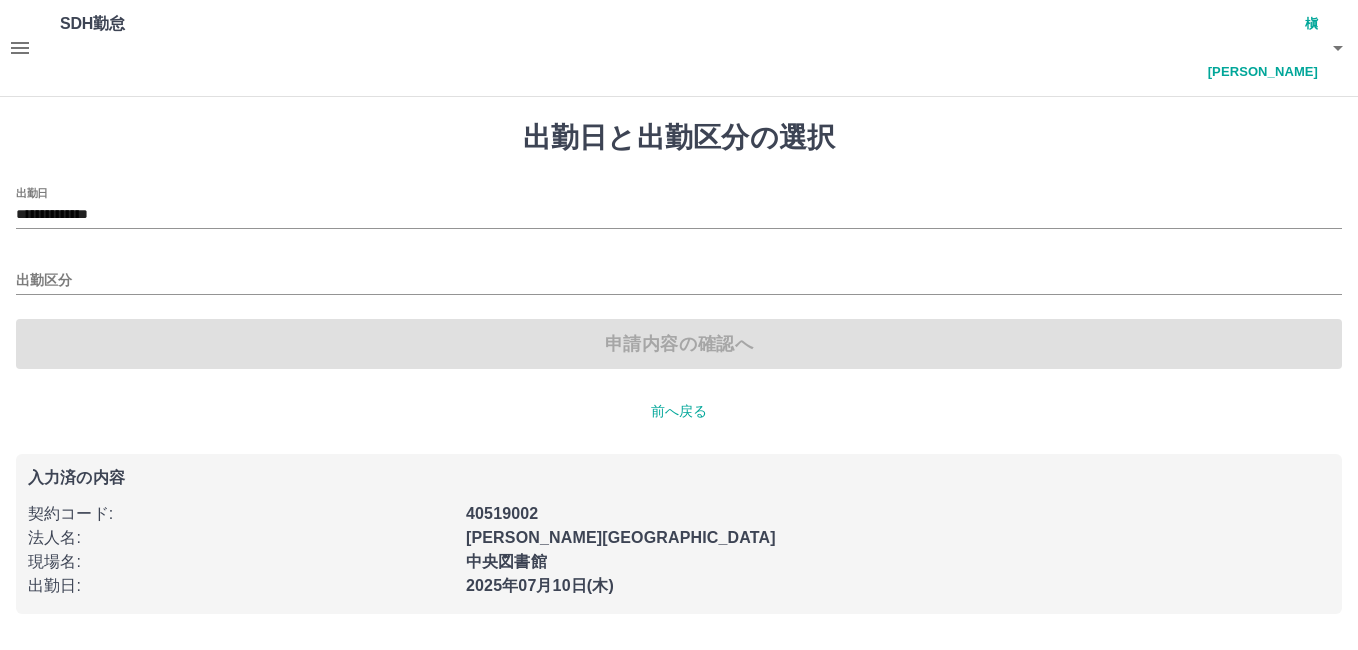 click 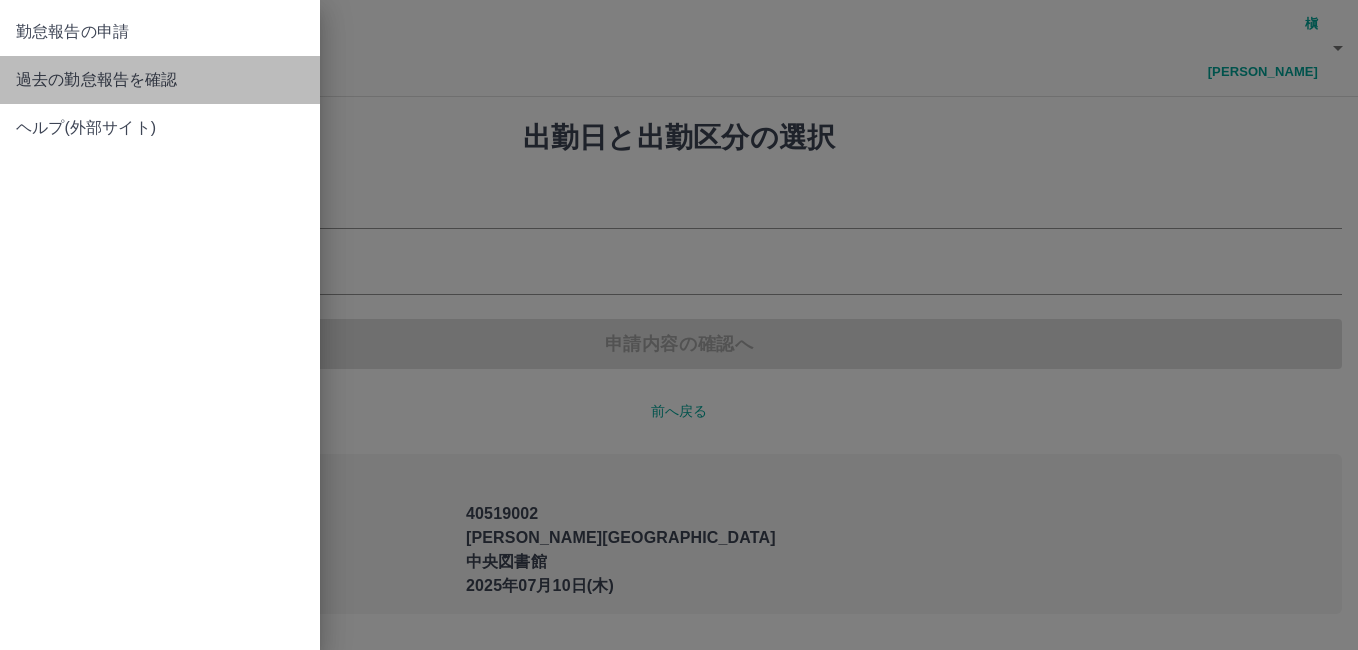 click on "過去の勤怠報告を確認" at bounding box center [160, 80] 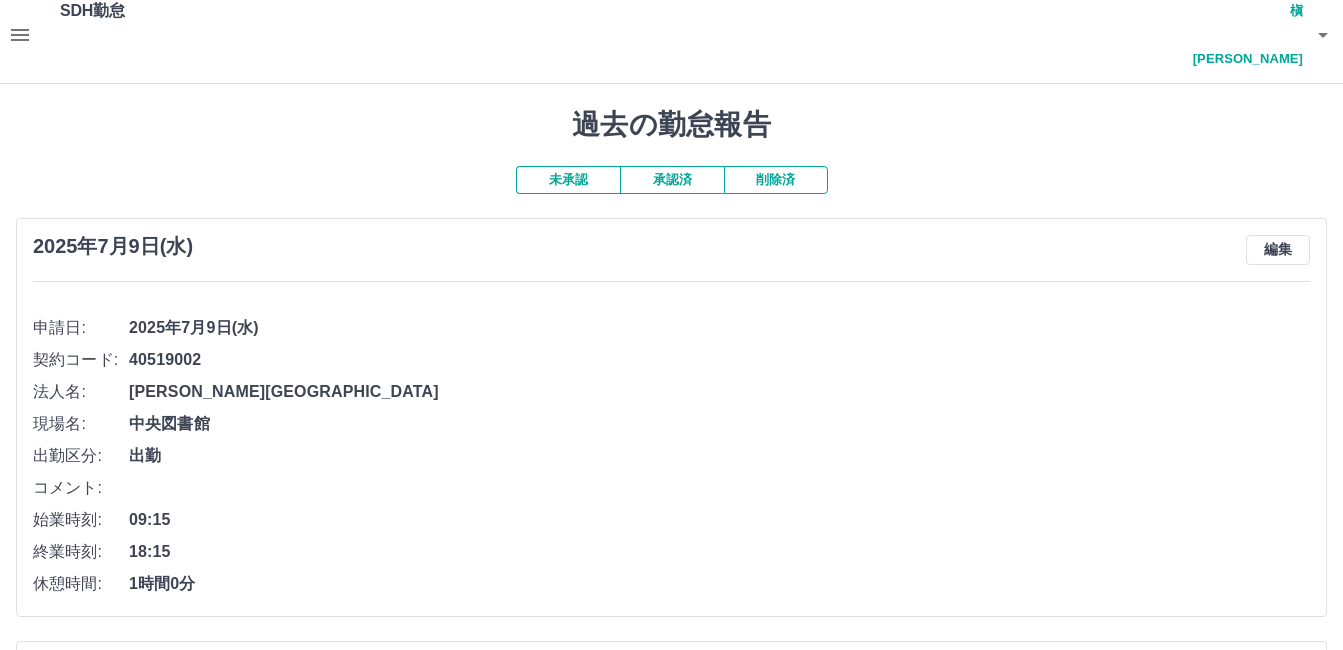 scroll, scrollTop: 0, scrollLeft: 0, axis: both 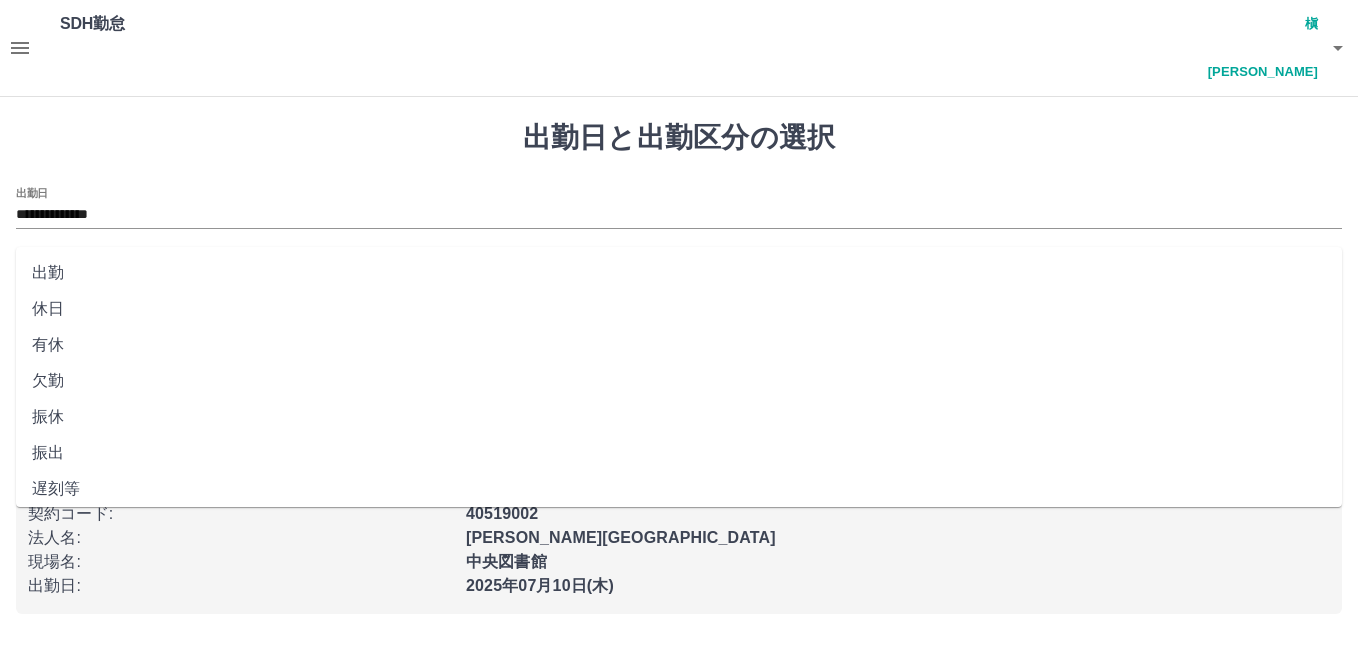 click on "出勤区分" at bounding box center (679, 281) 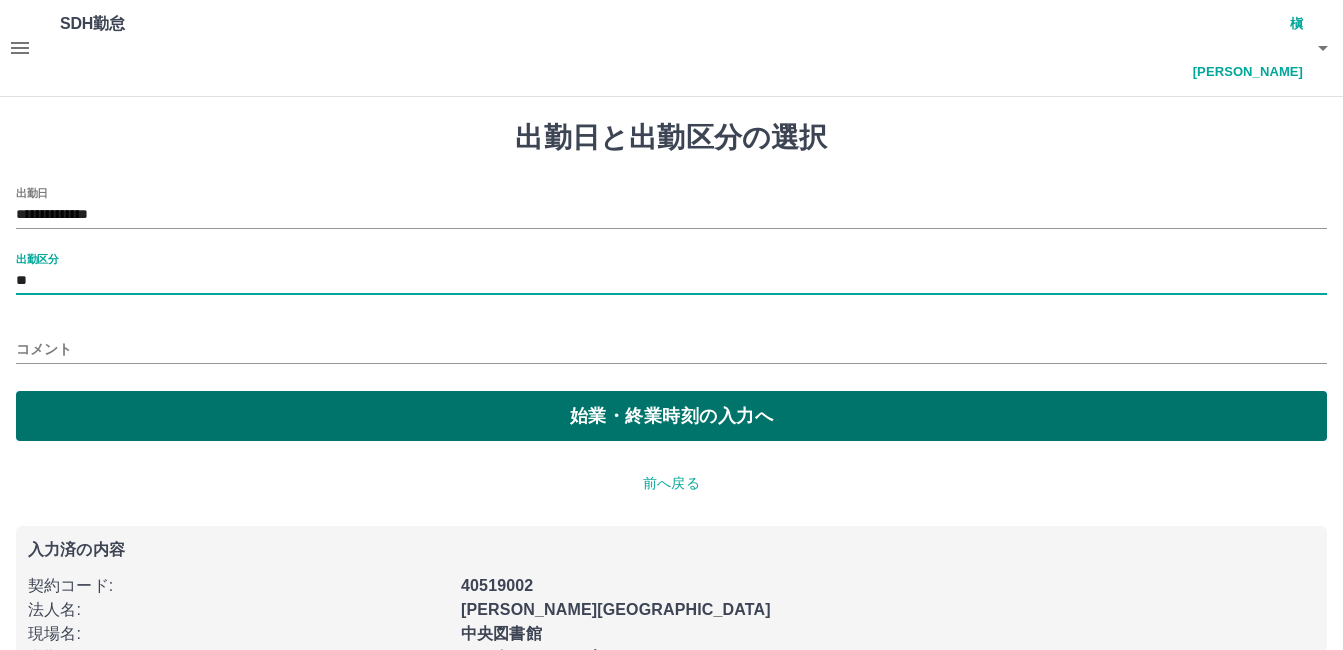 click on "始業・終業時刻の入力へ" at bounding box center (671, 416) 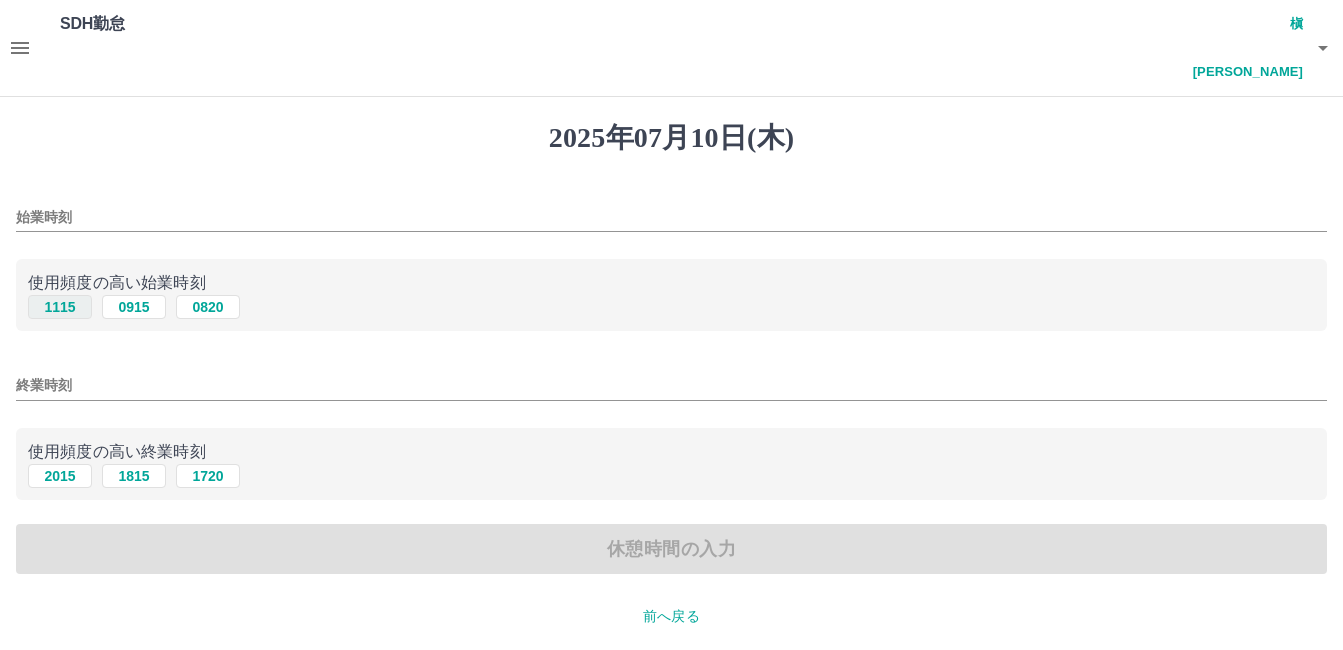 click on "1115" at bounding box center [60, 307] 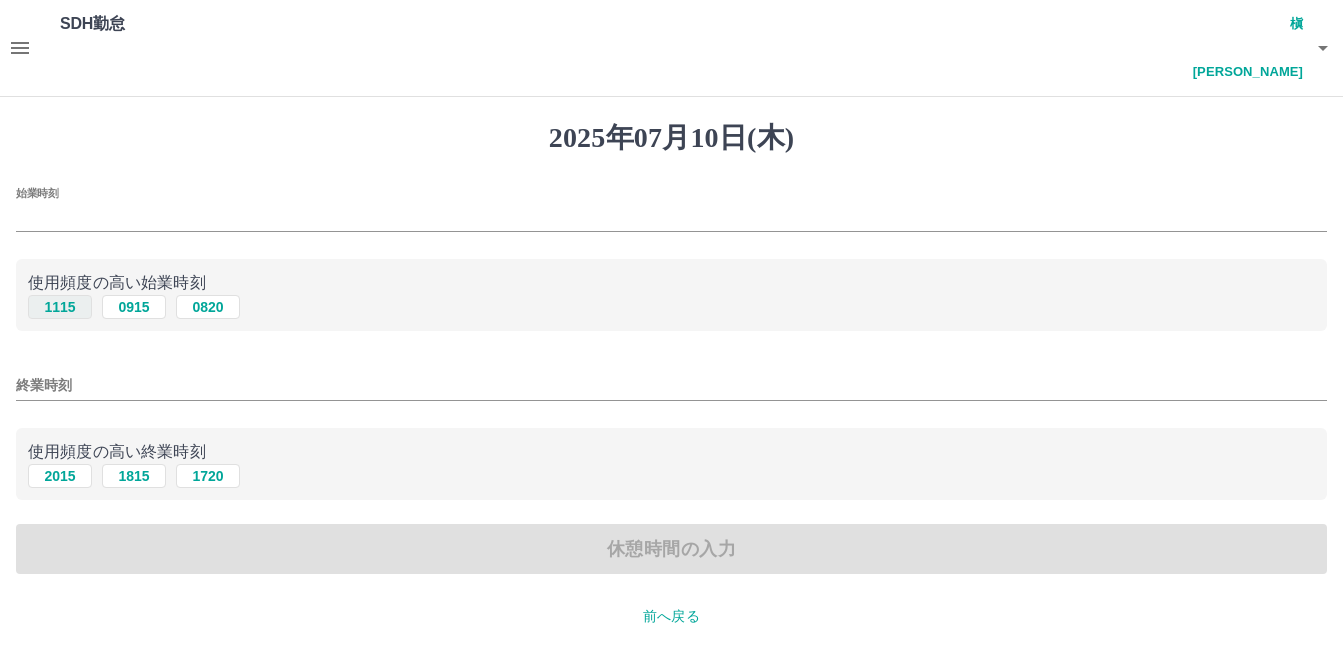 type on "****" 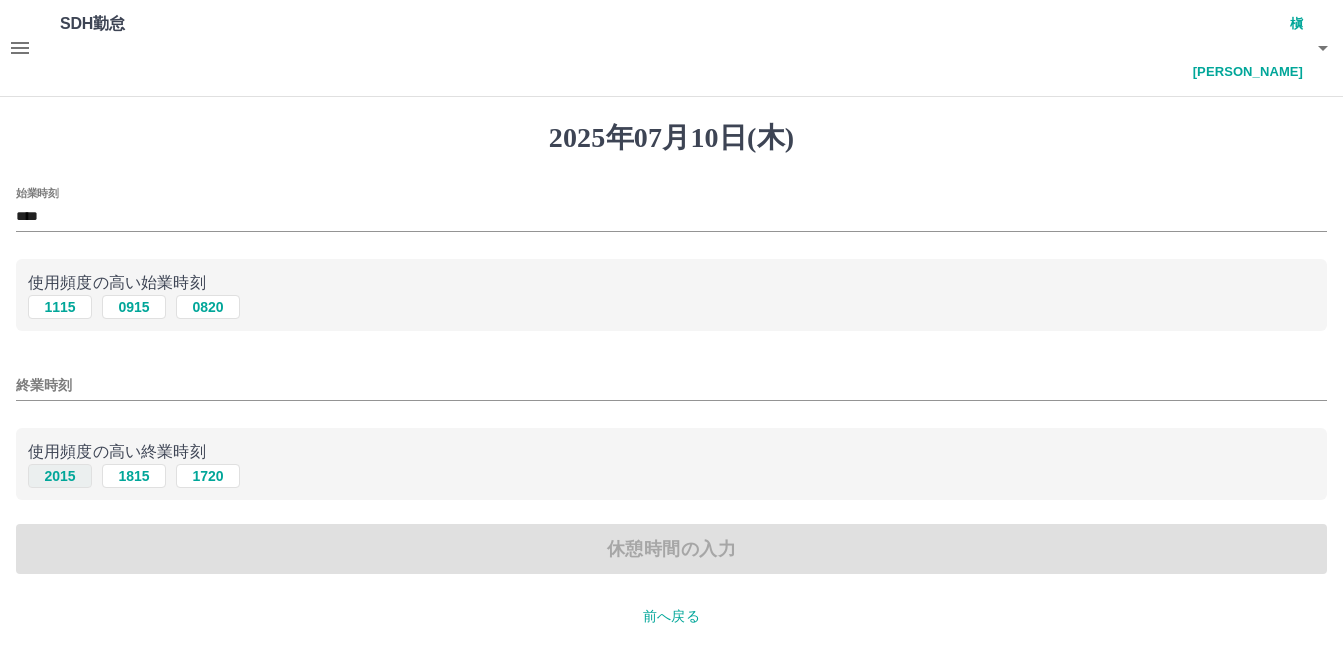 click on "2015" at bounding box center [60, 476] 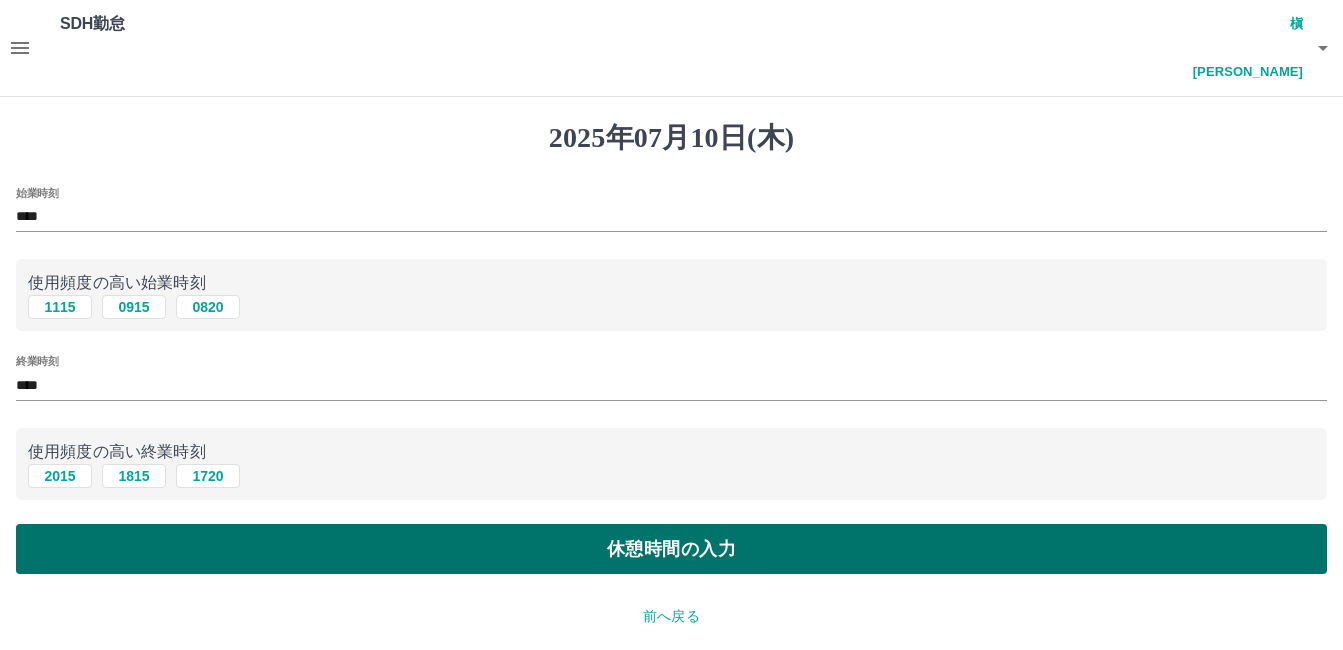 click on "休憩時間の入力" at bounding box center [671, 549] 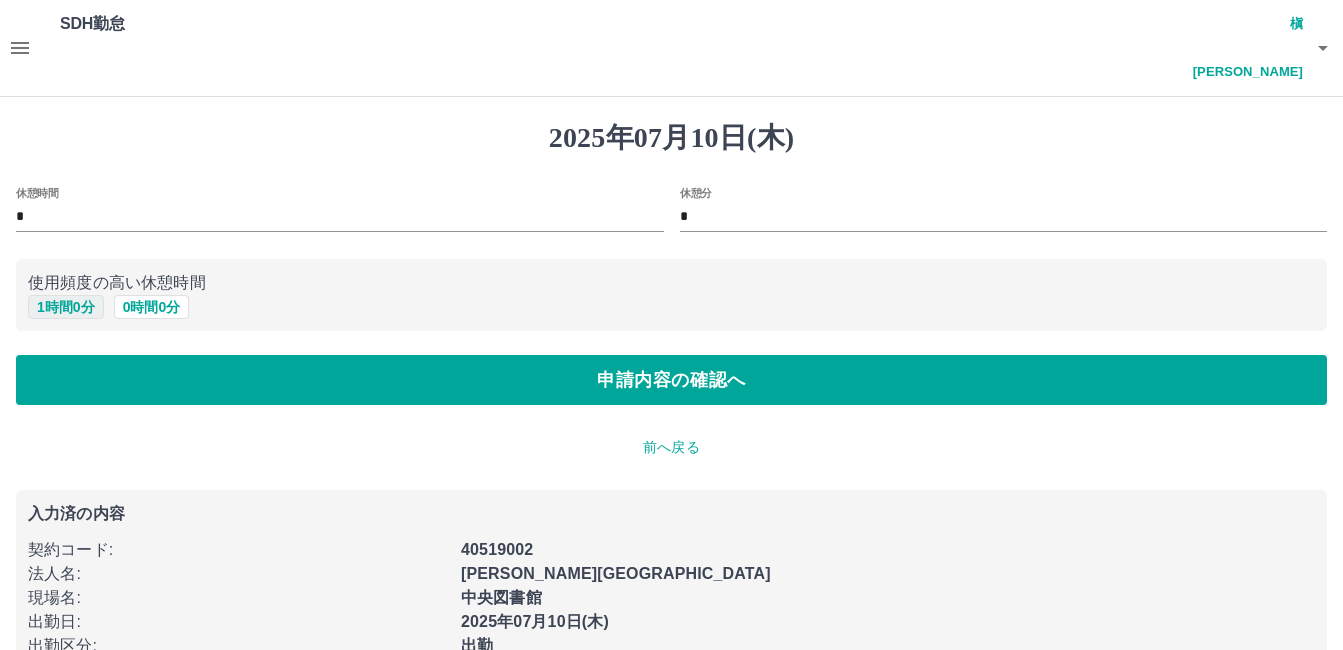 click on "1 時間 0 分" at bounding box center [66, 307] 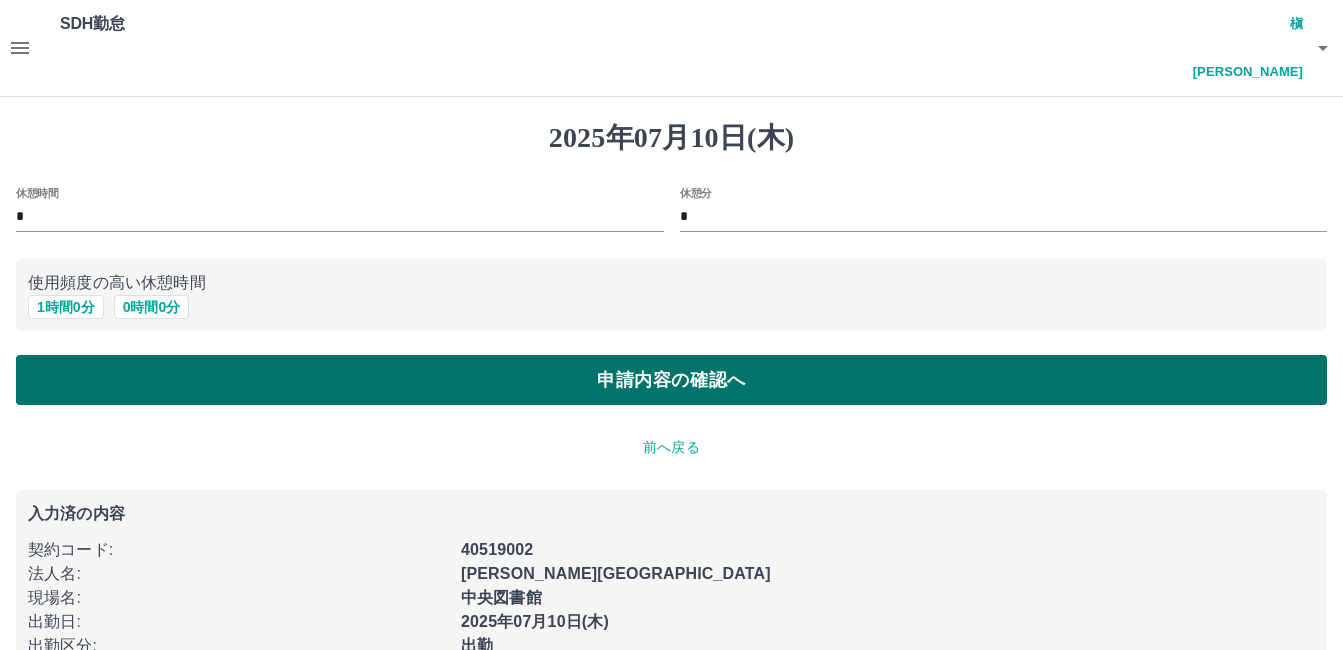 click on "申請内容の確認へ" at bounding box center [671, 380] 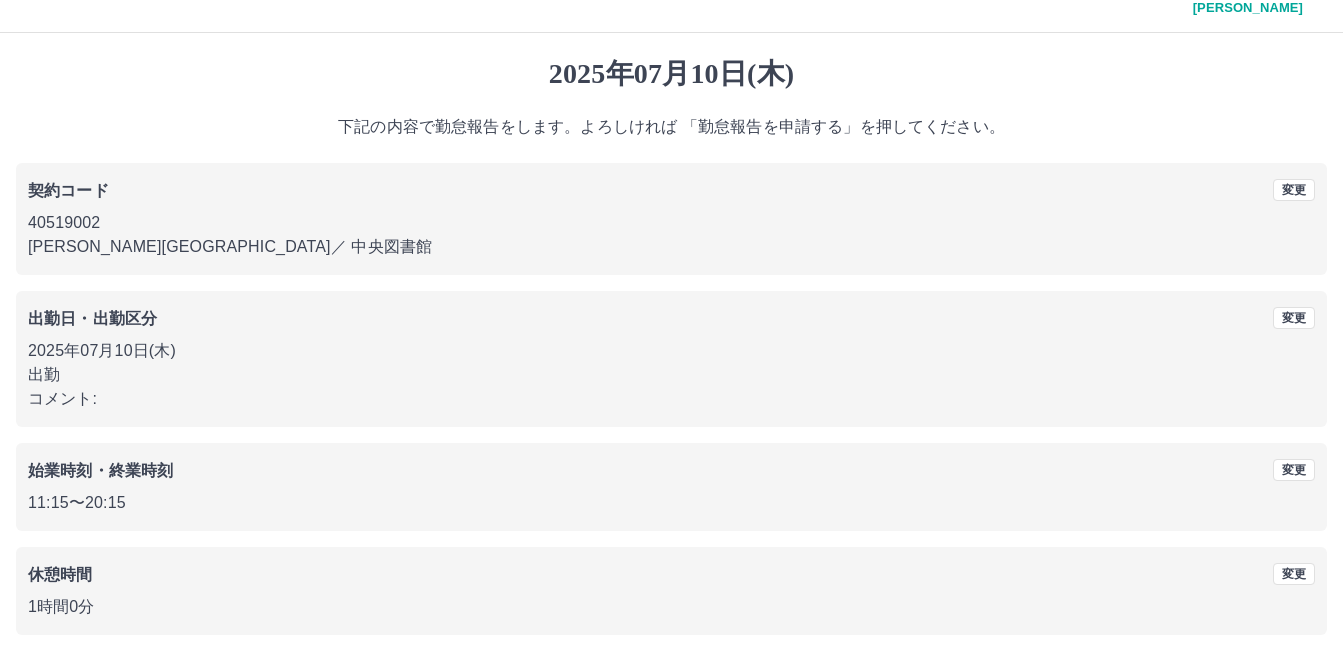 scroll, scrollTop: 99, scrollLeft: 0, axis: vertical 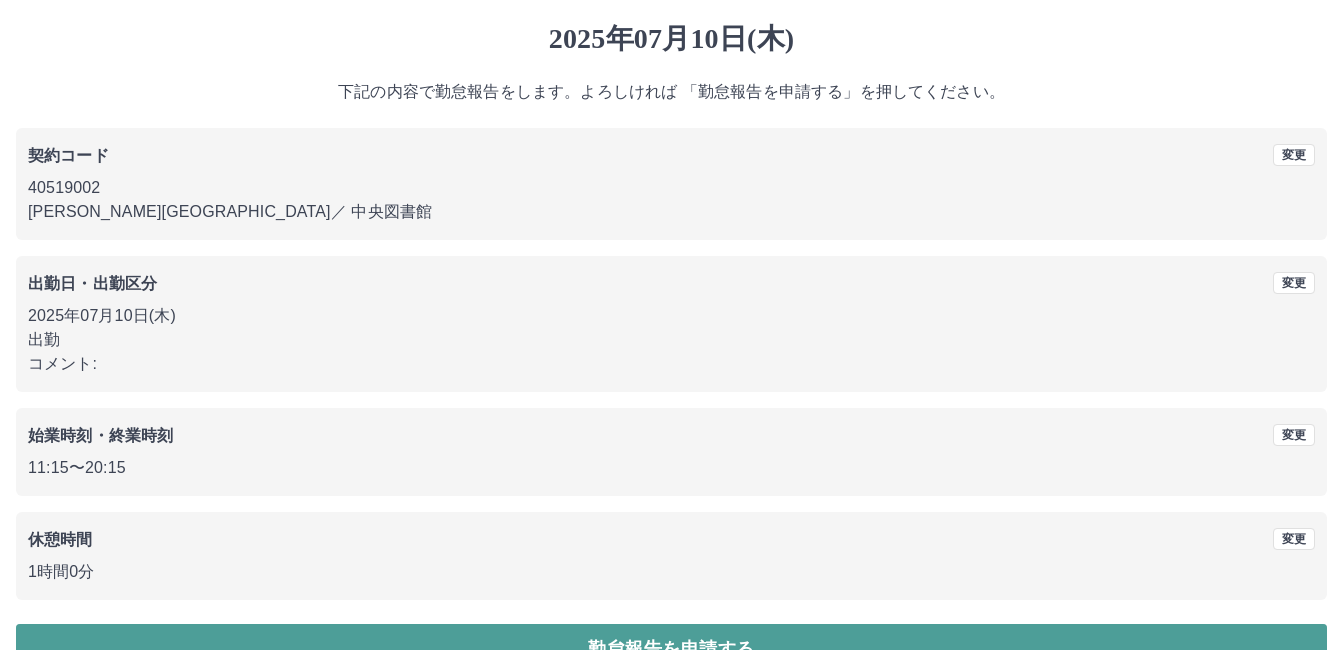 click on "勤怠報告を申請する" at bounding box center [671, 649] 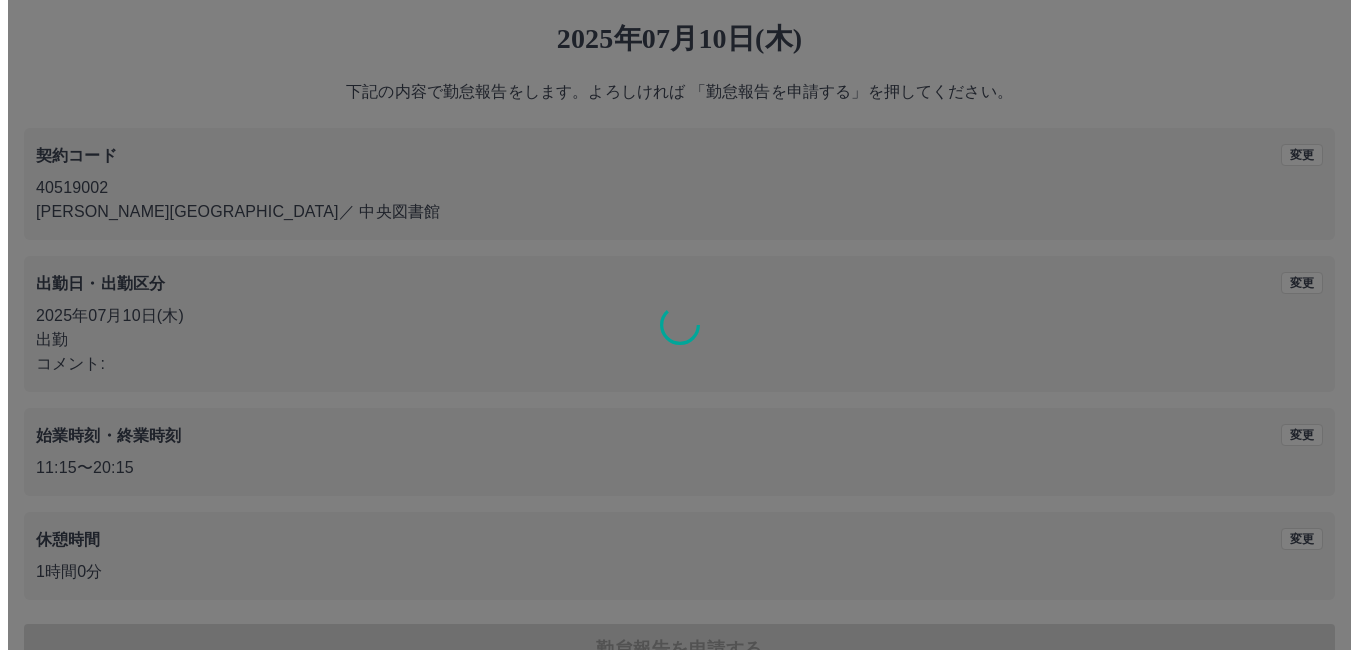 scroll, scrollTop: 0, scrollLeft: 0, axis: both 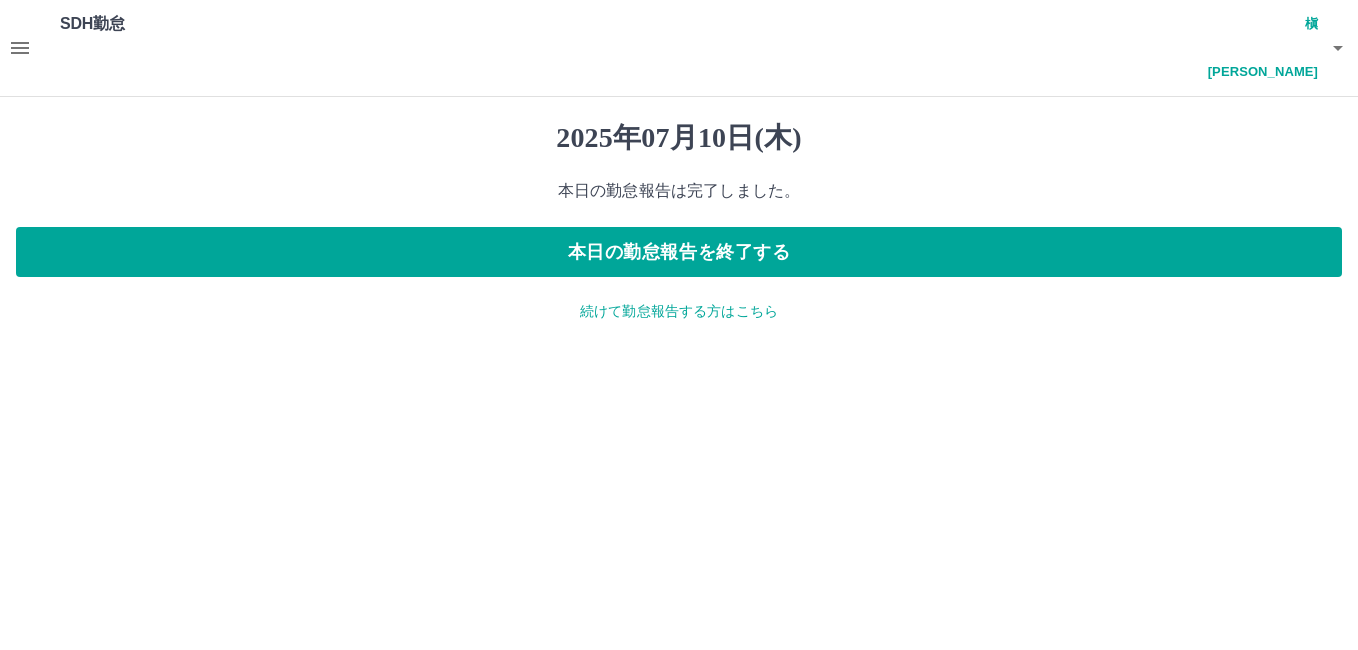 click on "続けて勤怠報告する方はこちら" at bounding box center [679, 311] 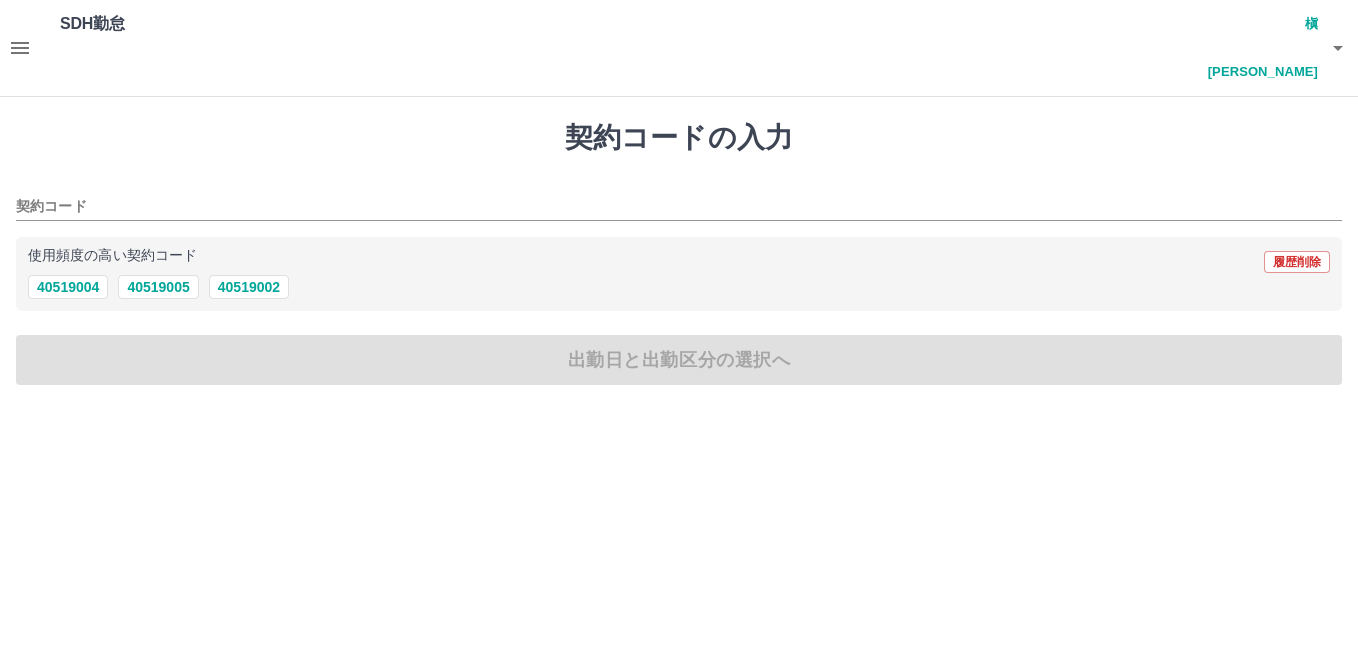 click on "40519004 40519005 40519002" at bounding box center (679, 287) 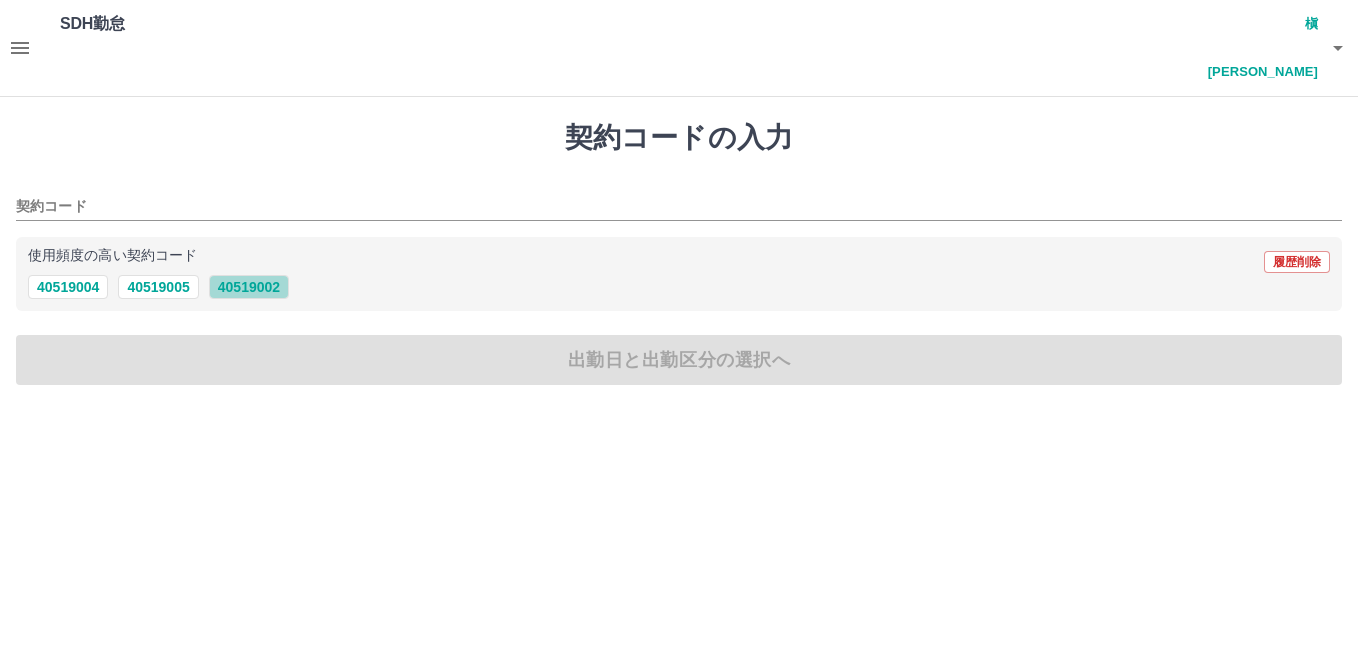 click on "40519002" at bounding box center (249, 287) 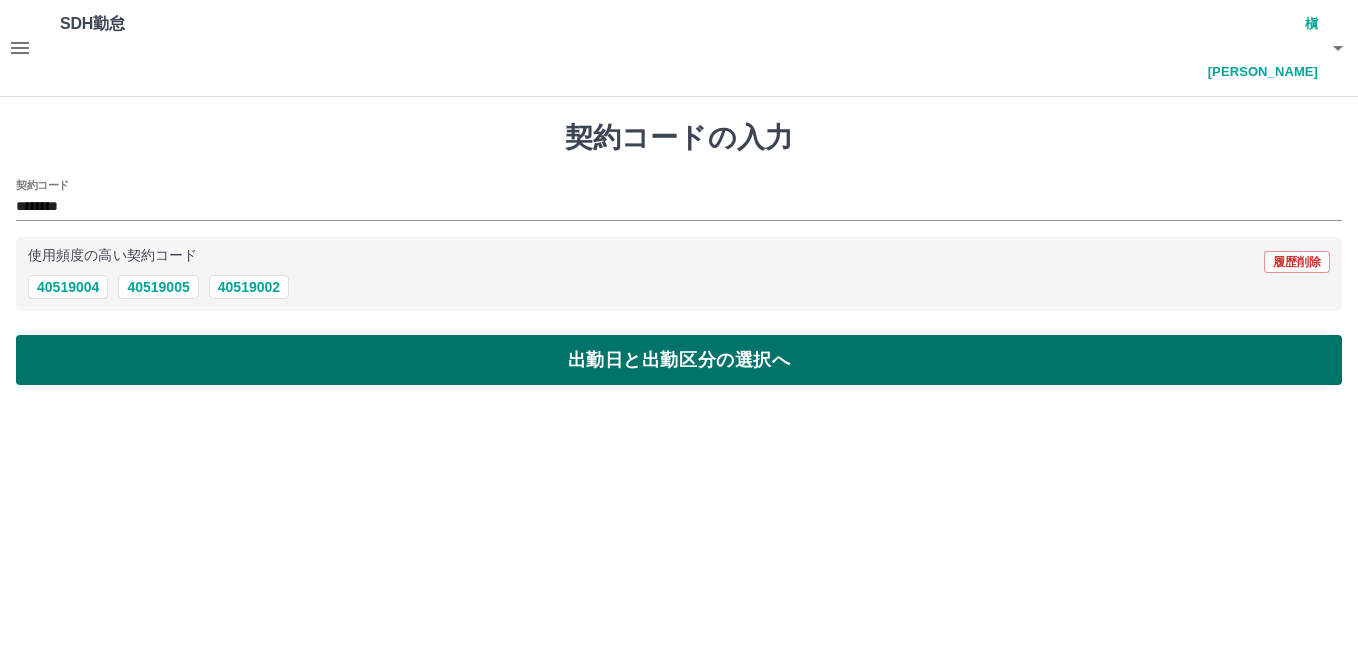 click on "出勤日と出勤区分の選択へ" at bounding box center (679, 360) 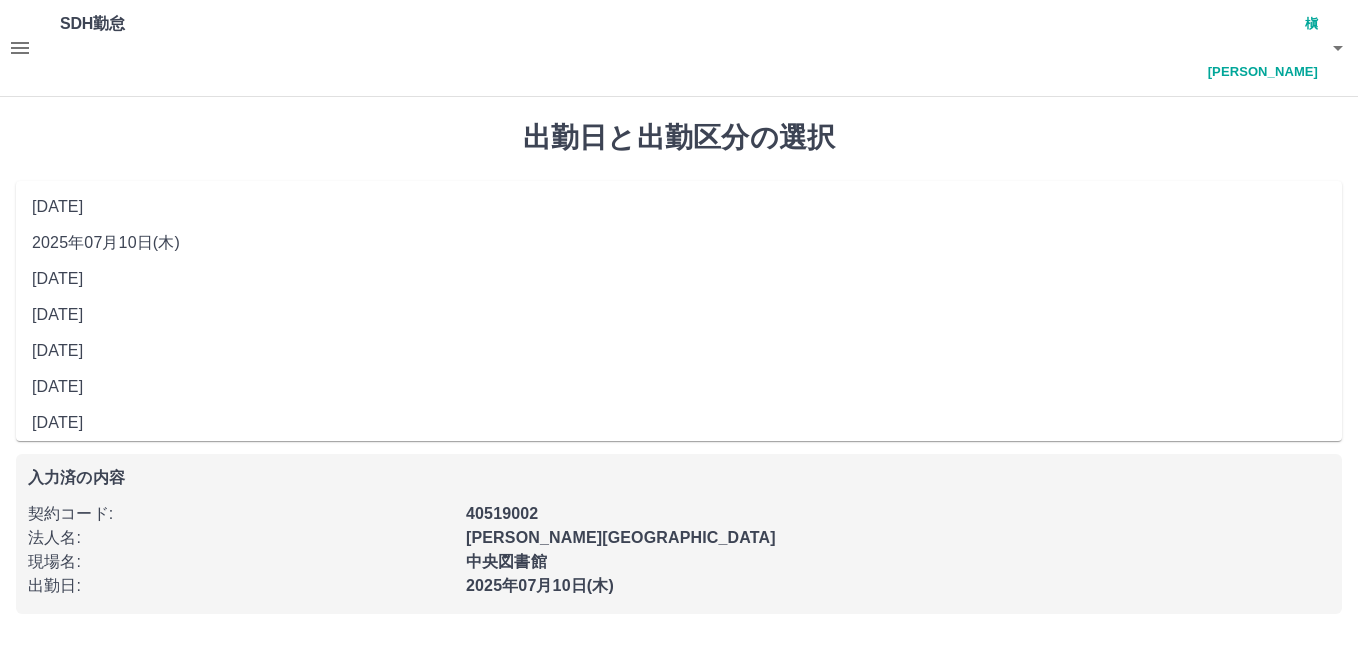click on "**********" at bounding box center (679, 215) 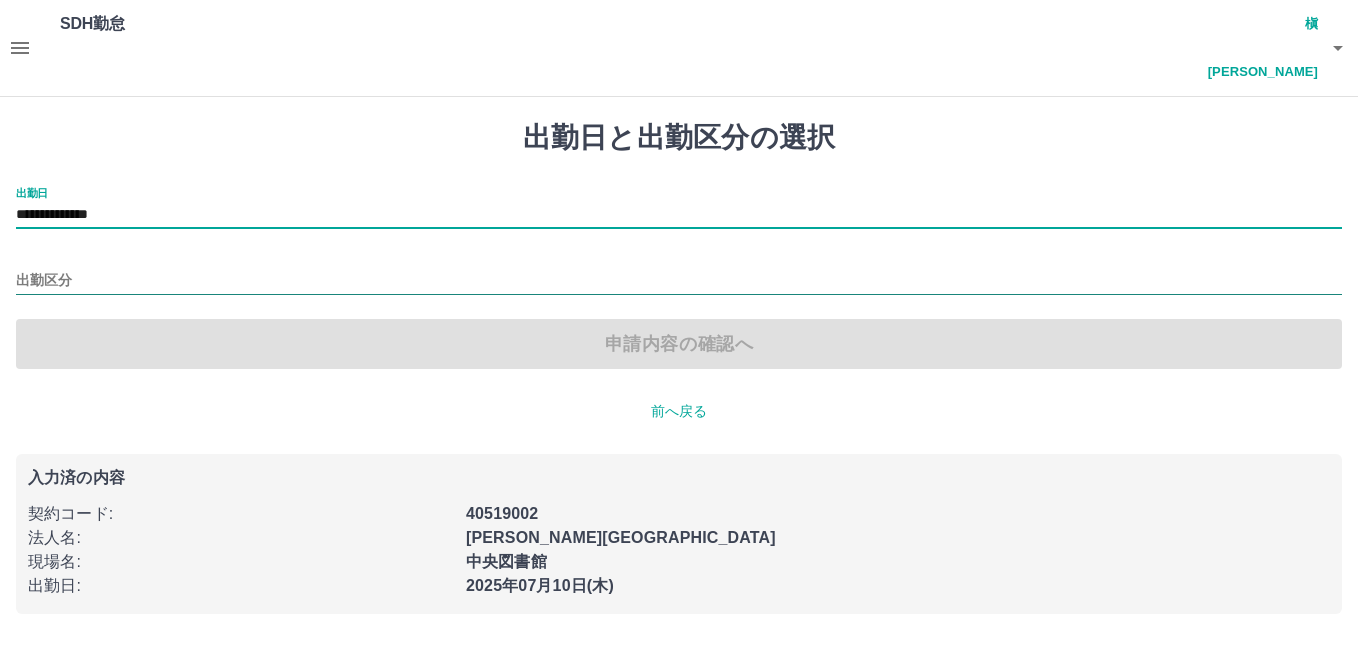click on "出勤区分" at bounding box center (679, 281) 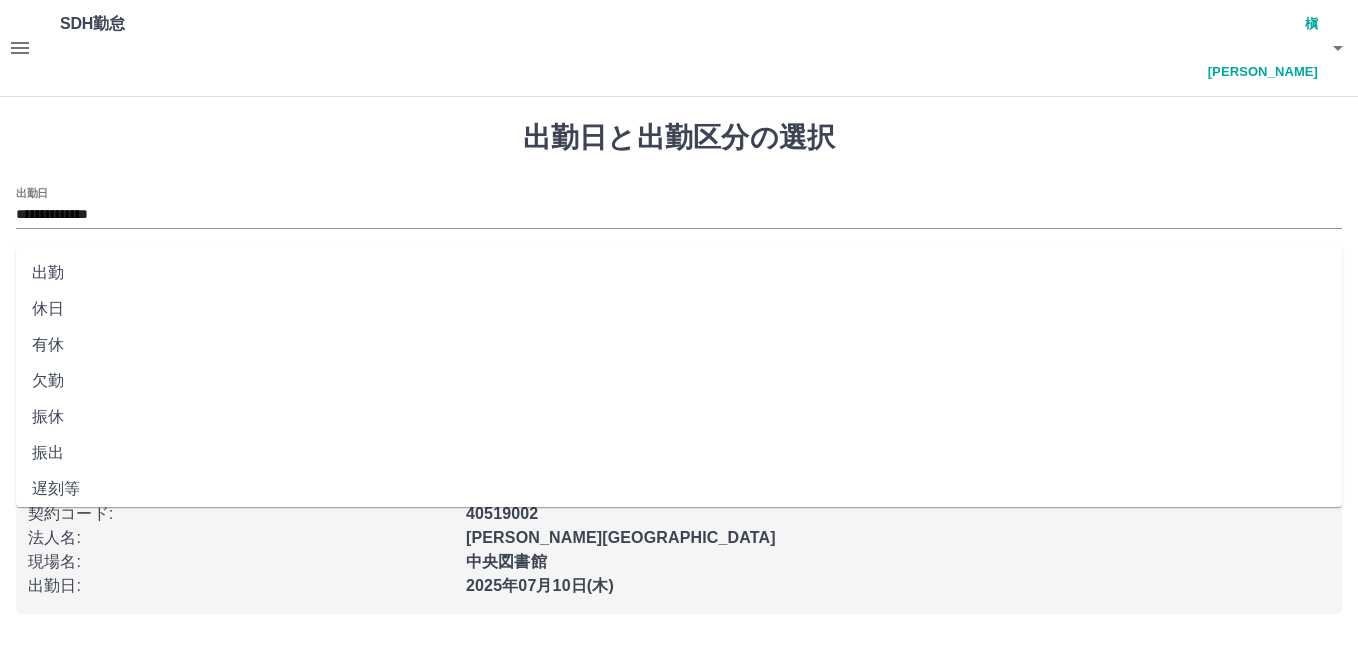 click on "振休" at bounding box center (679, 417) 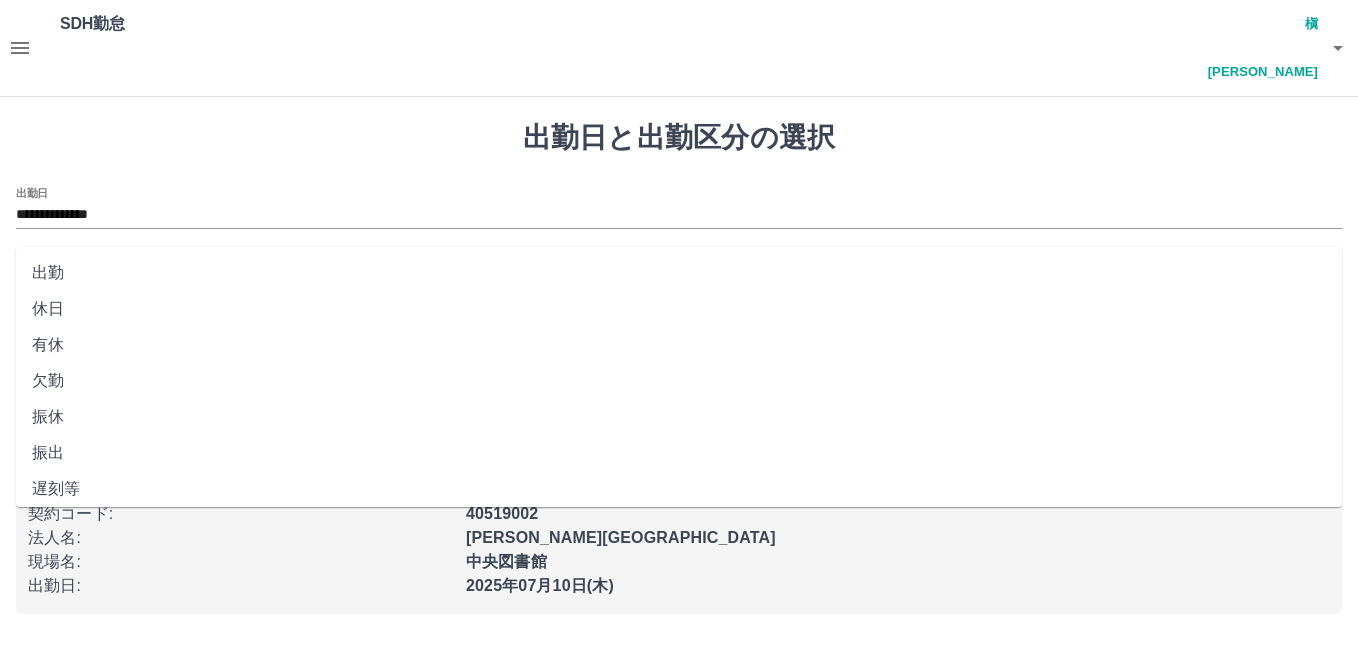 type on "**" 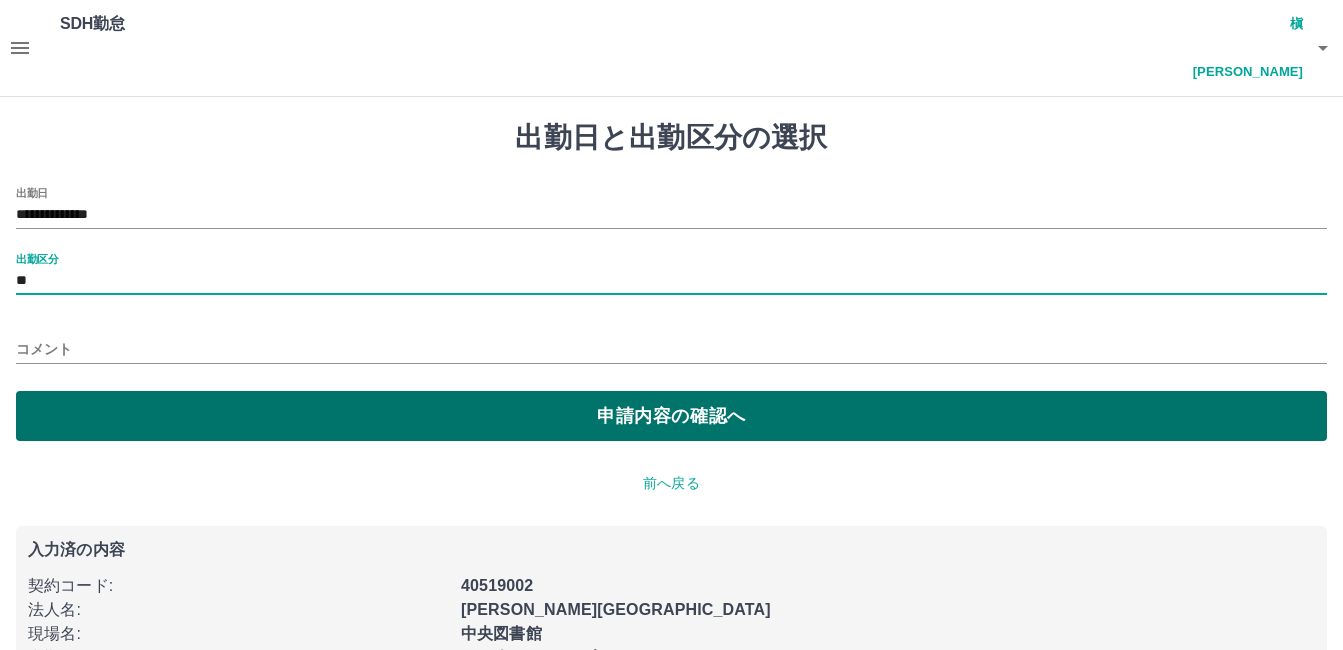 click on "申請内容の確認へ" at bounding box center [671, 416] 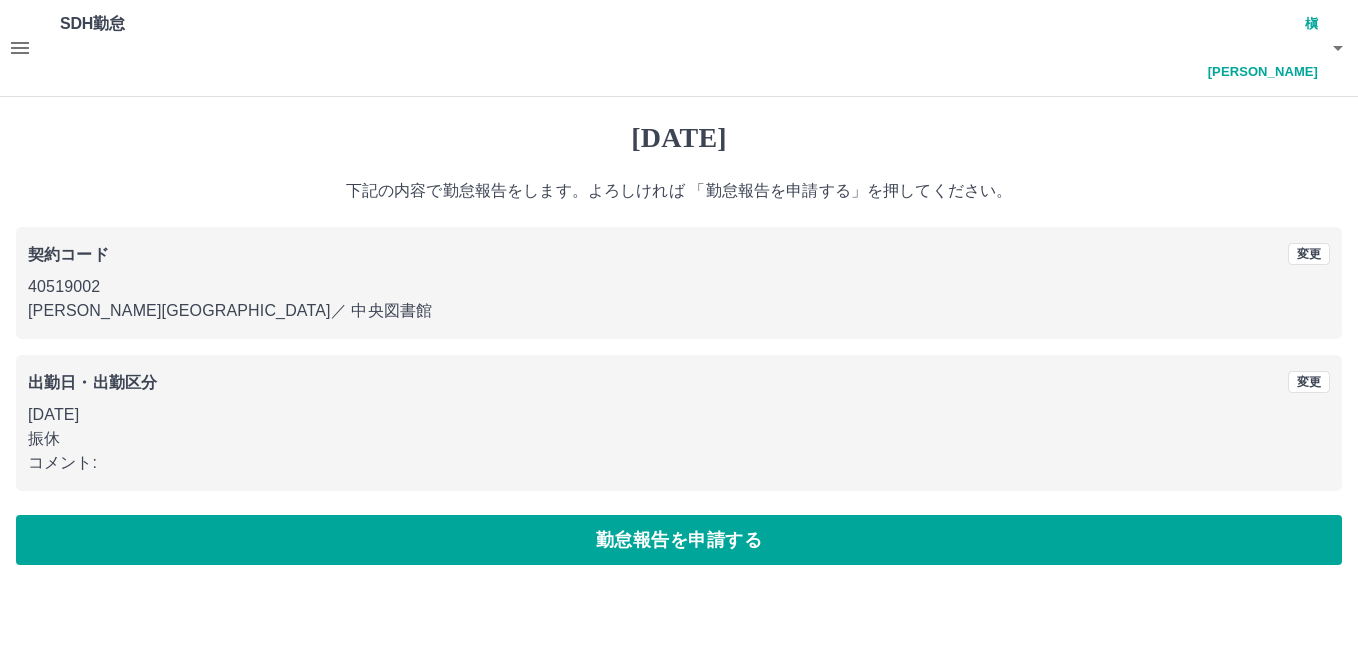 click on "勤怠報告を申請する" at bounding box center (679, 540) 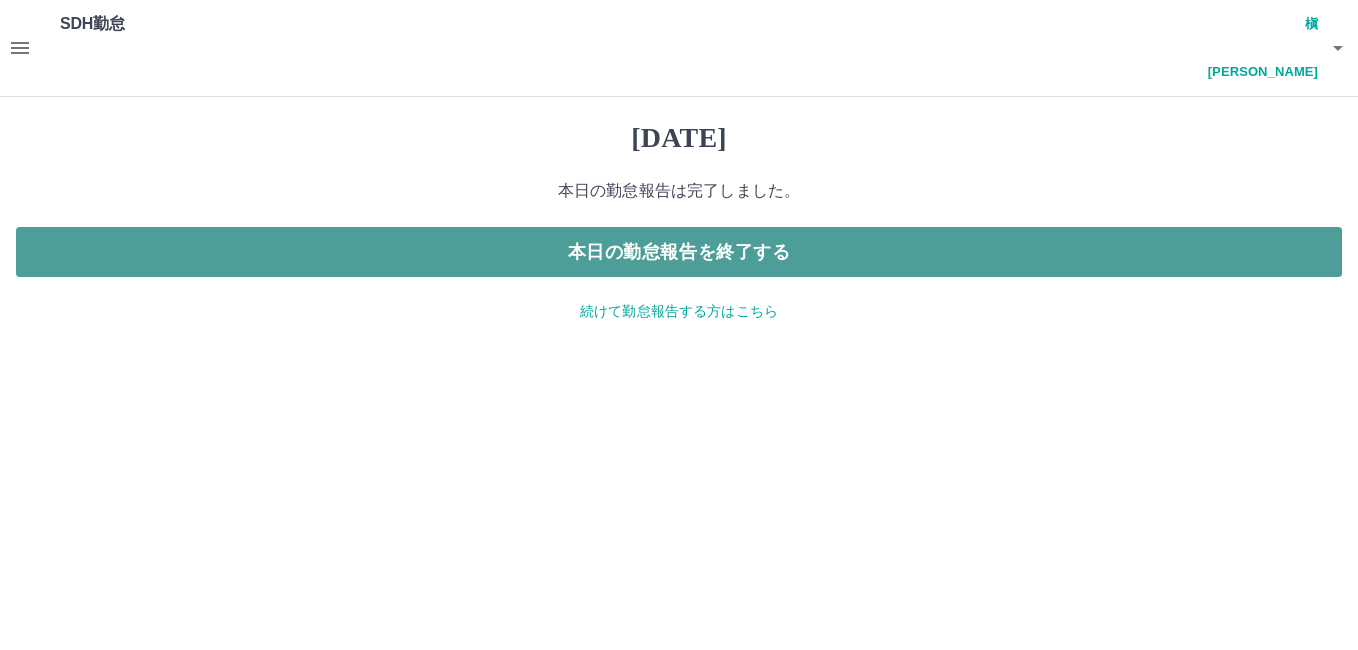 click on "本日の勤怠報告を終了する" at bounding box center (679, 252) 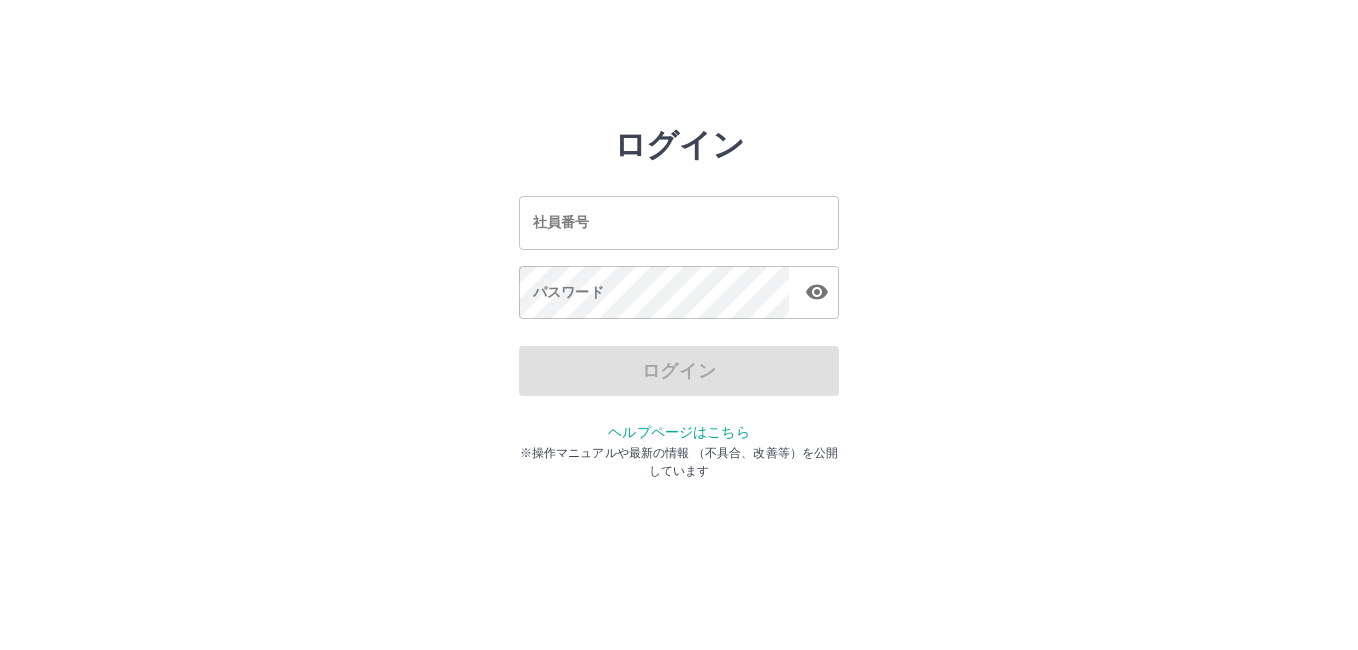 scroll, scrollTop: 0, scrollLeft: 0, axis: both 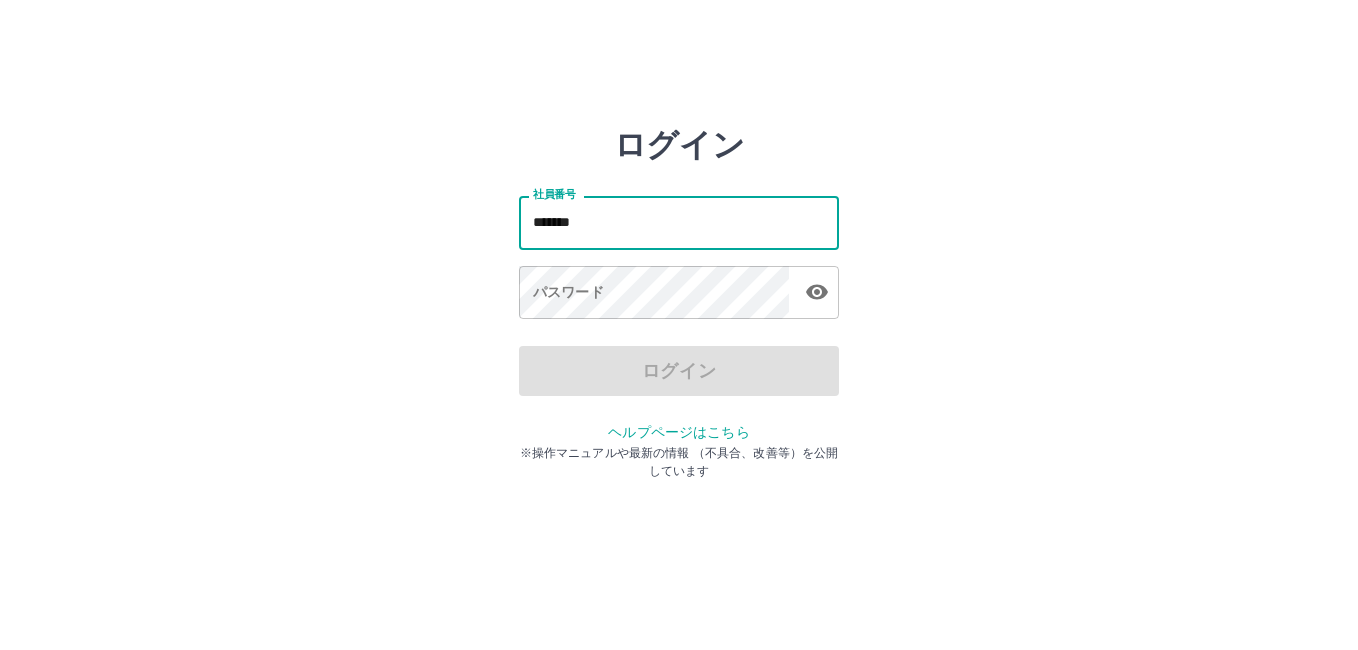 type on "*******" 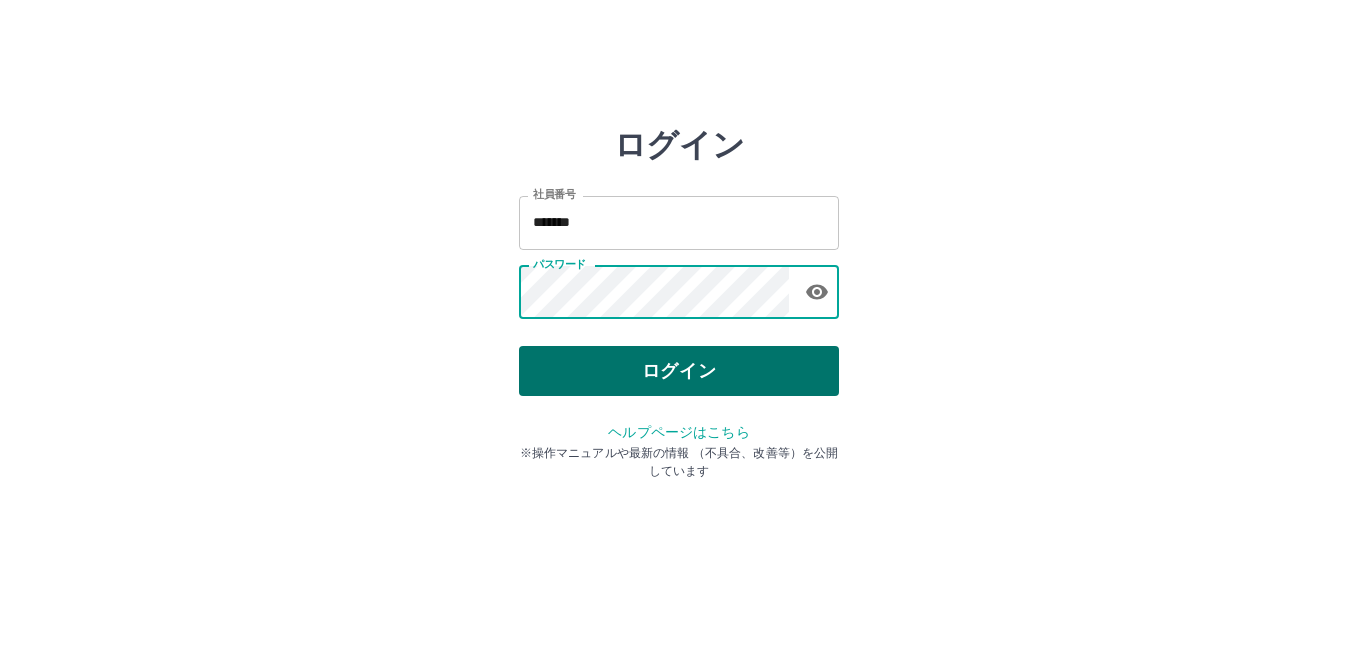 click on "ログイン" at bounding box center (679, 371) 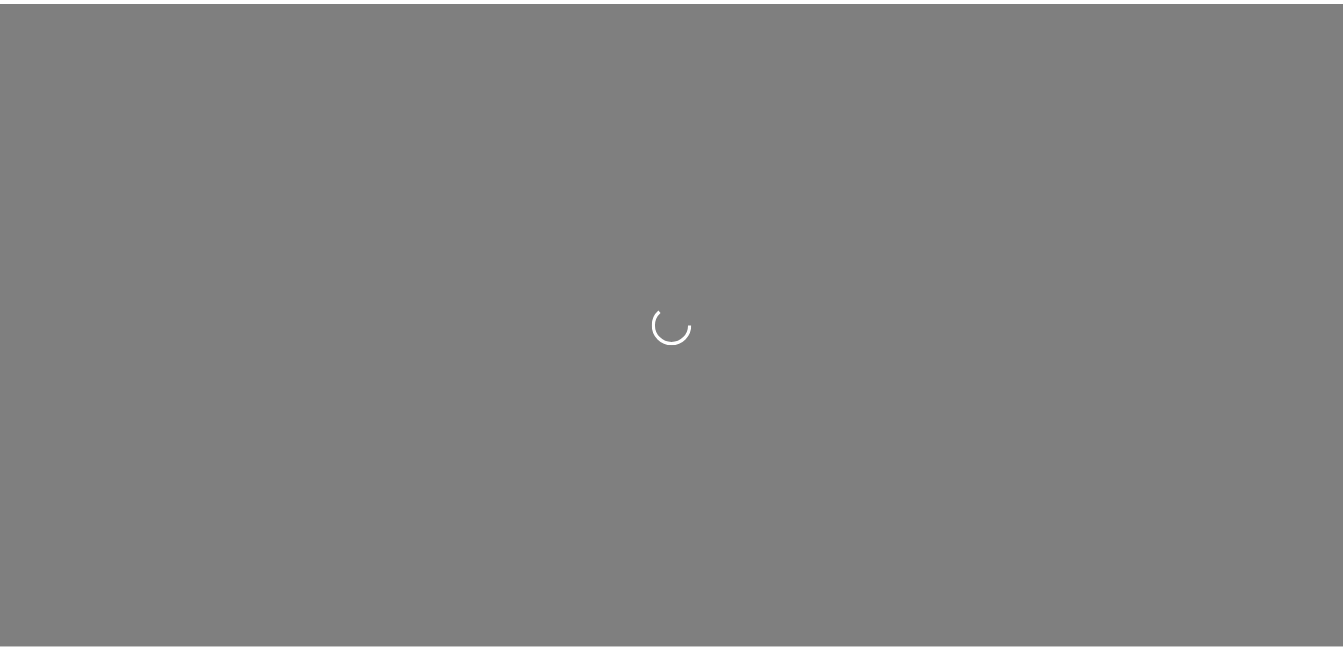 scroll, scrollTop: 0, scrollLeft: 0, axis: both 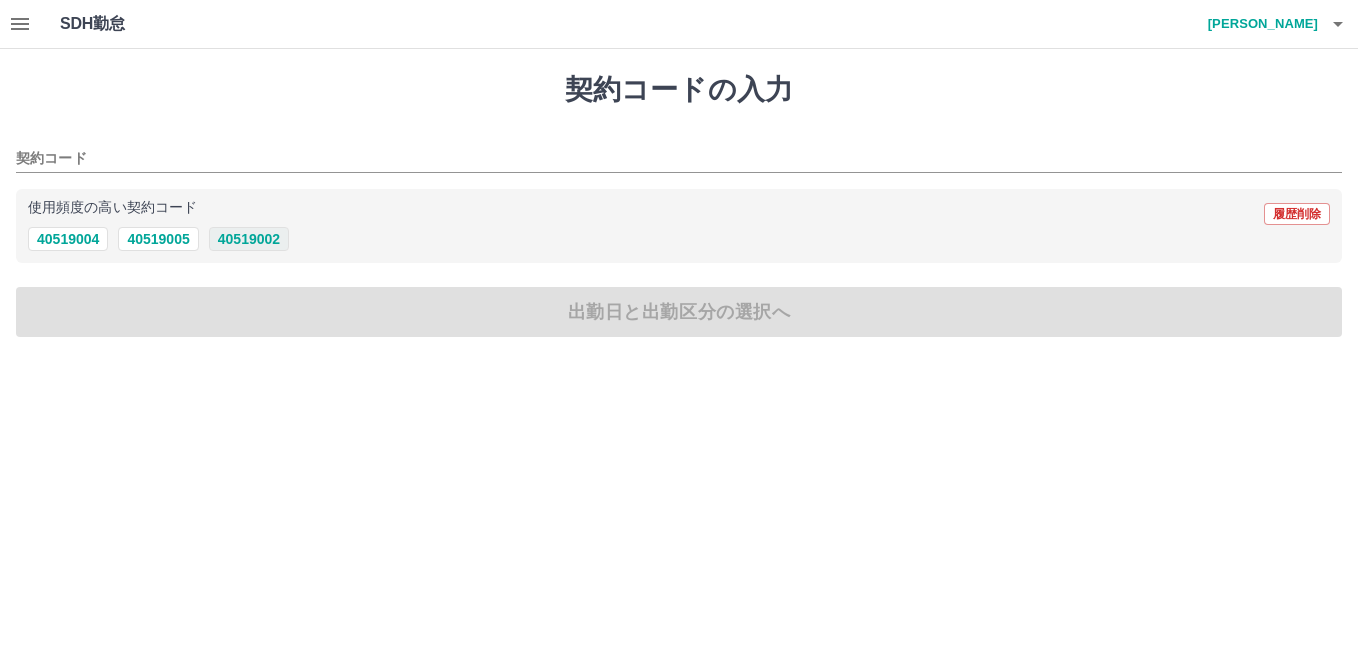 click on "40519002" at bounding box center [249, 239] 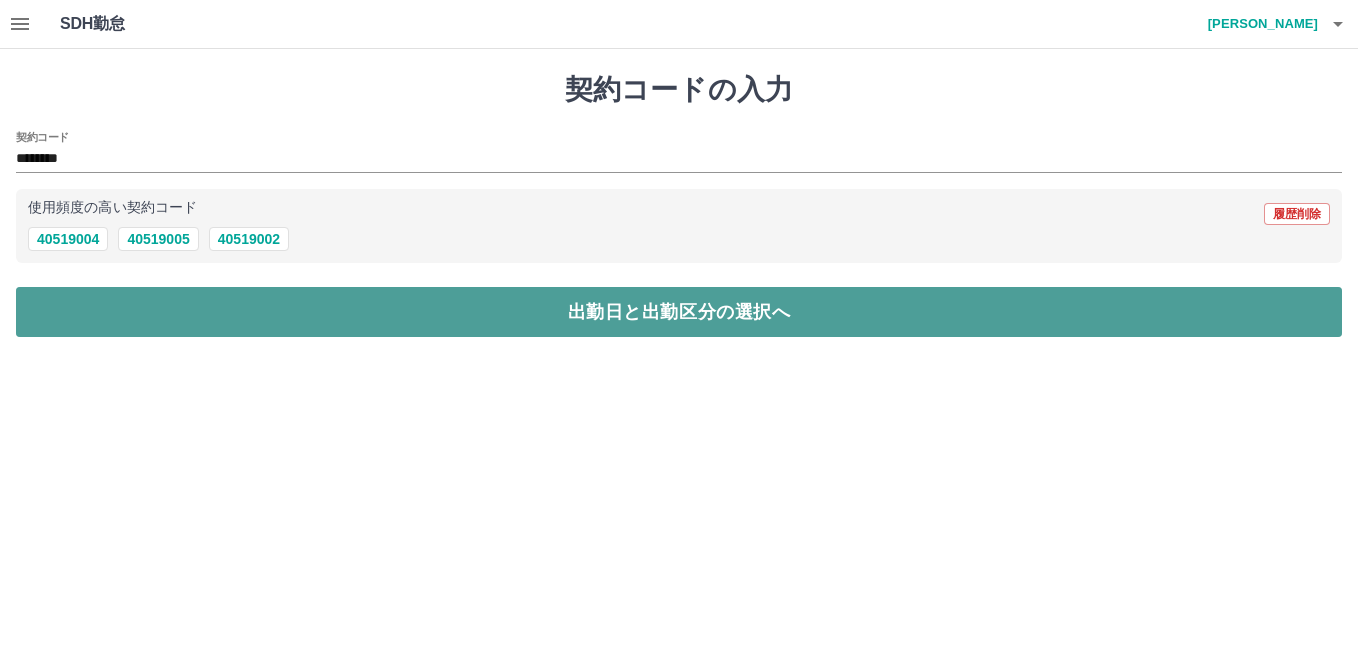 click on "出勤日と出勤区分の選択へ" at bounding box center [679, 312] 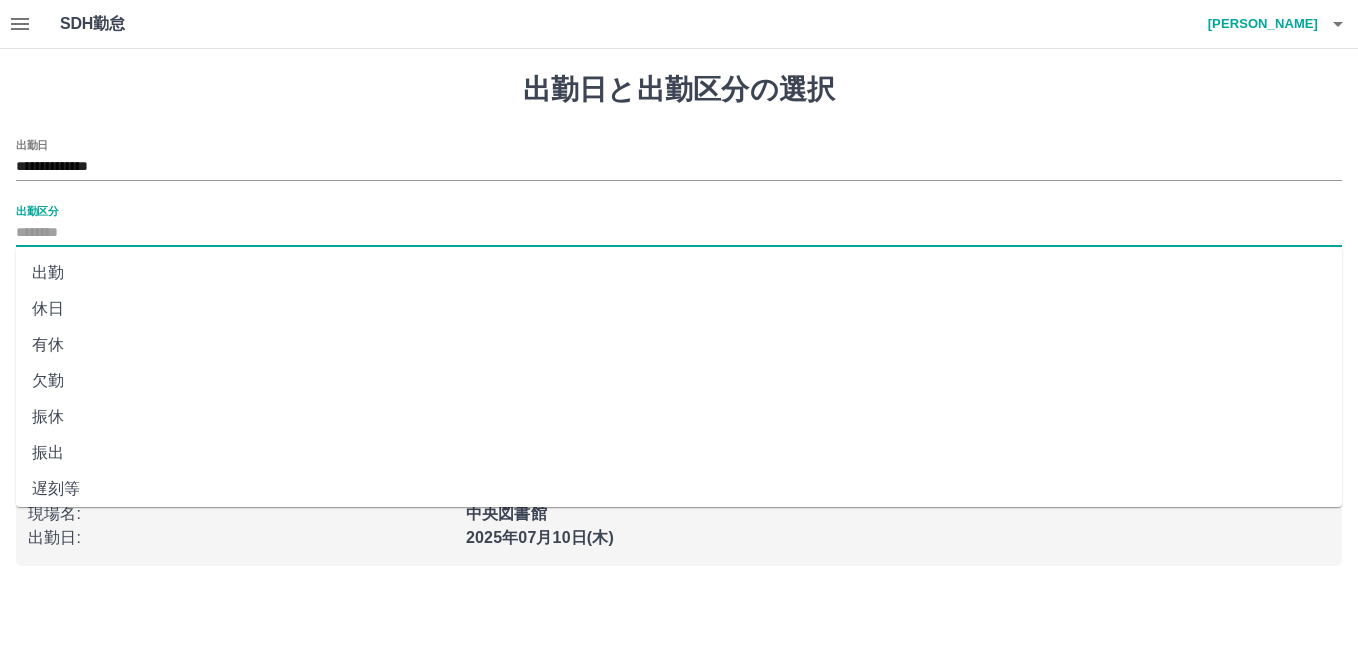 click on "出勤区分" at bounding box center (679, 233) 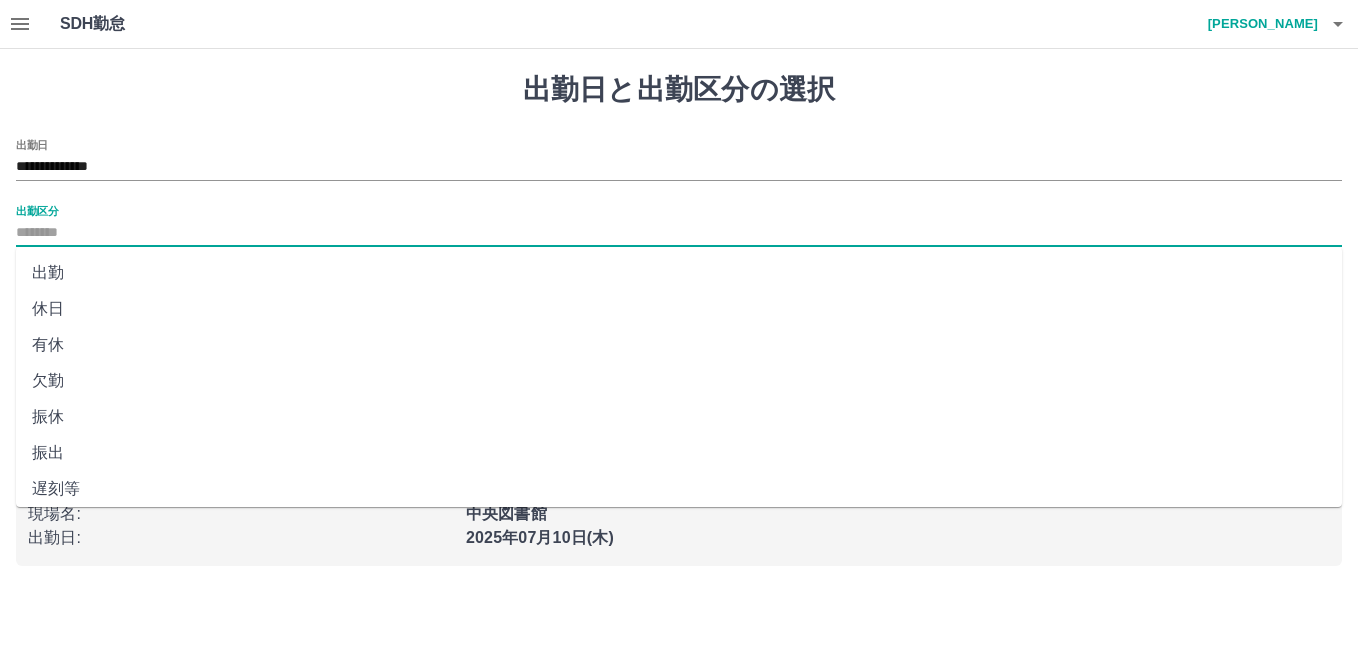 click on "出勤" at bounding box center [679, 273] 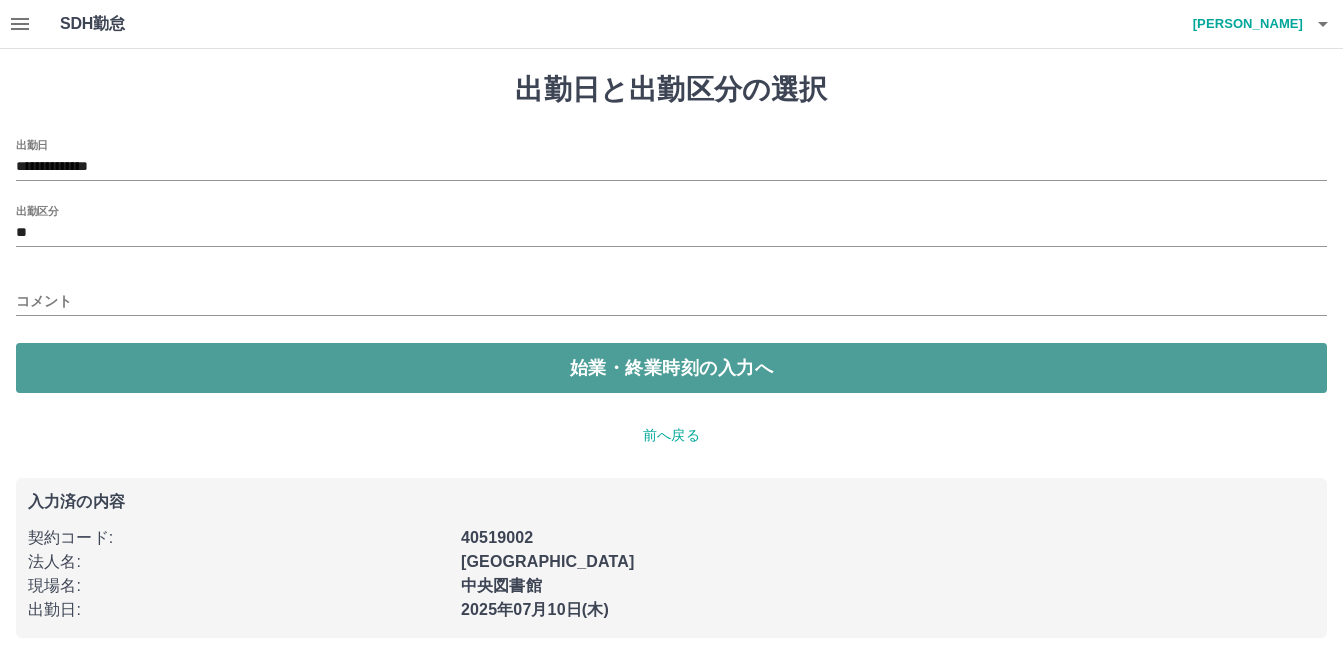 click on "始業・終業時刻の入力へ" at bounding box center [671, 368] 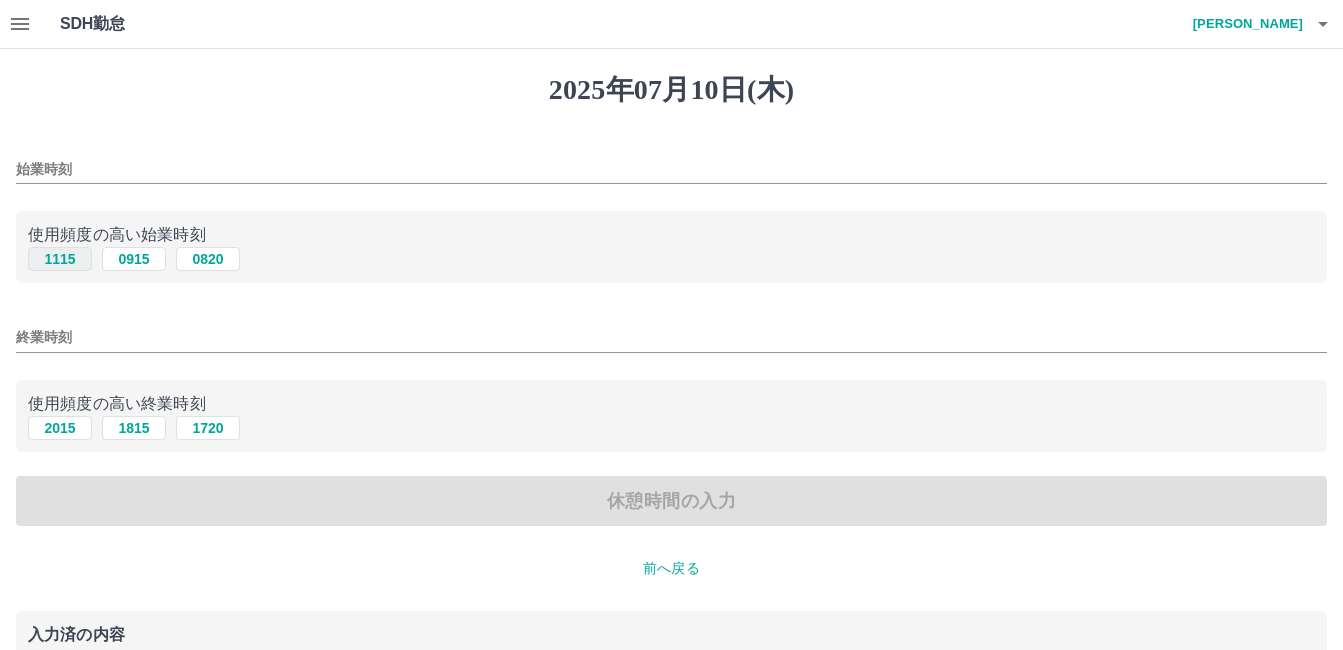 click on "1115" at bounding box center (60, 259) 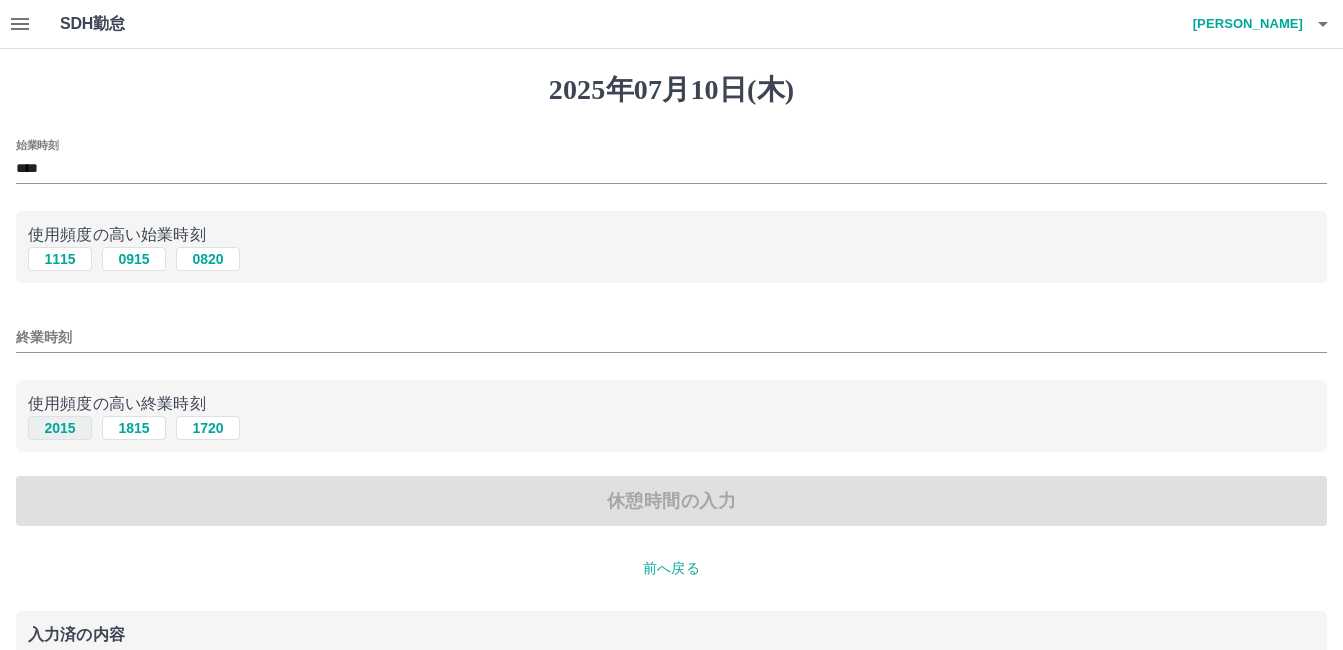 click on "2015" at bounding box center [60, 428] 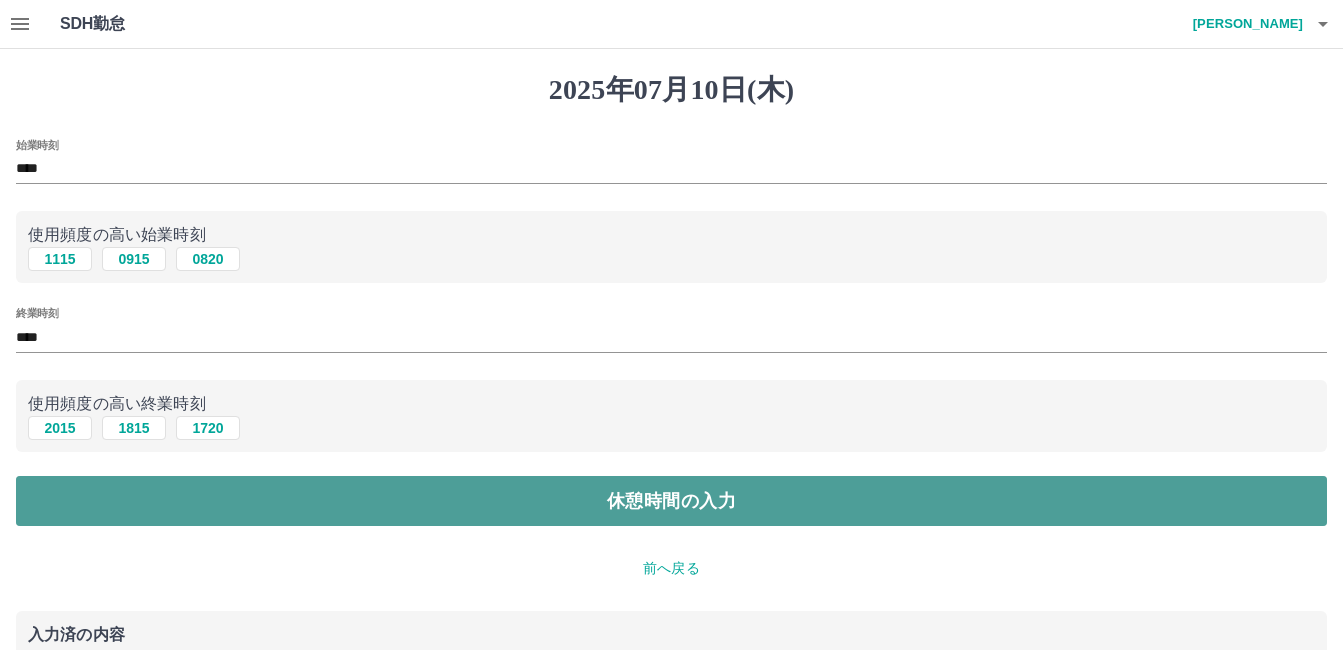 click on "休憩時間の入力" at bounding box center [671, 501] 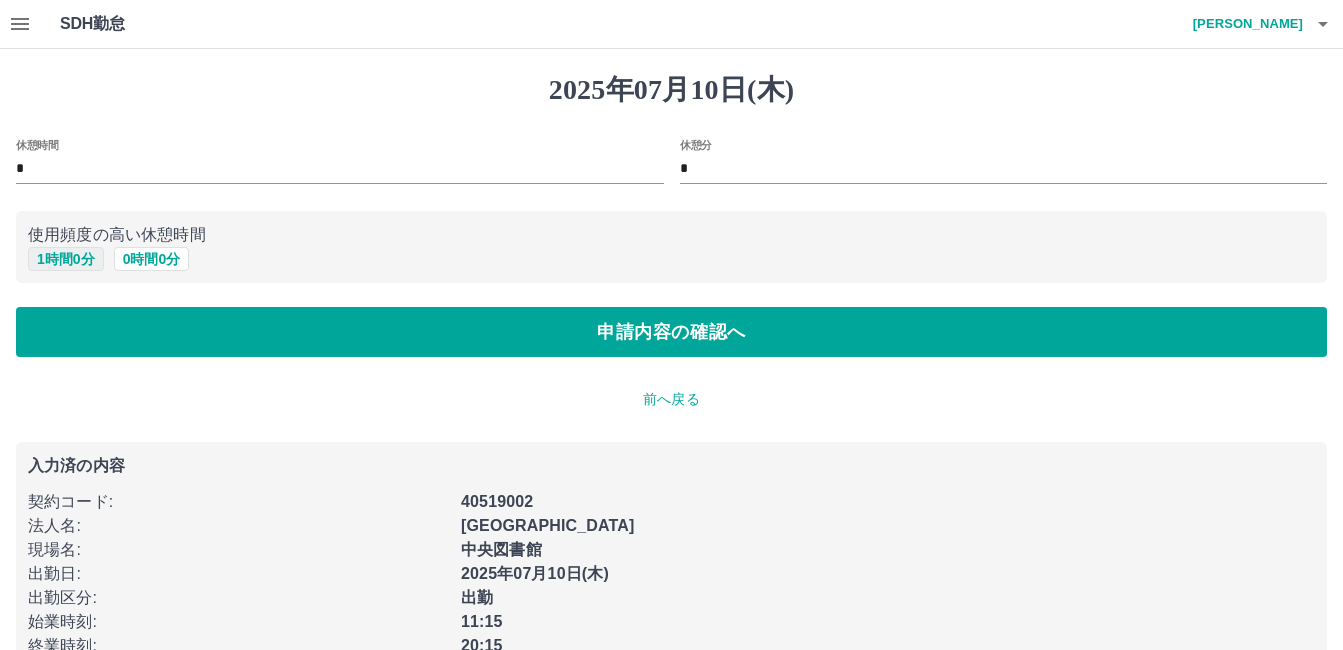 click on "1 時間 0 分" at bounding box center (66, 259) 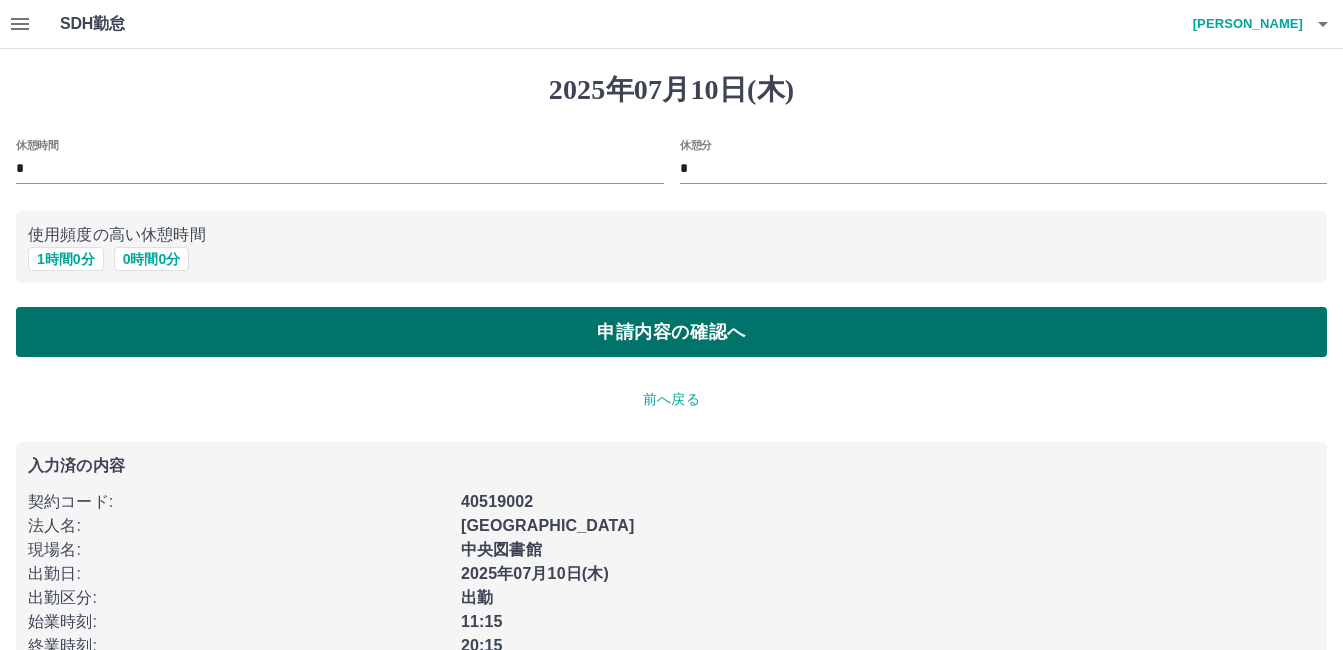 click on "申請内容の確認へ" at bounding box center (671, 332) 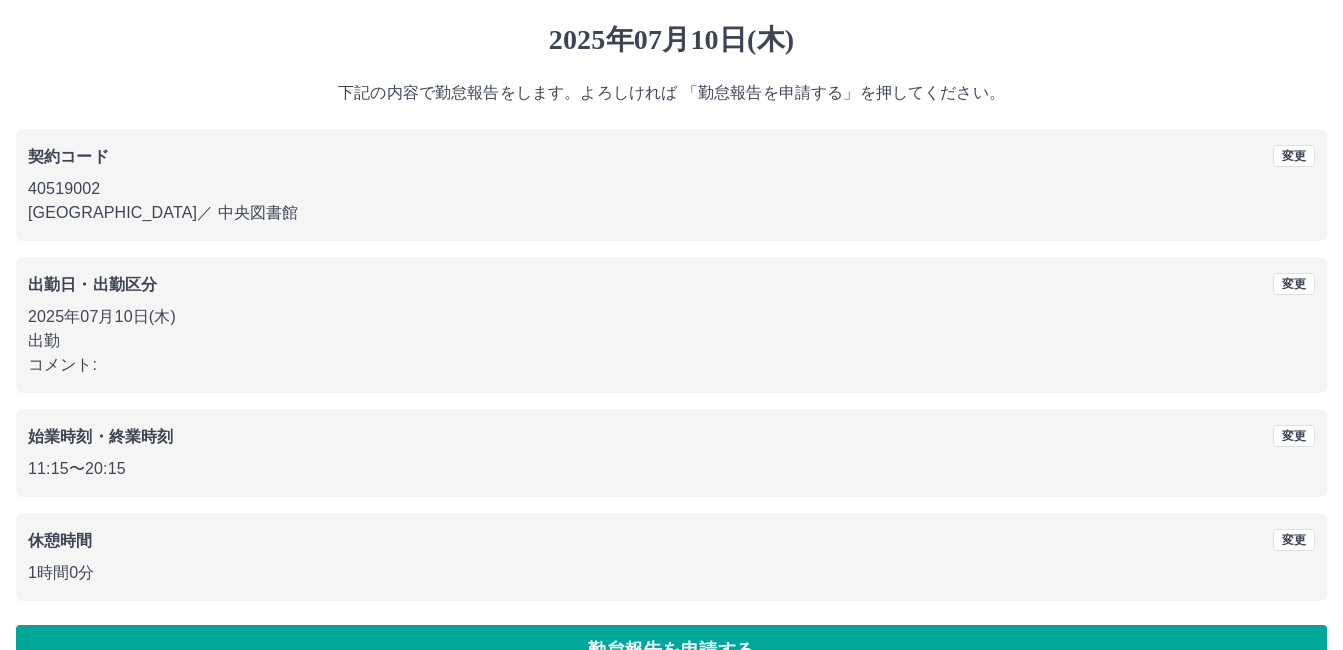 scroll, scrollTop: 99, scrollLeft: 0, axis: vertical 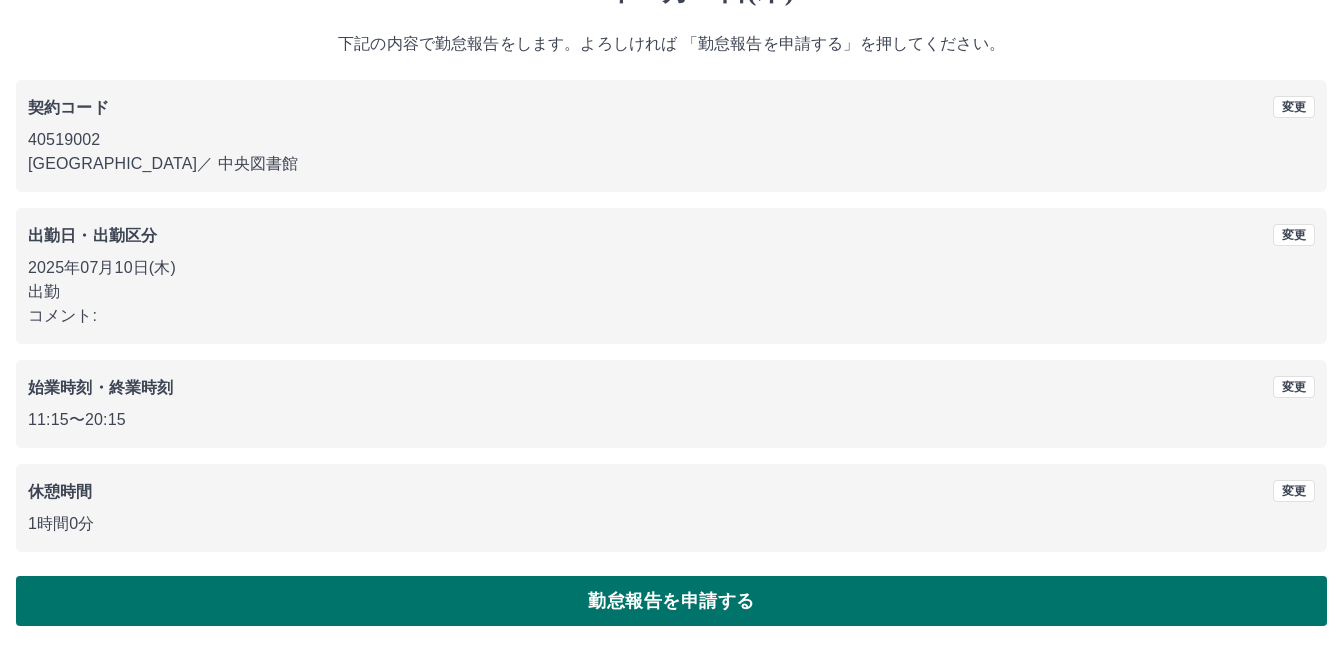 click on "勤怠報告を申請する" at bounding box center [671, 601] 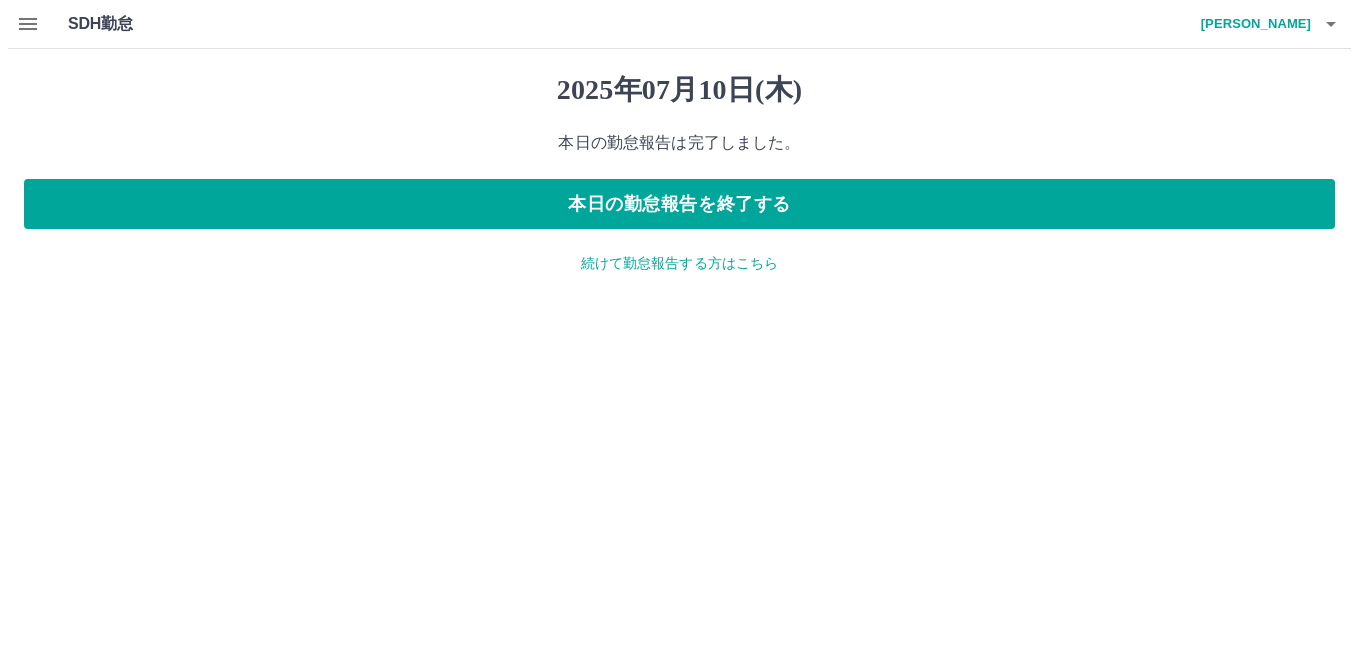 scroll, scrollTop: 0, scrollLeft: 0, axis: both 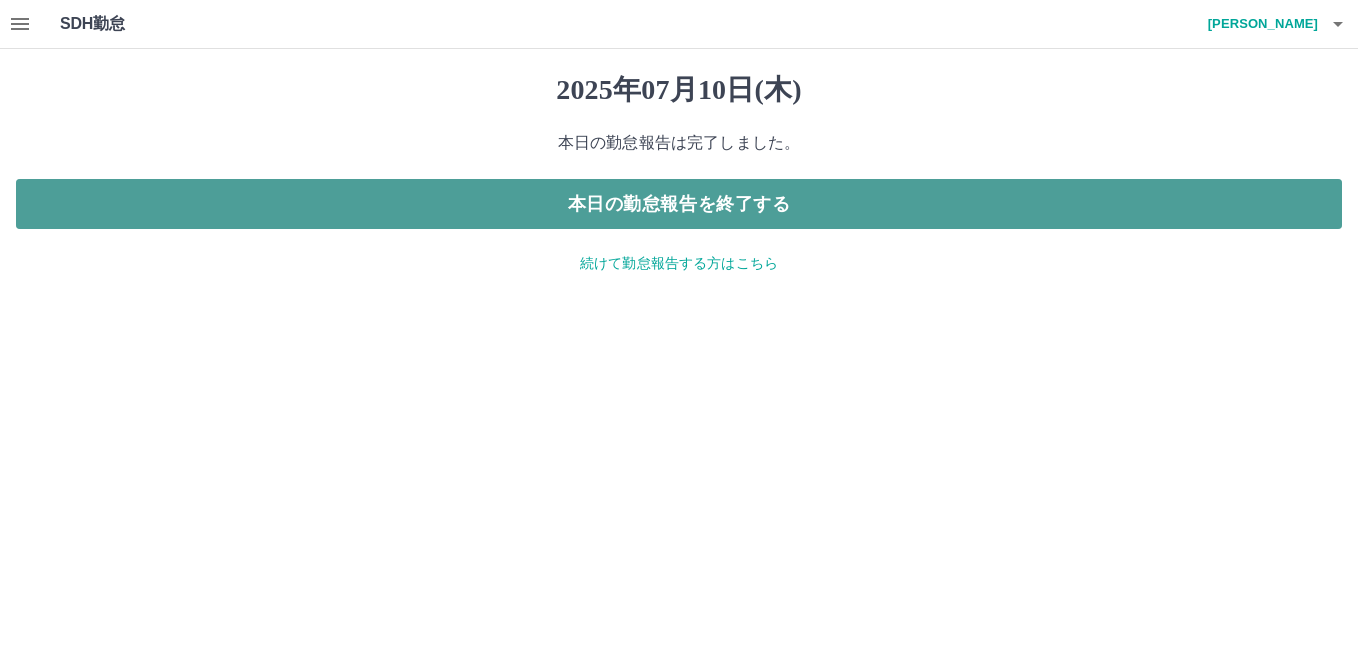 click on "本日の勤怠報告を終了する" at bounding box center [679, 204] 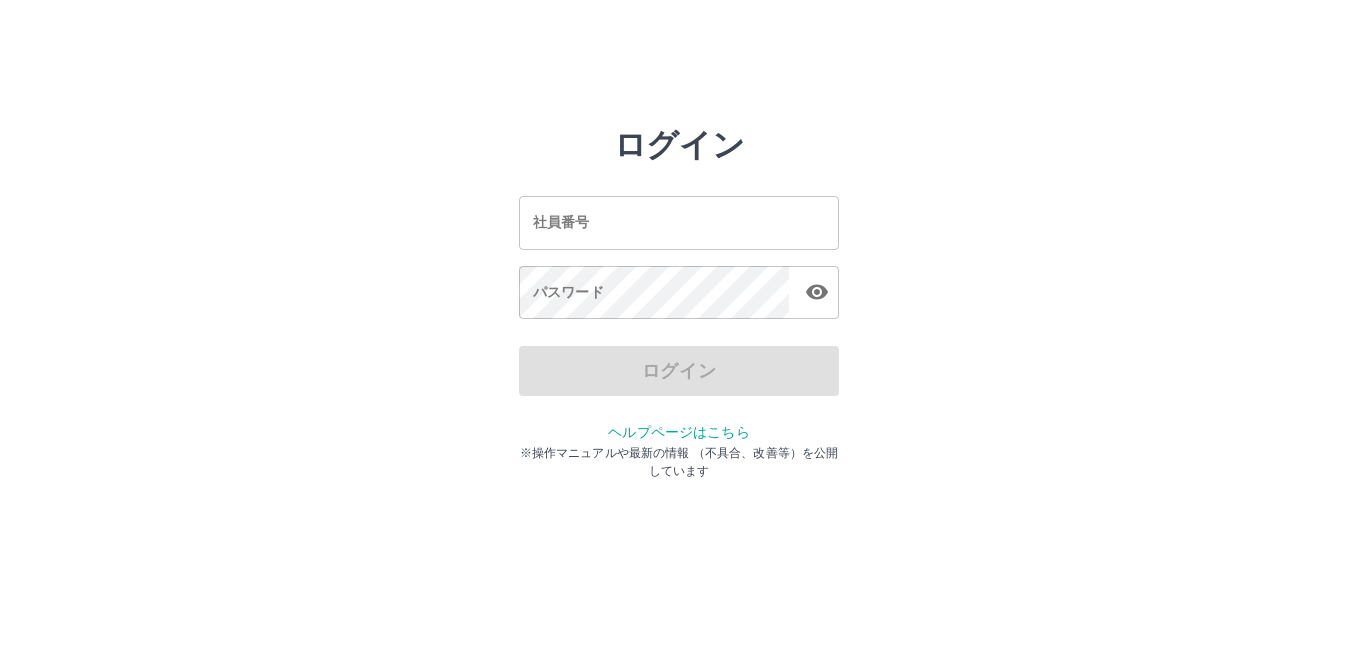 scroll, scrollTop: 0, scrollLeft: 0, axis: both 